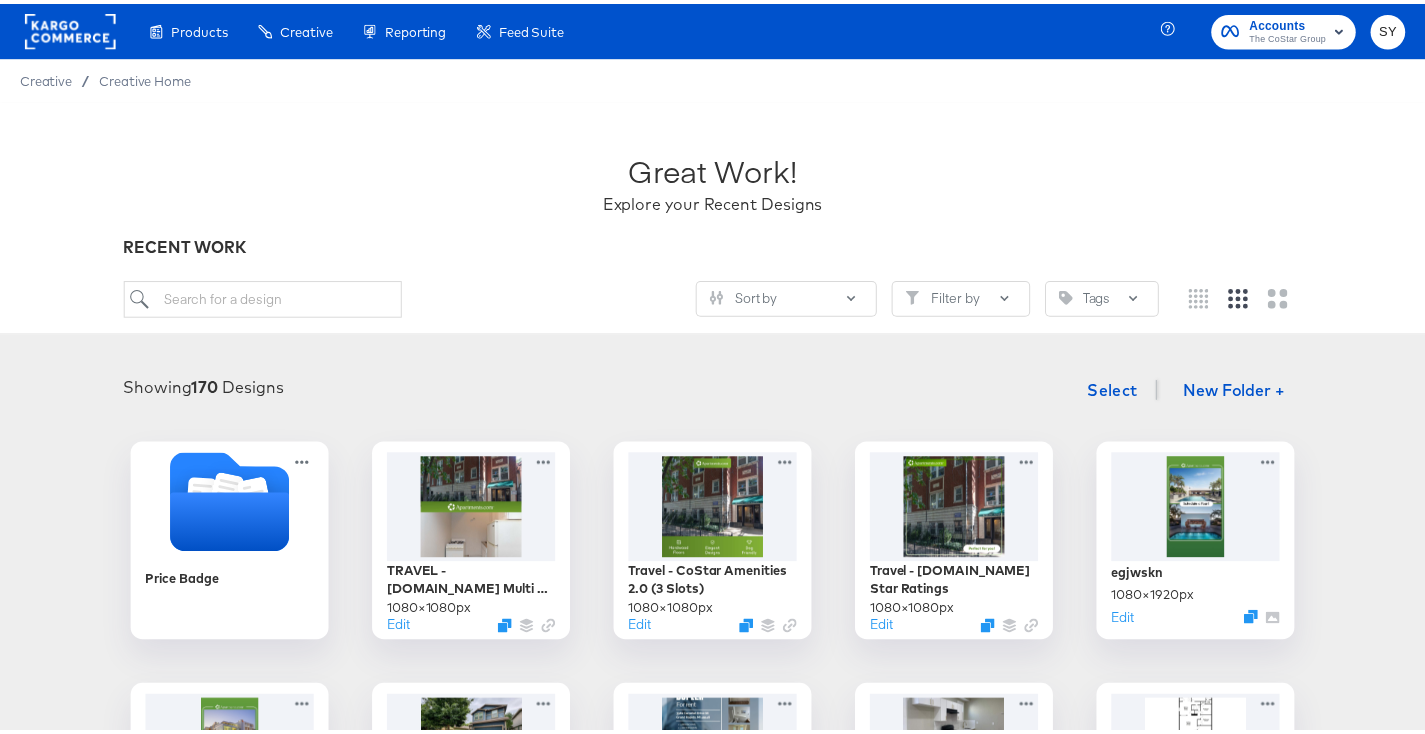 scroll, scrollTop: 243, scrollLeft: 0, axis: vertical 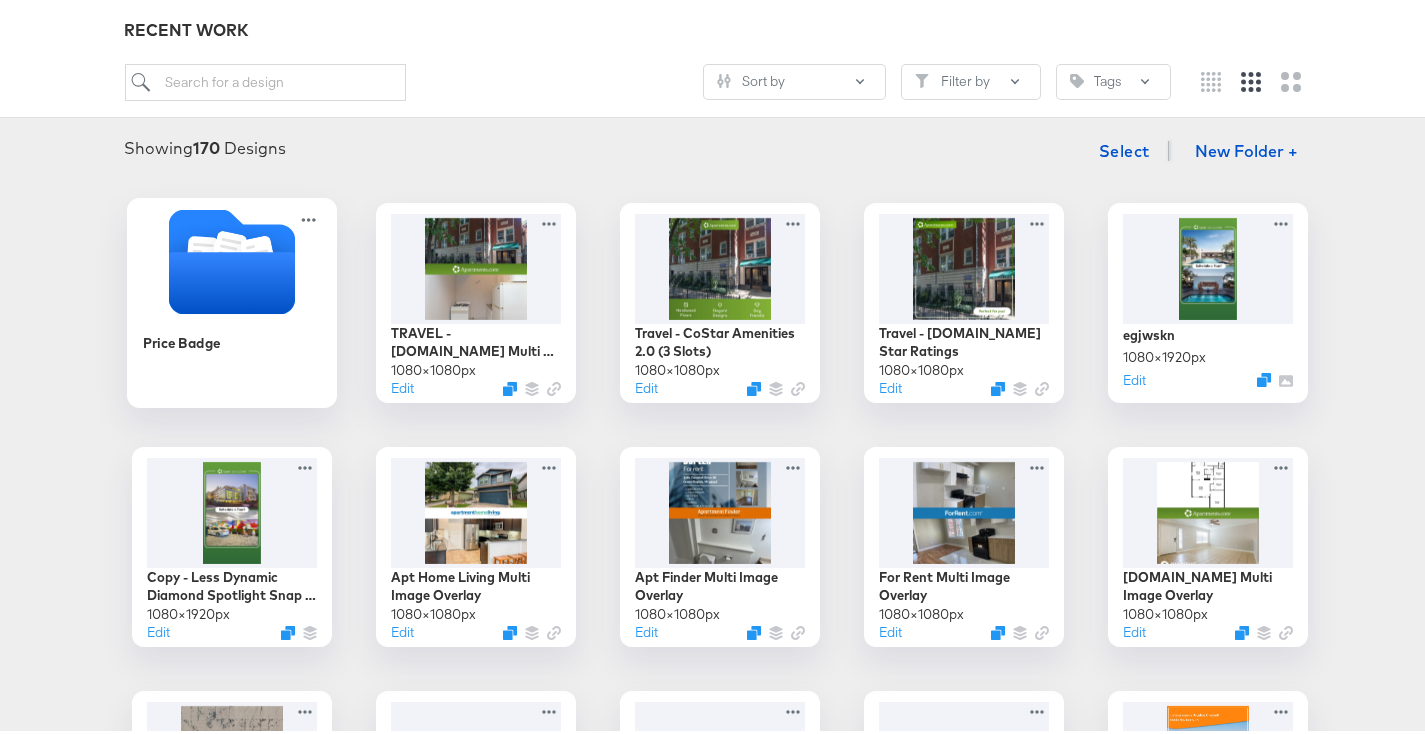 click 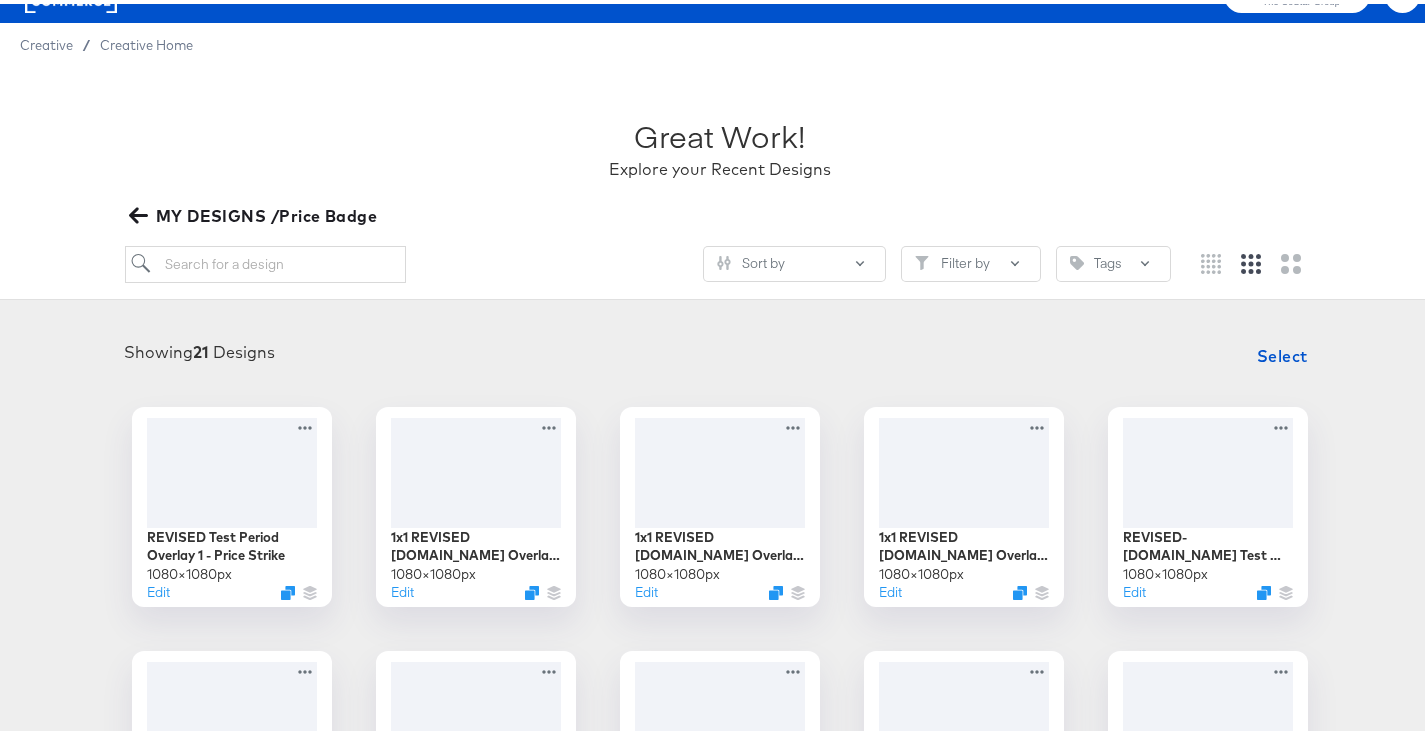 scroll, scrollTop: 977, scrollLeft: 0, axis: vertical 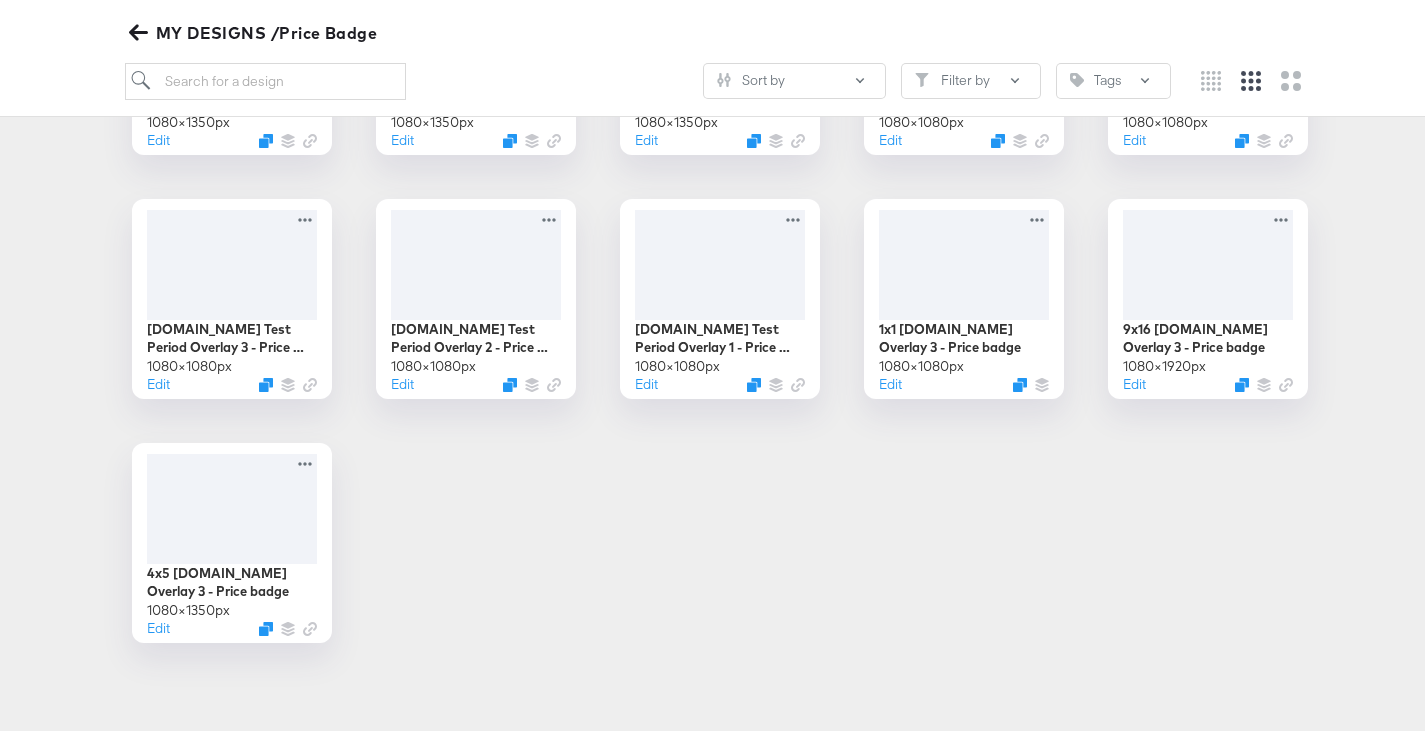 click 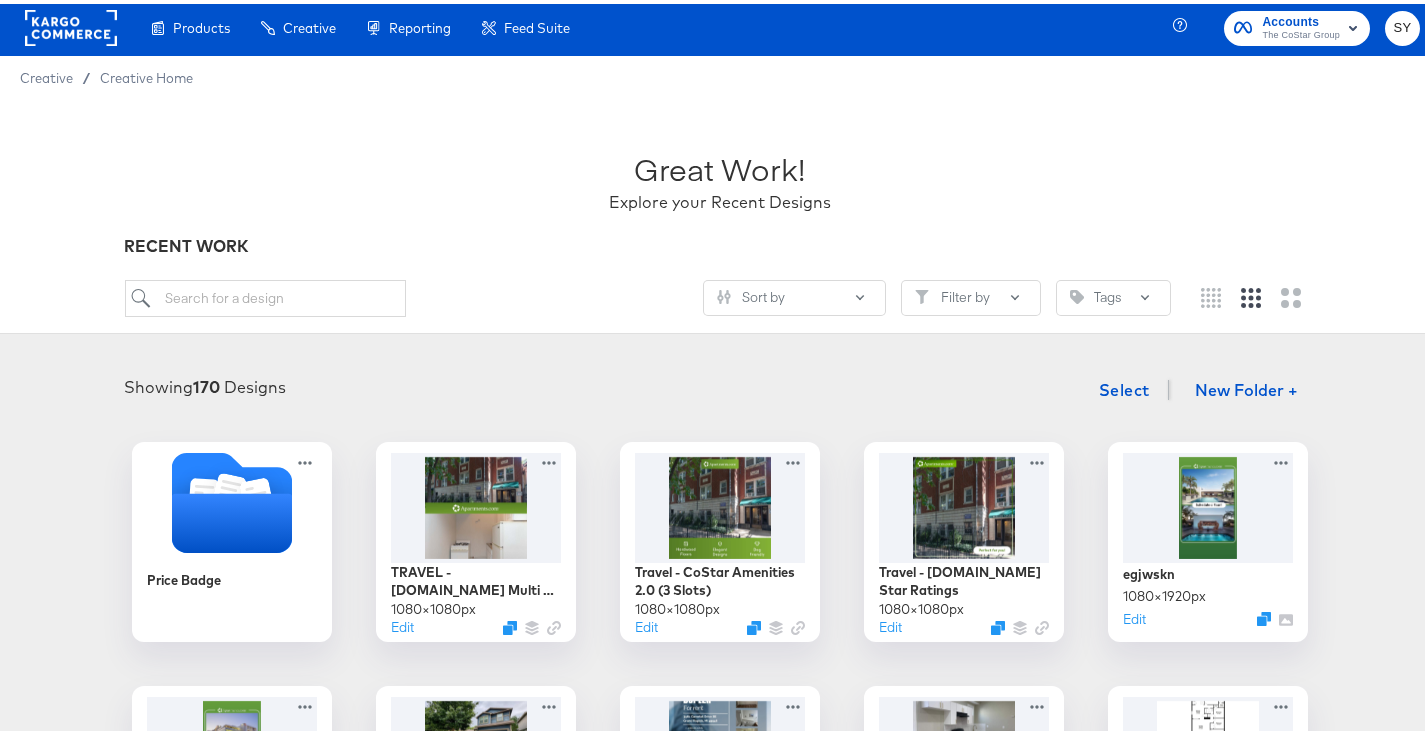 scroll, scrollTop: 0, scrollLeft: 0, axis: both 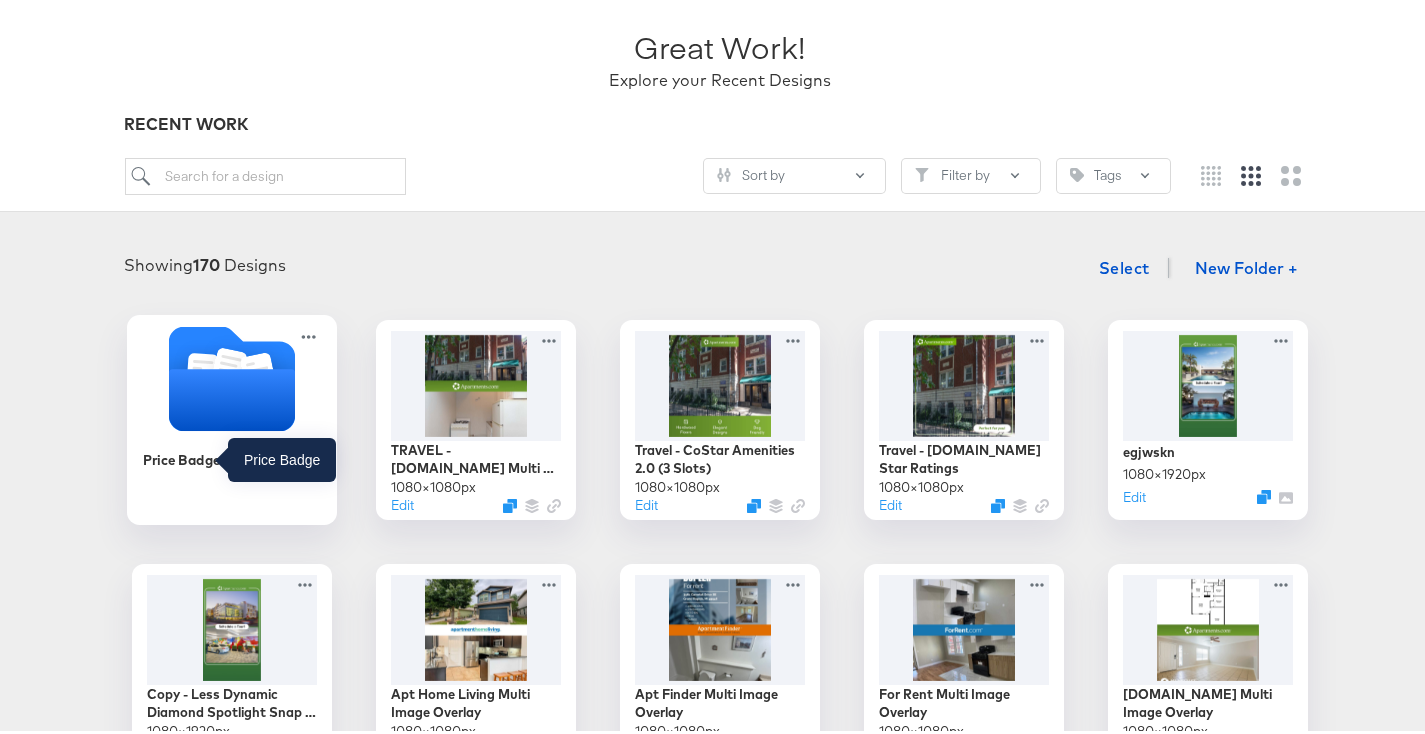 click on "Price Badge" at bounding box center [182, 455] 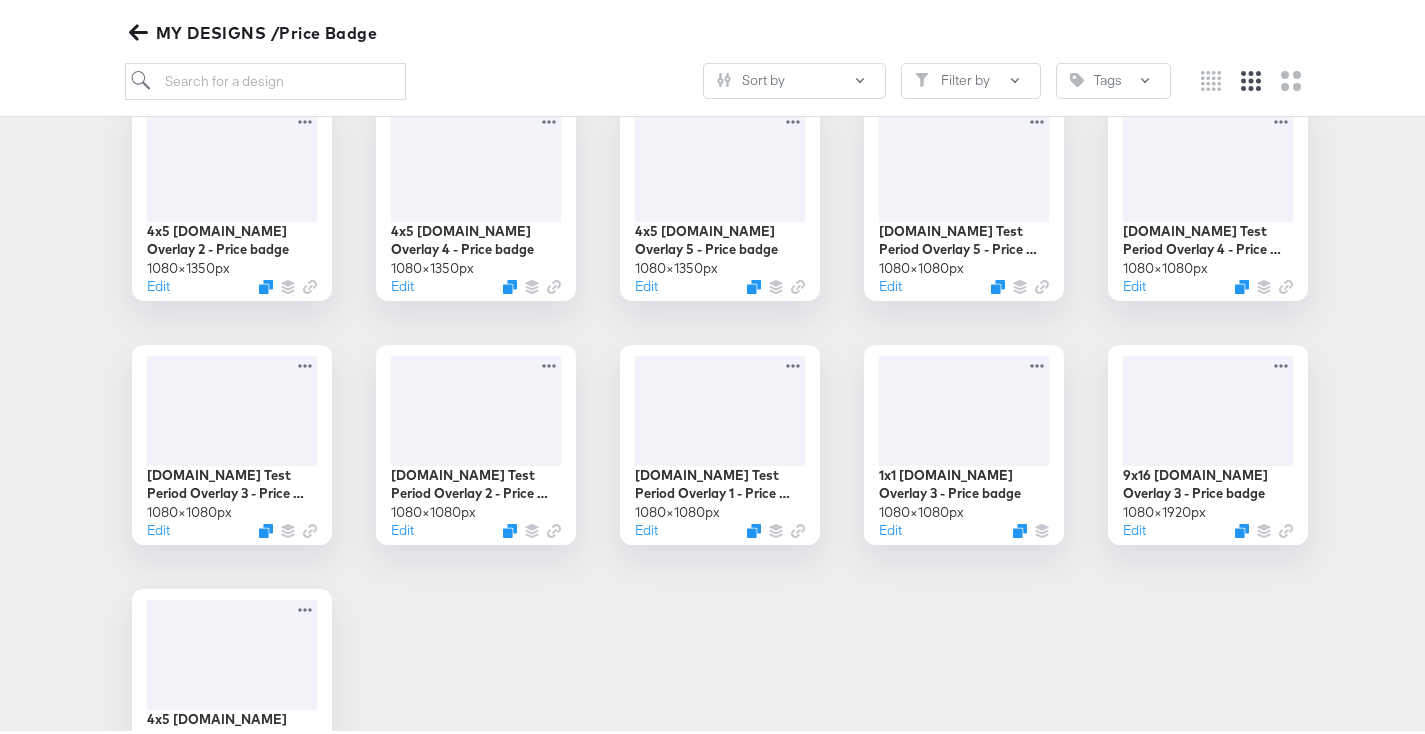 scroll, scrollTop: 860, scrollLeft: 0, axis: vertical 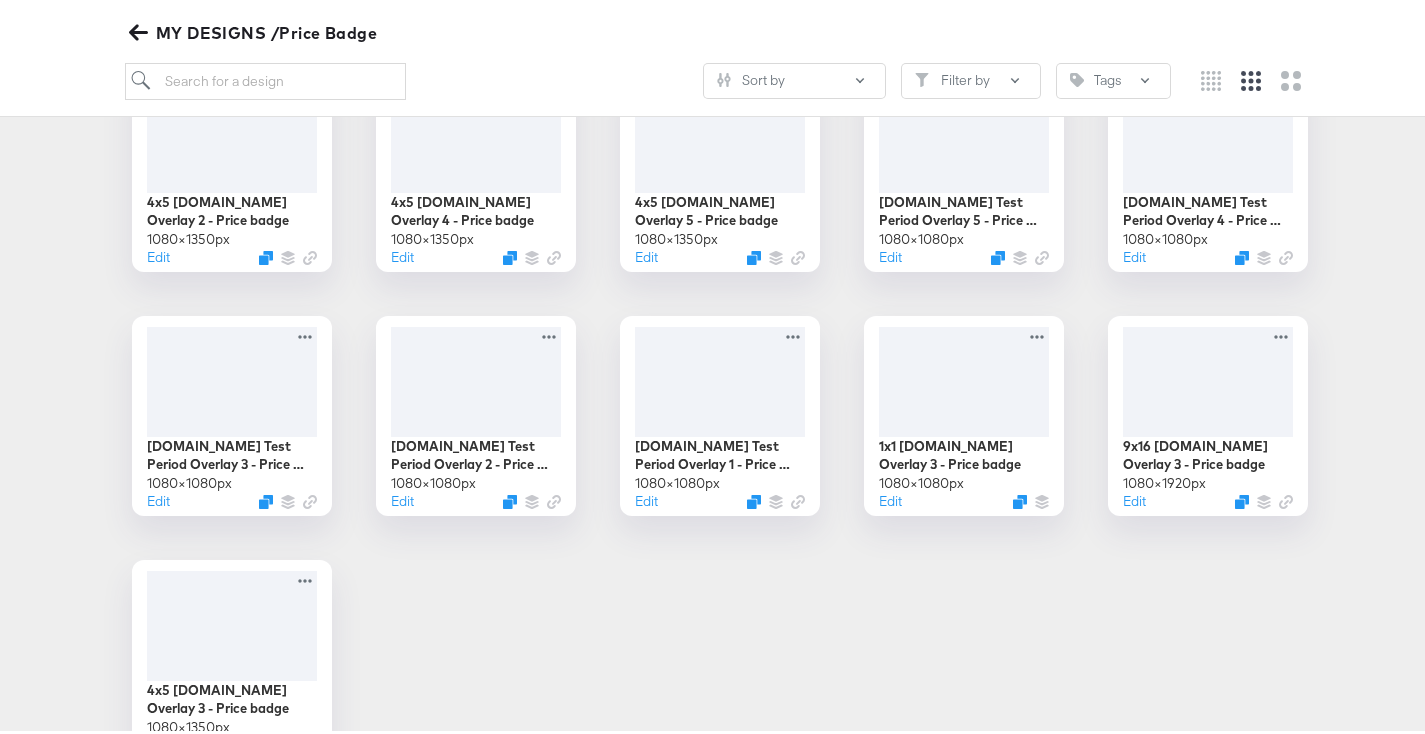 click on "REVISED Test Period Overlay 1 - Price Strike 1080  ×  1080  px Edit 1x1 REVISED Homes.com Overlay 3 - Price badge 1080  ×  1080  px Edit 1x1 REVISED Homes.com Overlay 4 - Price badge 1080  ×  1080  px Edit 1x1 REVISED Homes.com Overlay 5 - Price badge 1080  ×  1080  px Edit REVISED- Homes.com Test Period Overlay 2 - Price badge 1080  ×  1080  px Edit 9x16 Homes.com Overlay 1 - Price badge 1080  ×  1920  px Edit 9x16 Homes.com Overlay 2 - Price badge 1080  ×  1920  px Edit 9x16 Homes.com Overlay 4 - Price badge 1080  ×  1920  px Edit 9x16 Homes.com Overlay 5 - Price badge 1080  ×  1920  px Edit 4x5 Homes.com Overlay 1 - Price badge 1080  ×  1350  px Edit 4x5 Homes.com Overlay 2 - Price badge 1080  ×  1350  px Edit 4x5 Homes.com Overlay 4 - Price badge 1080  ×  1350  px Edit 4x5 Homes.com Overlay 5 - Price badge 1080  ×  1350  px Edit Homes.com Test Period Overlay 5 - Price badge 1080  ×  1080  px Edit Homes.com Test Period Overlay 4 - Price badge 1080  ×  1080  px Edit 1080  ×  1080  px Edit" at bounding box center [720, 168] 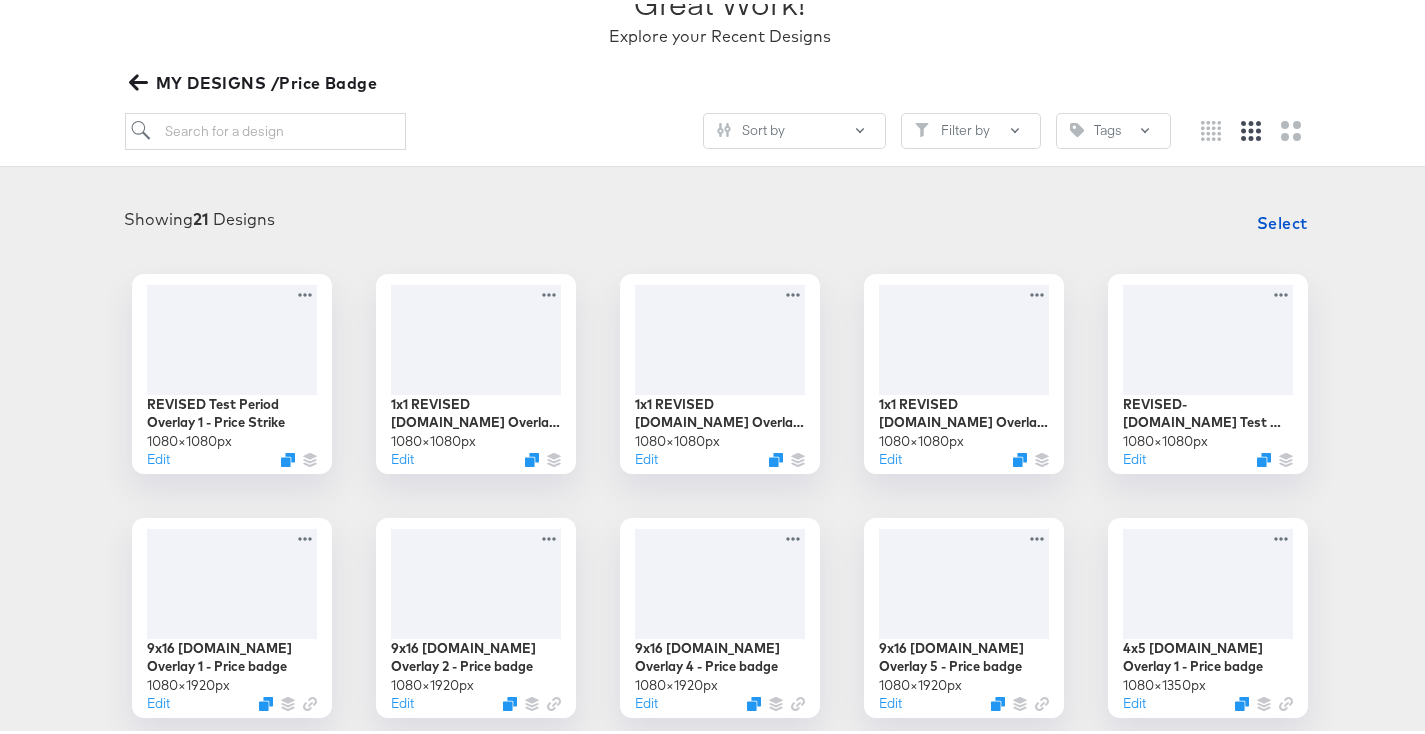 scroll, scrollTop: 0, scrollLeft: 0, axis: both 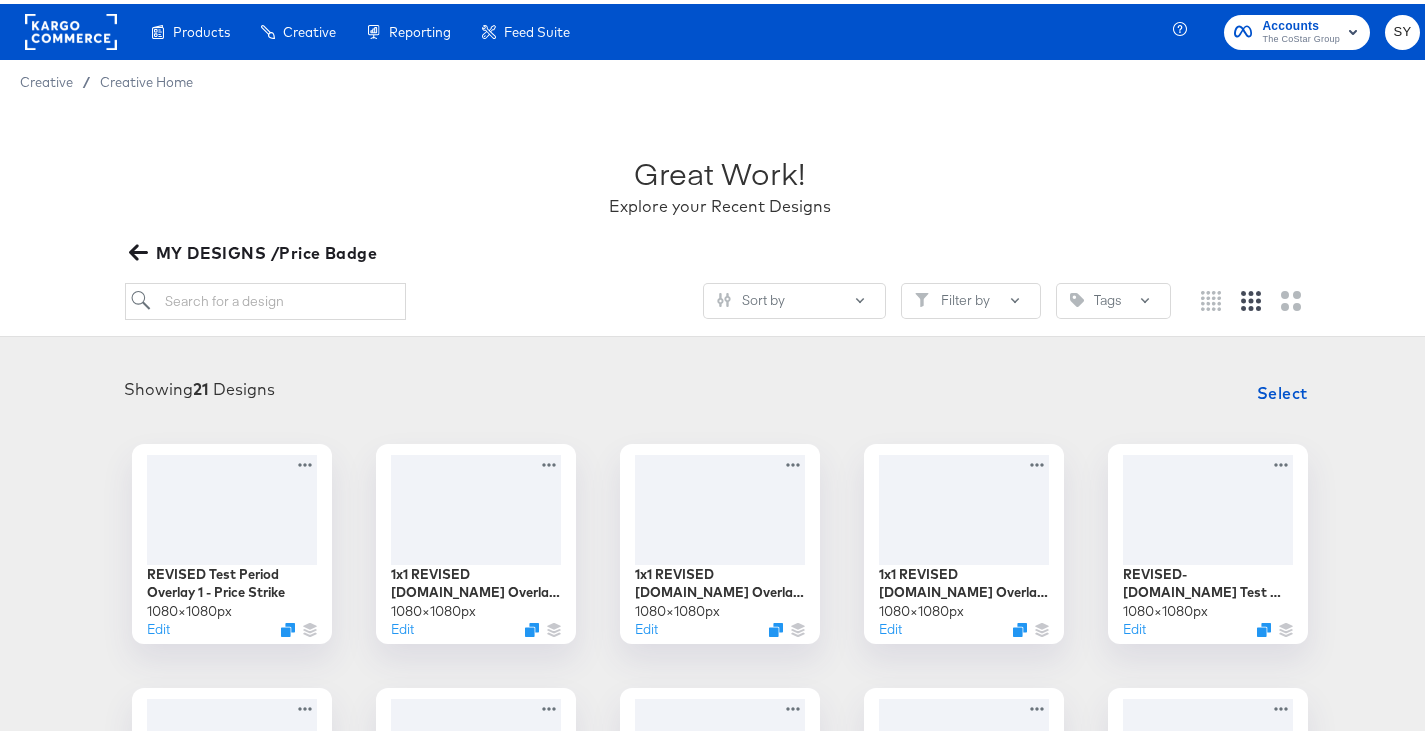 click on "MY DESIGNS /Price Badge" at bounding box center (255, 249) 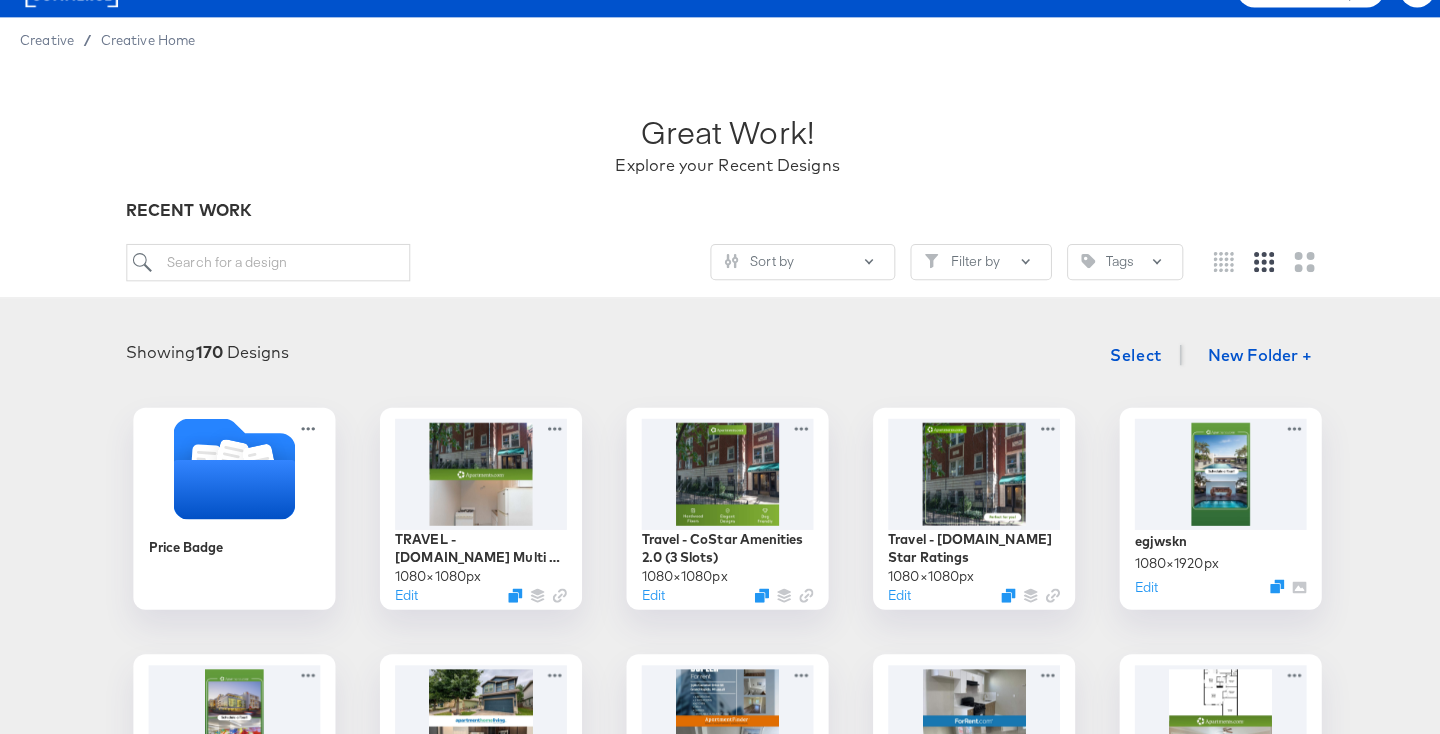 scroll, scrollTop: 0, scrollLeft: 0, axis: both 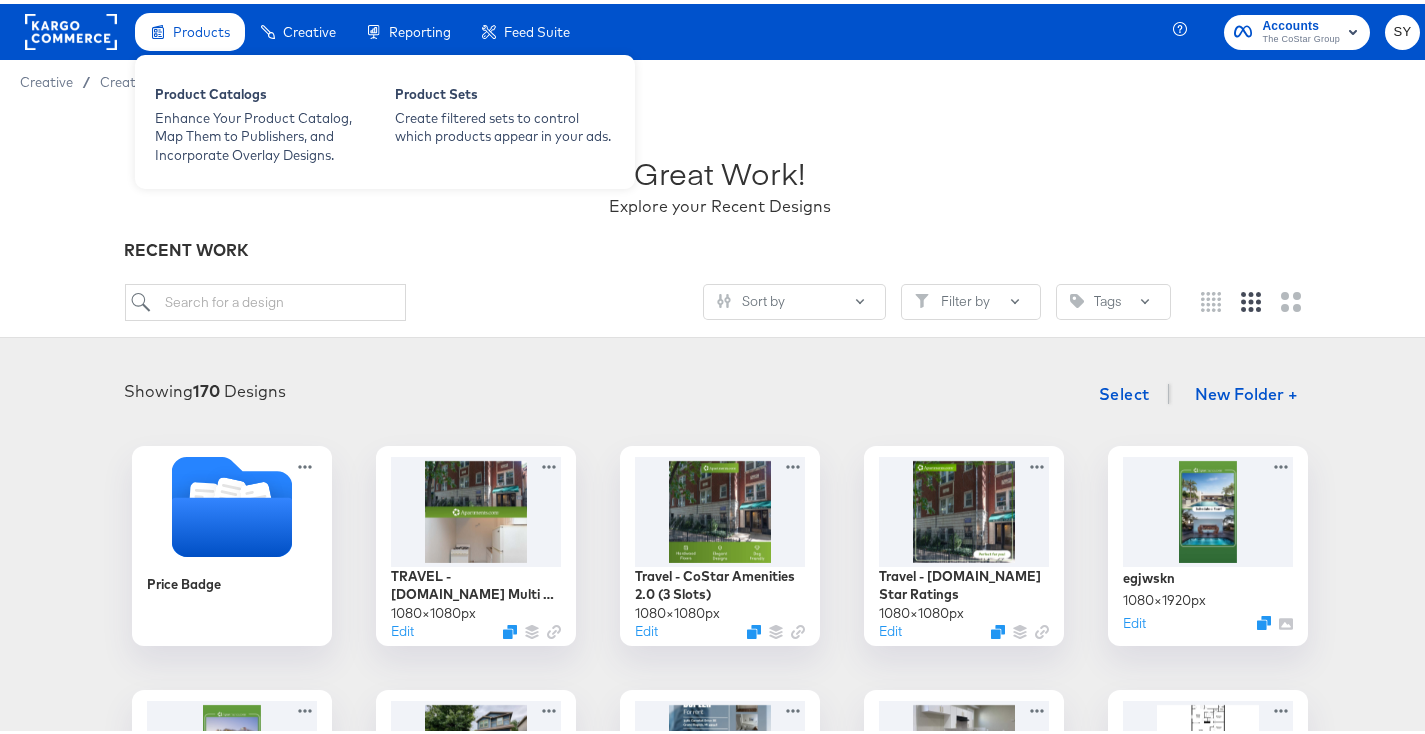 click on "Products" at bounding box center [201, 28] 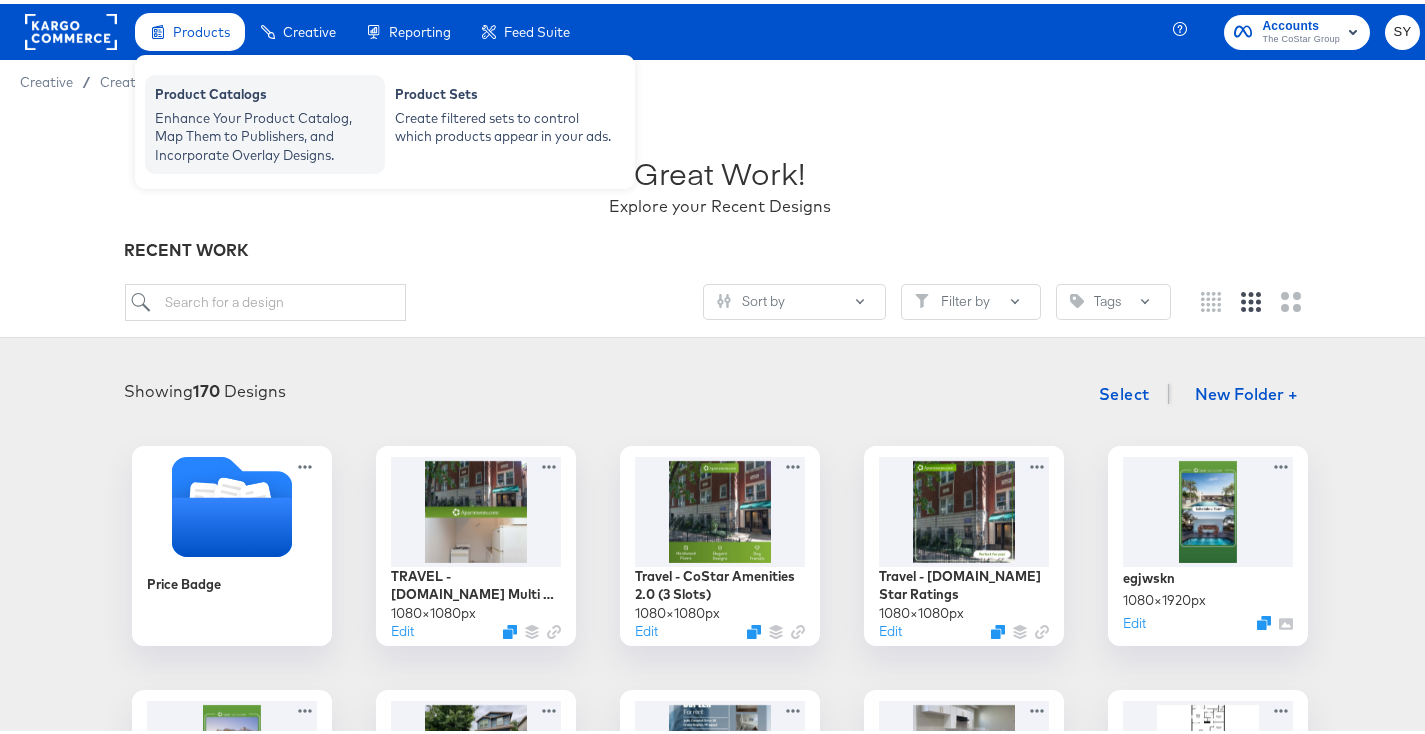 click on "Enhance Your Product Catalog, Map Them to Publishers, and Incorporate Overlay Designs." at bounding box center [265, 133] 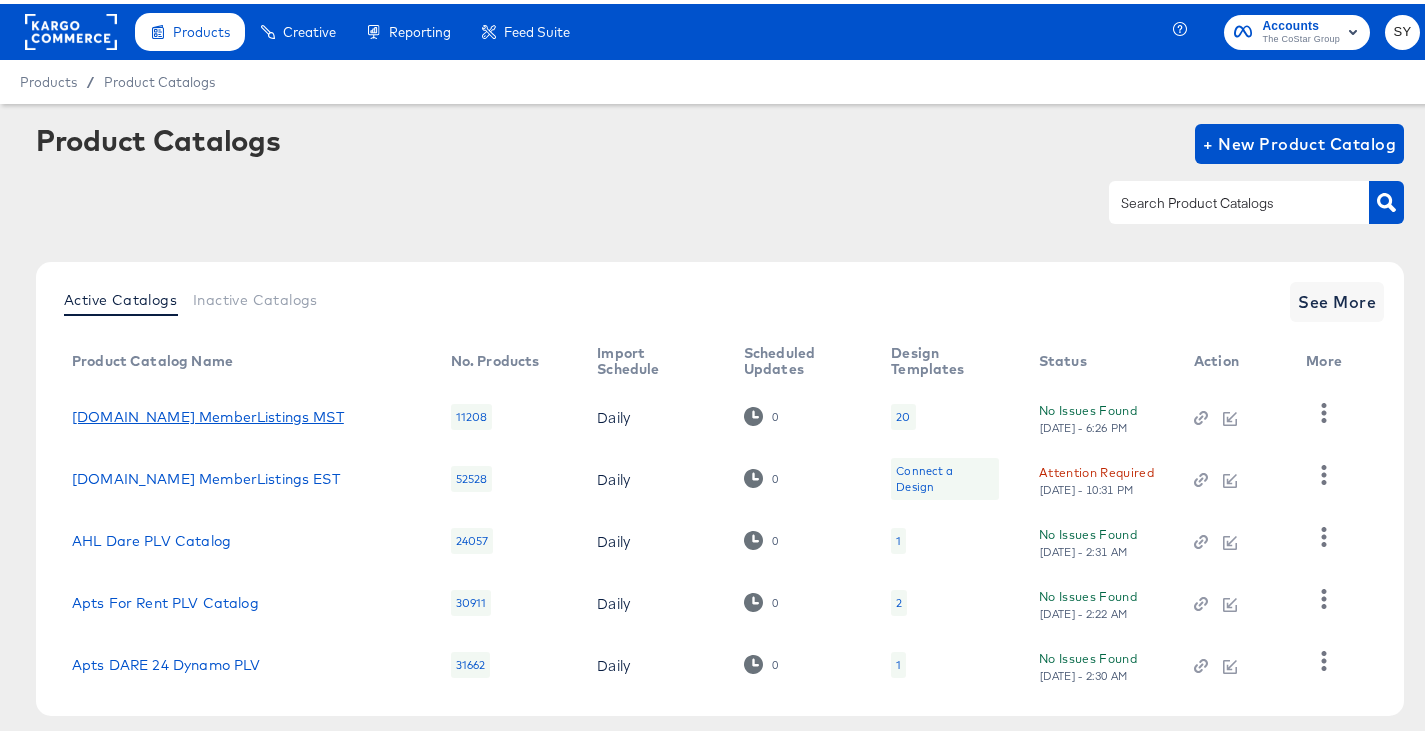 click on "[DOMAIN_NAME] MemberListings MST" at bounding box center (208, 413) 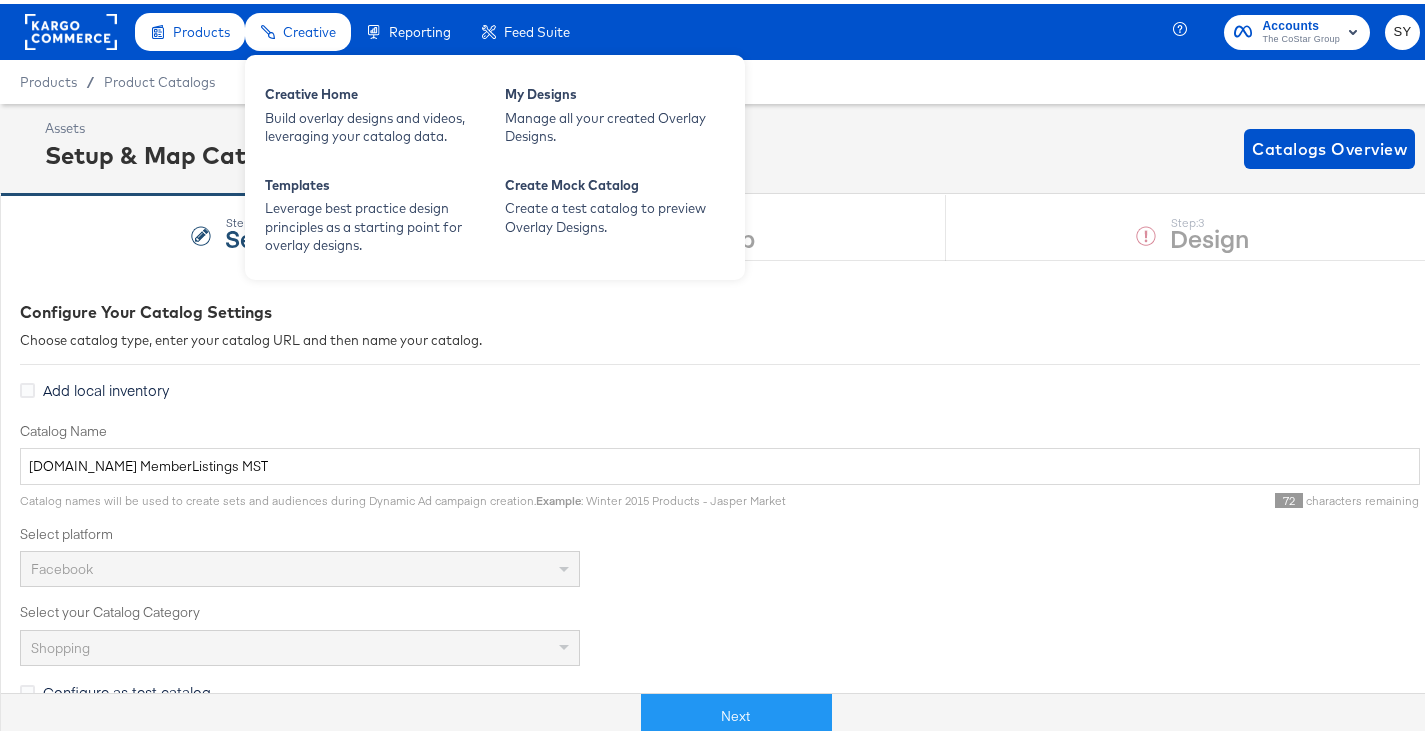 click on "Creative" at bounding box center (309, 28) 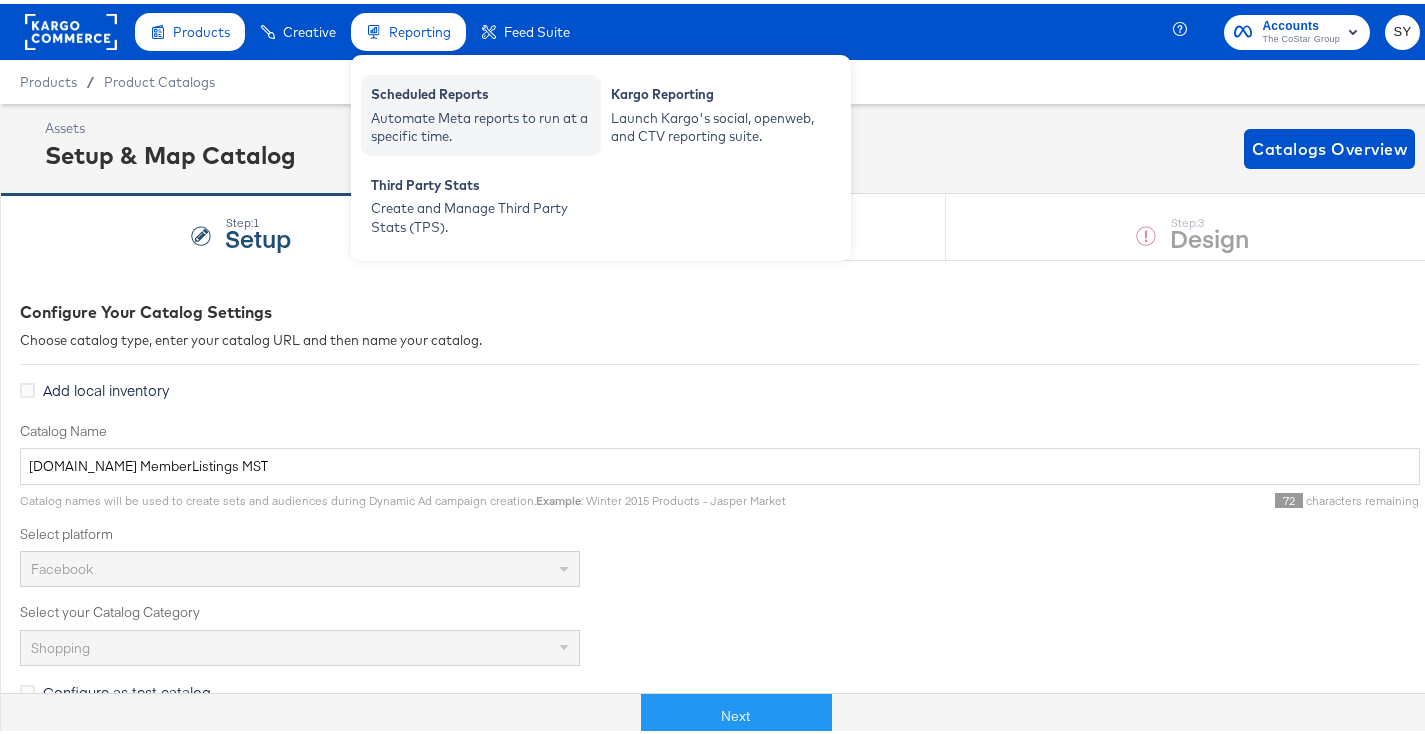 click on "Scheduled Reports Automate Meta reports to run at a specific time." at bounding box center [481, 111] 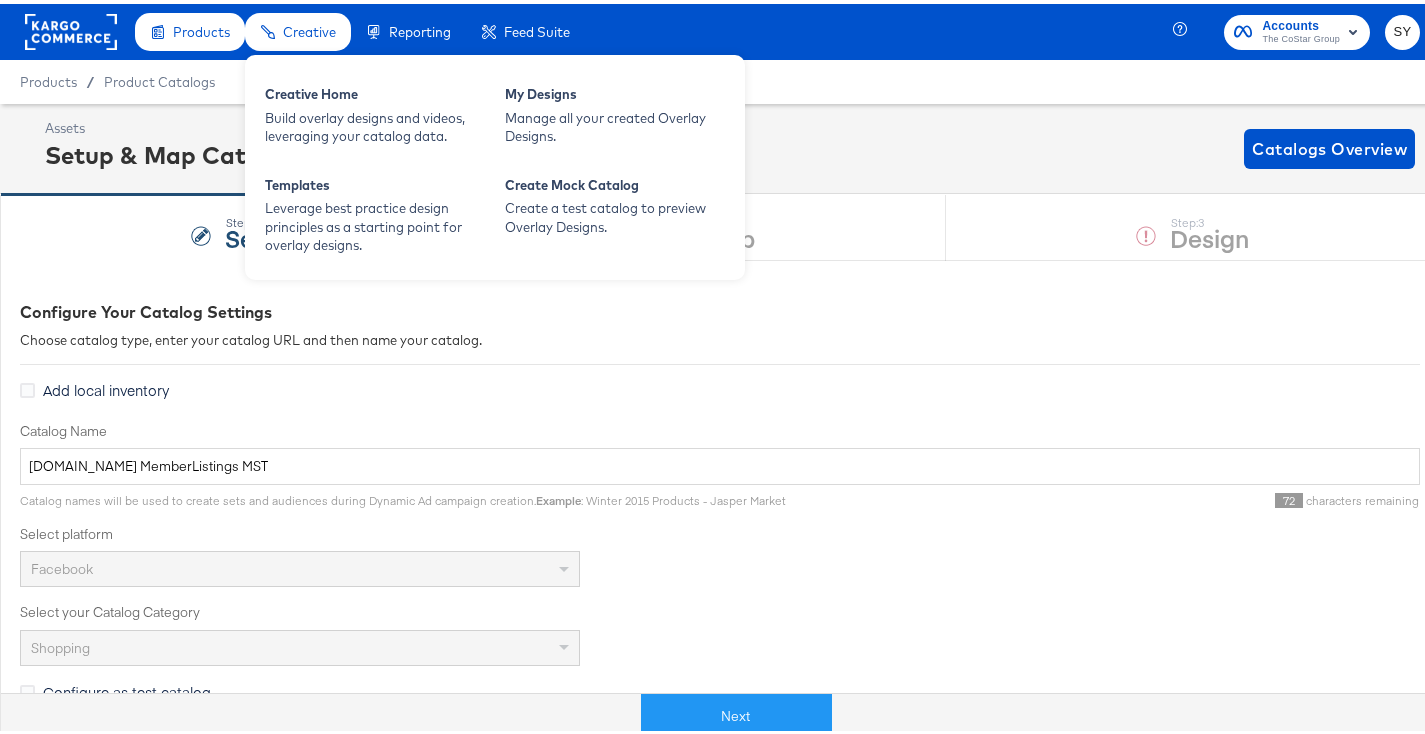 click on "Creative" at bounding box center (309, 28) 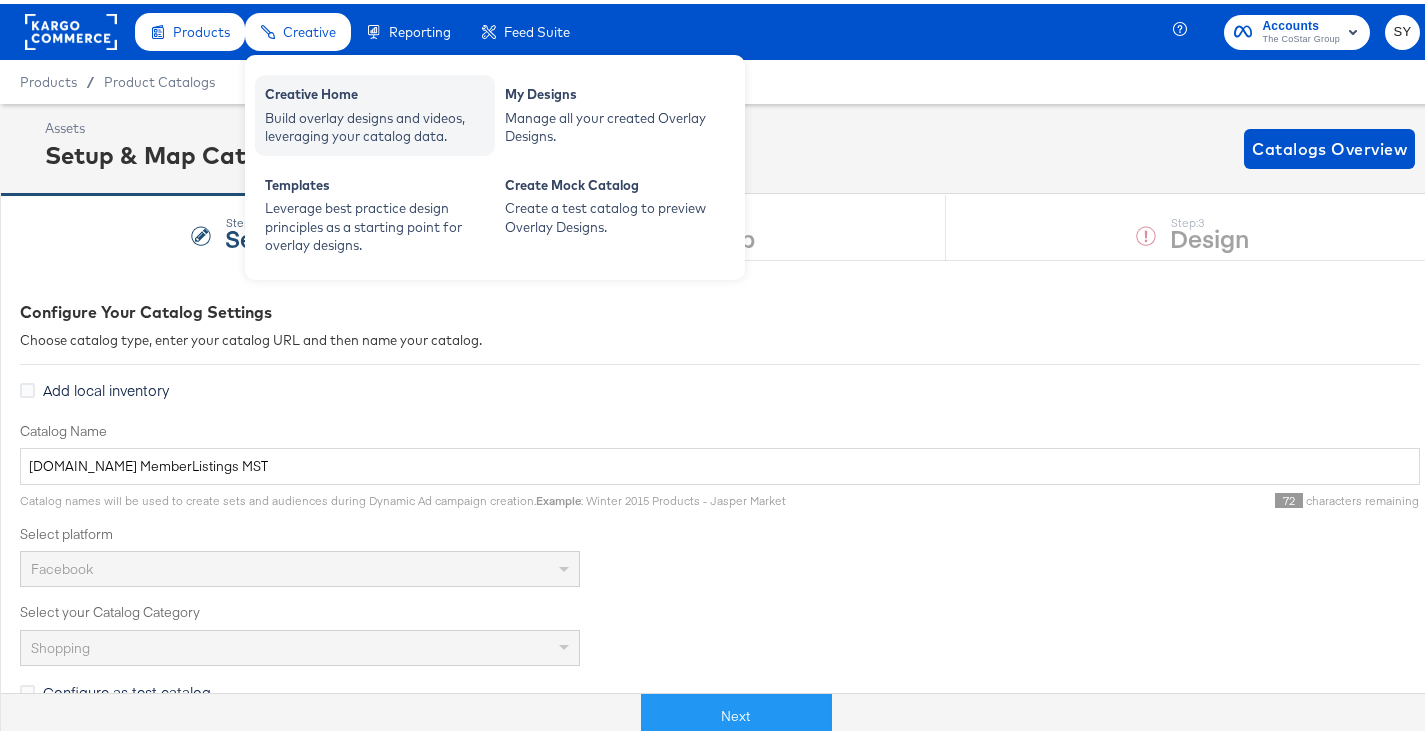 click on "Build overlay designs and videos, leveraging your catalog data." at bounding box center (375, 123) 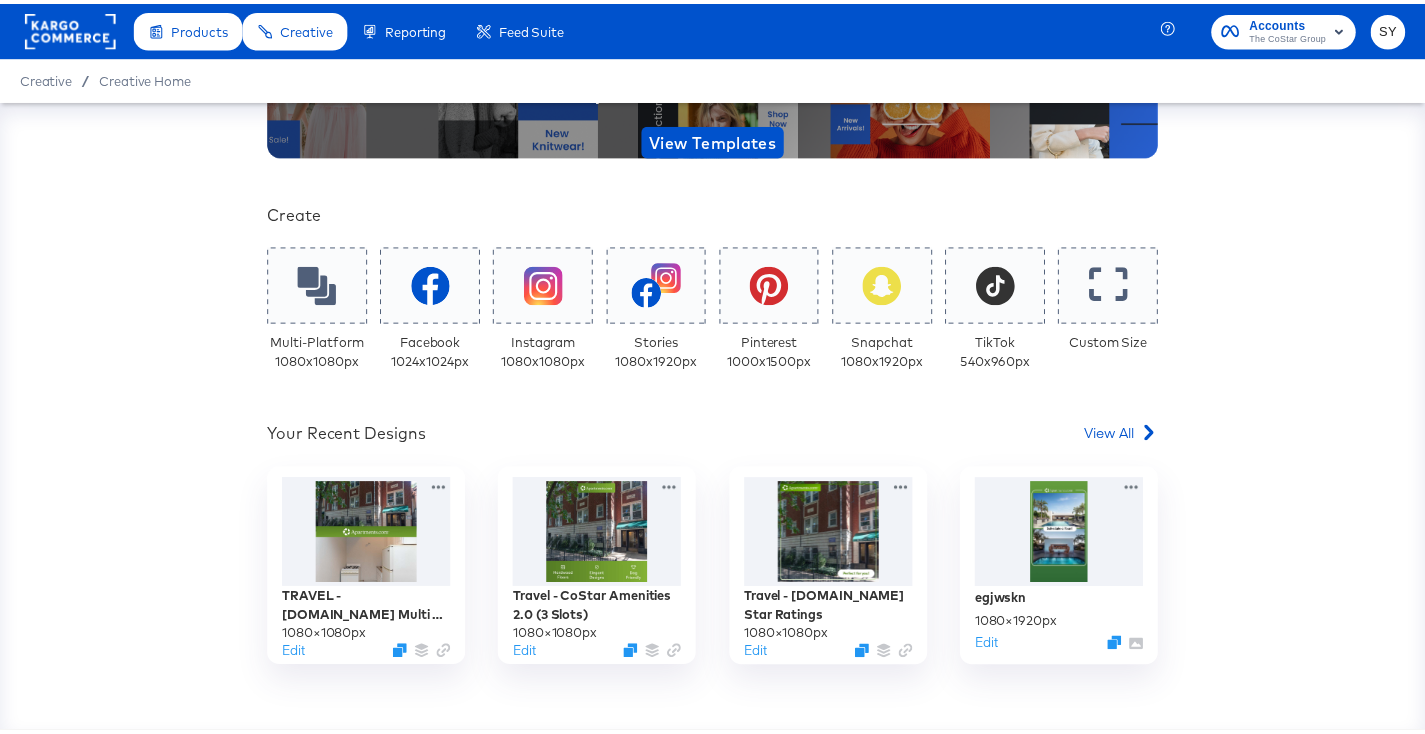 scroll, scrollTop: 284, scrollLeft: 0, axis: vertical 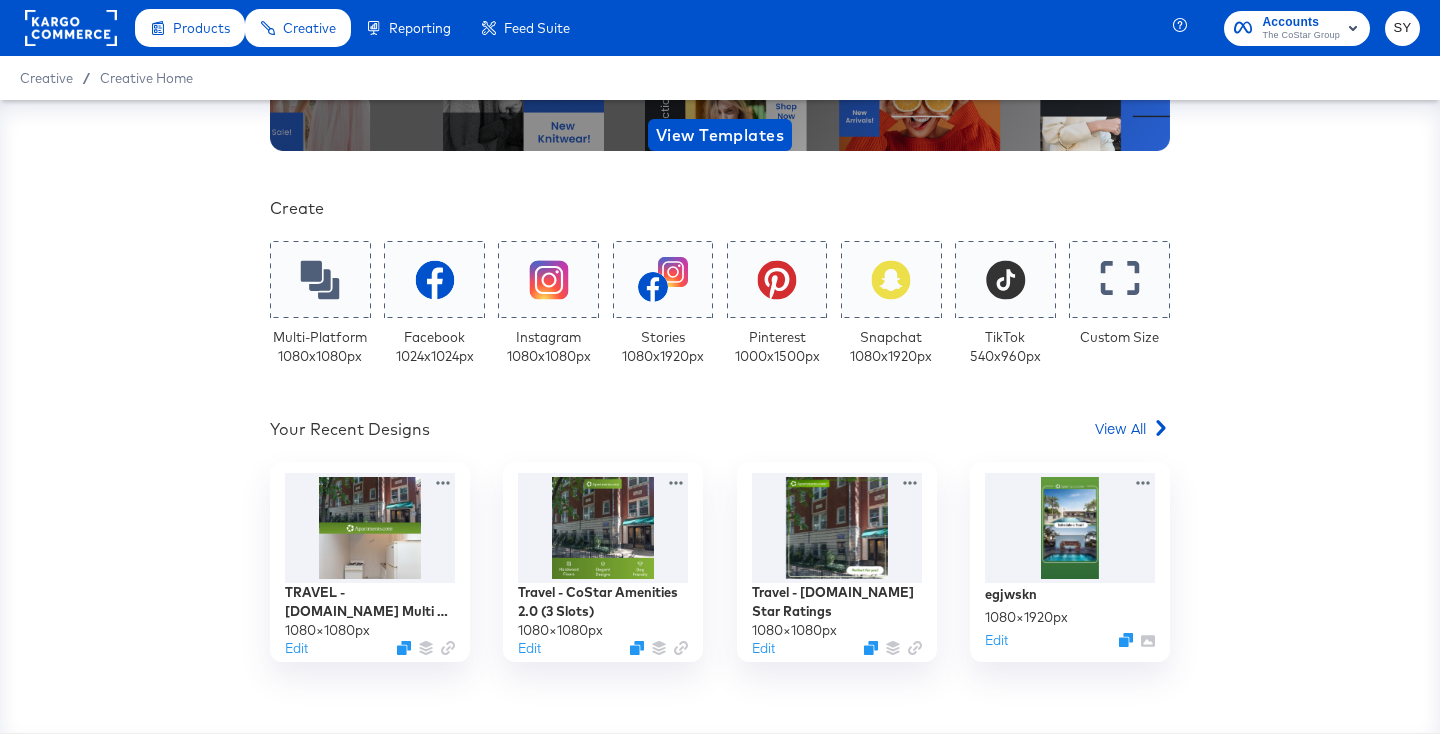 click on "Multi-Platform 1080  x  1080 px" at bounding box center [320, 306] 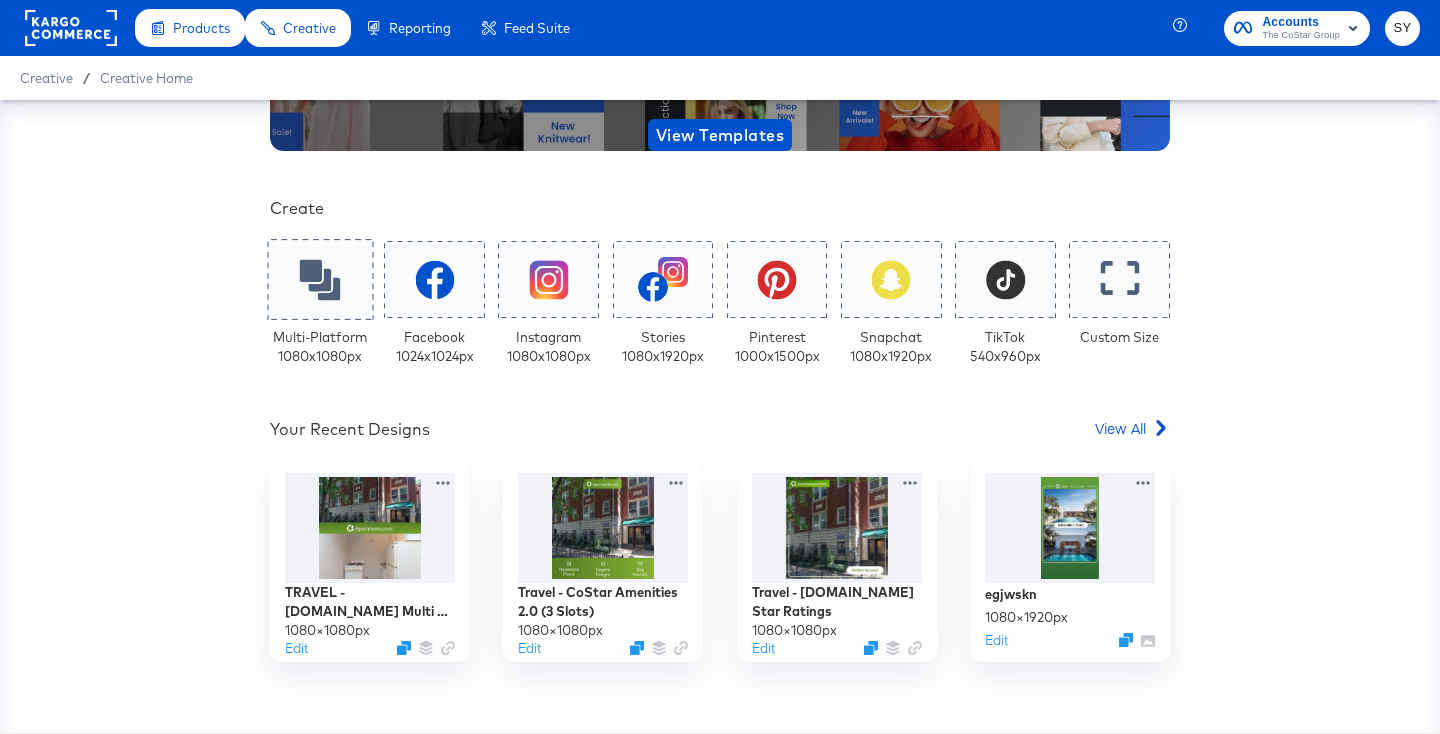 click 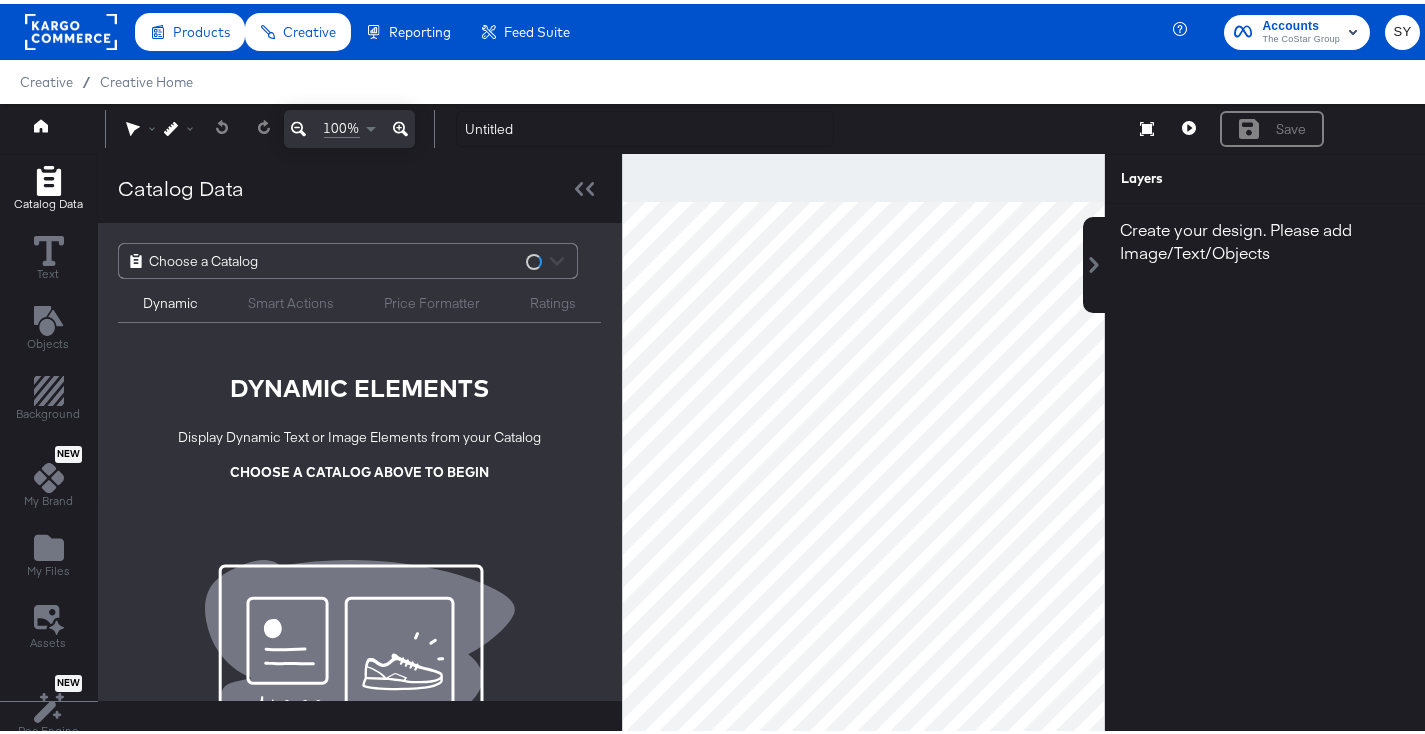 click on "Choose a Catalog" at bounding box center [348, 257] 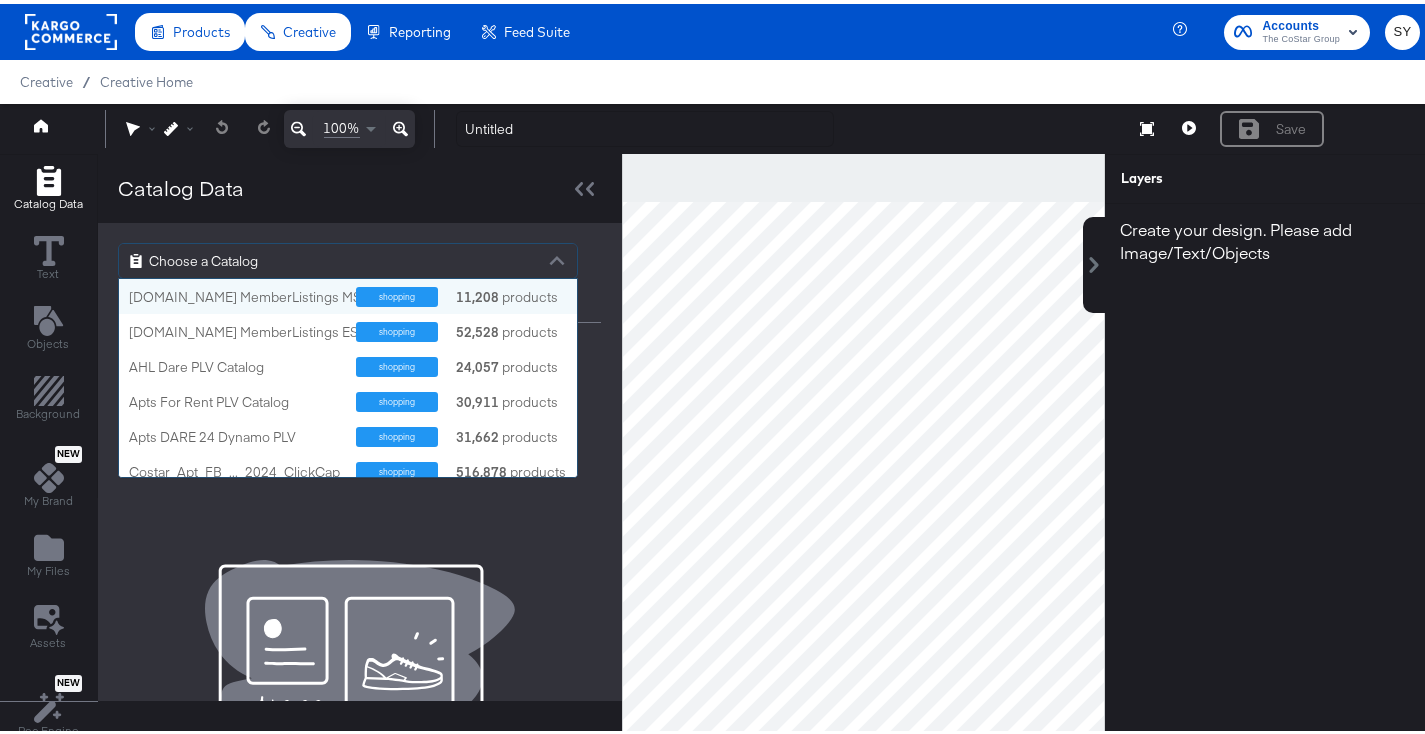 scroll, scrollTop: 16, scrollLeft: 16, axis: both 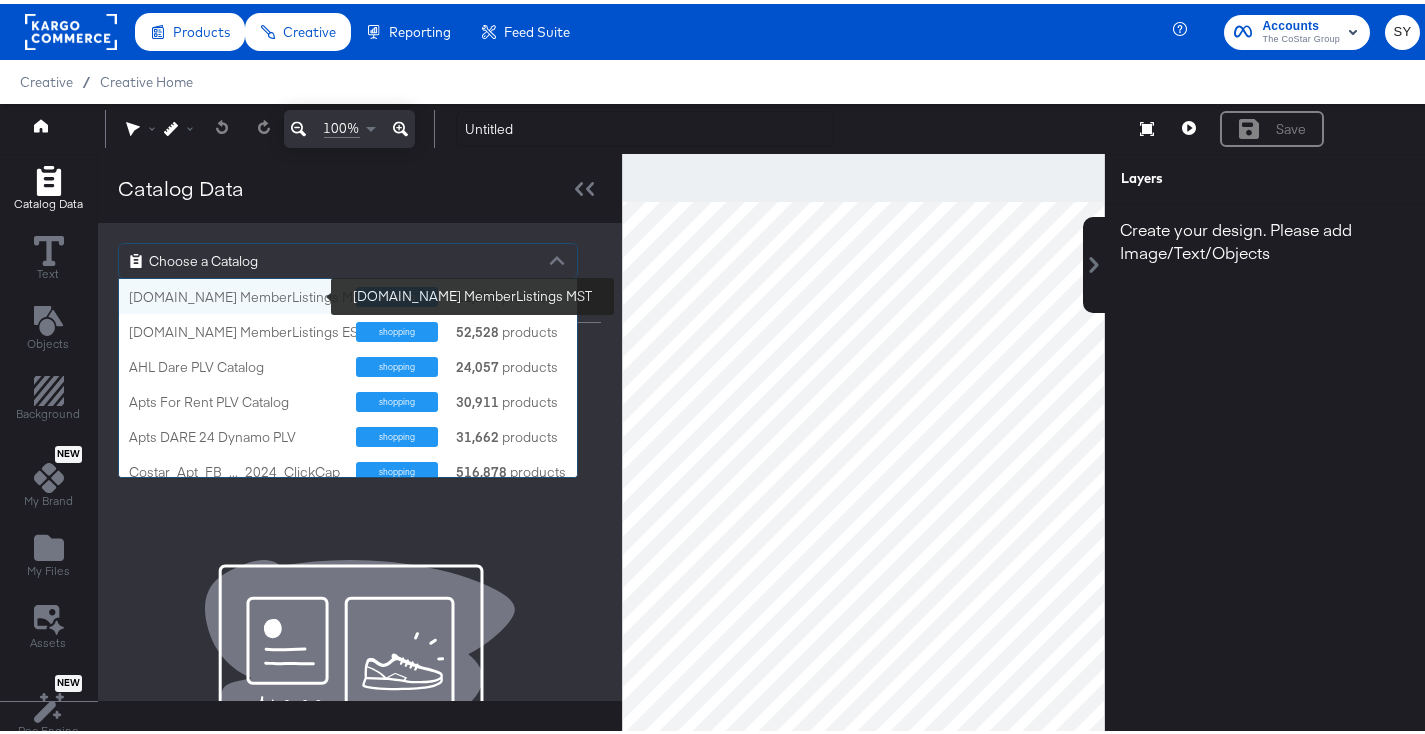 click on "[DOMAIN_NAME] MemberListings MST" at bounding box center (248, 293) 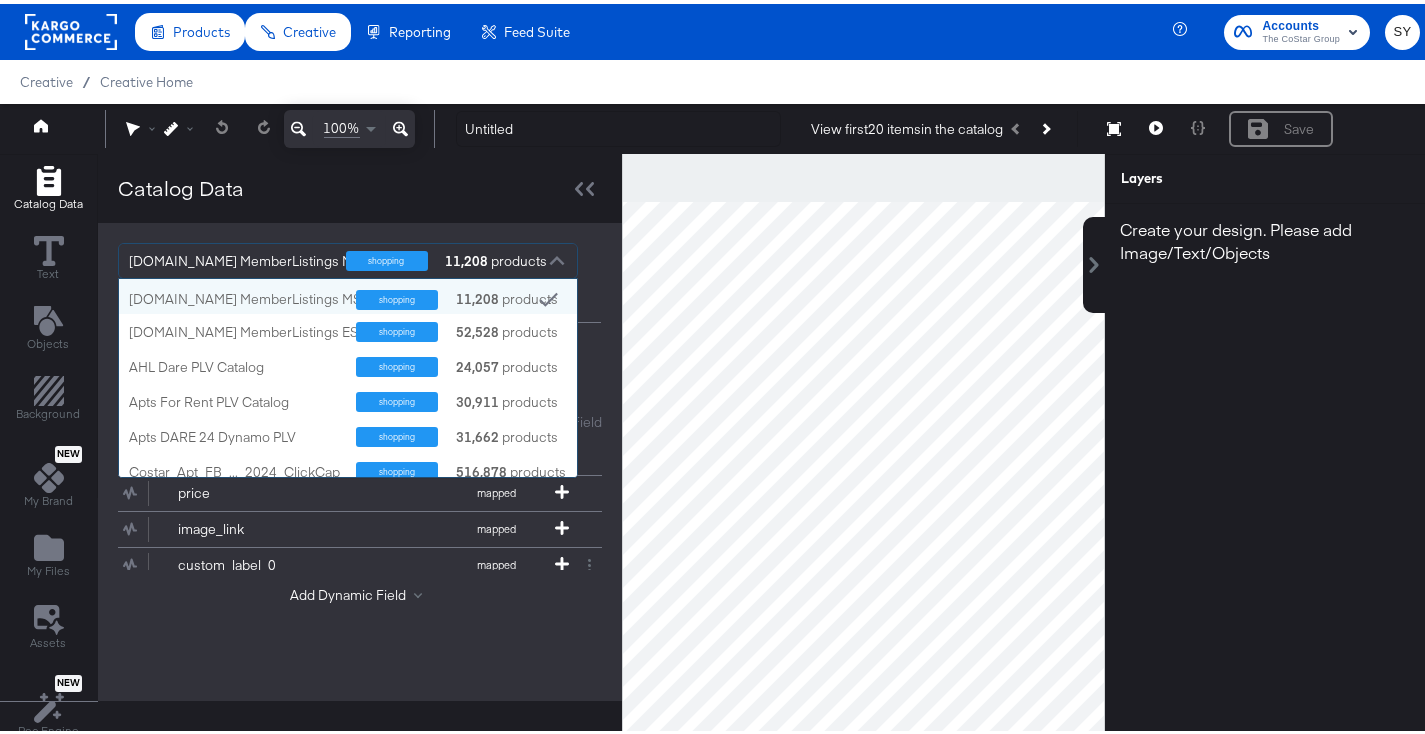 scroll, scrollTop: 16, scrollLeft: 16, axis: both 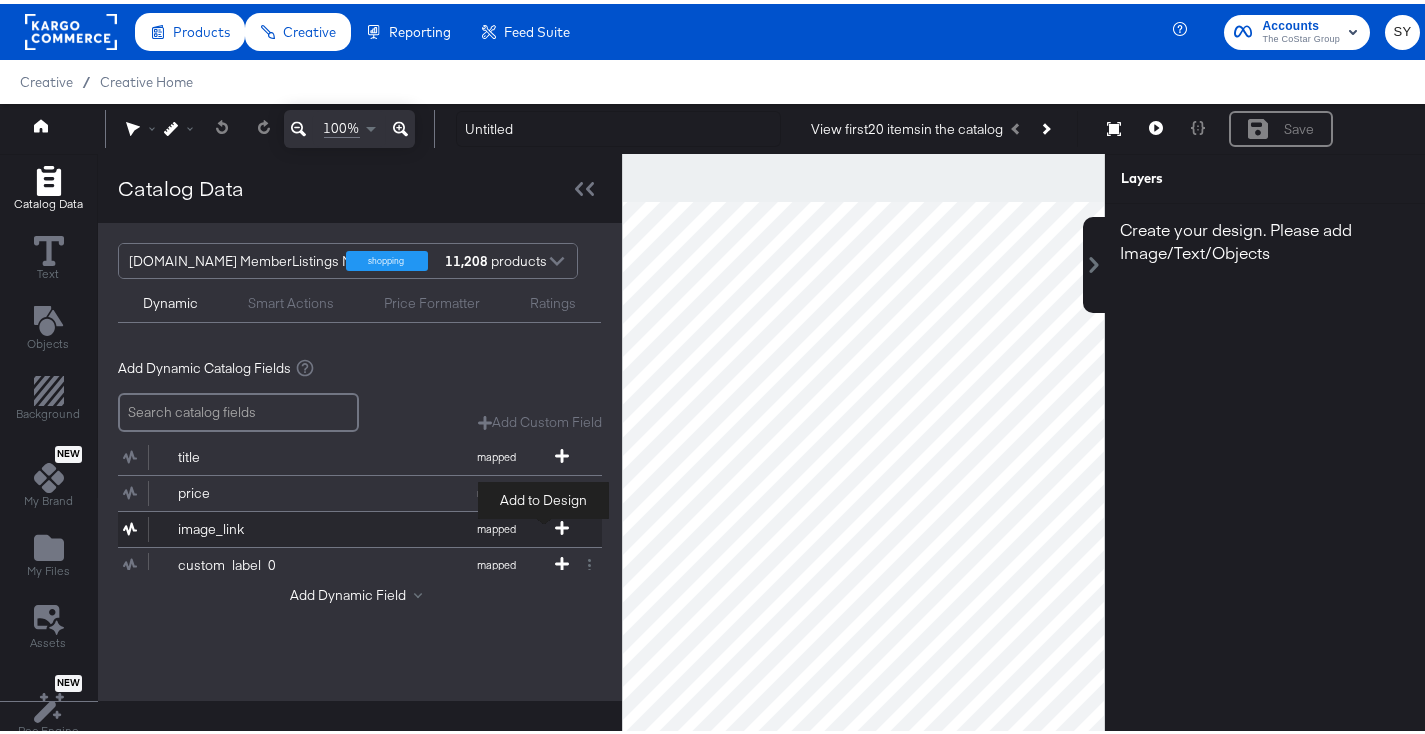click at bounding box center (562, 525) 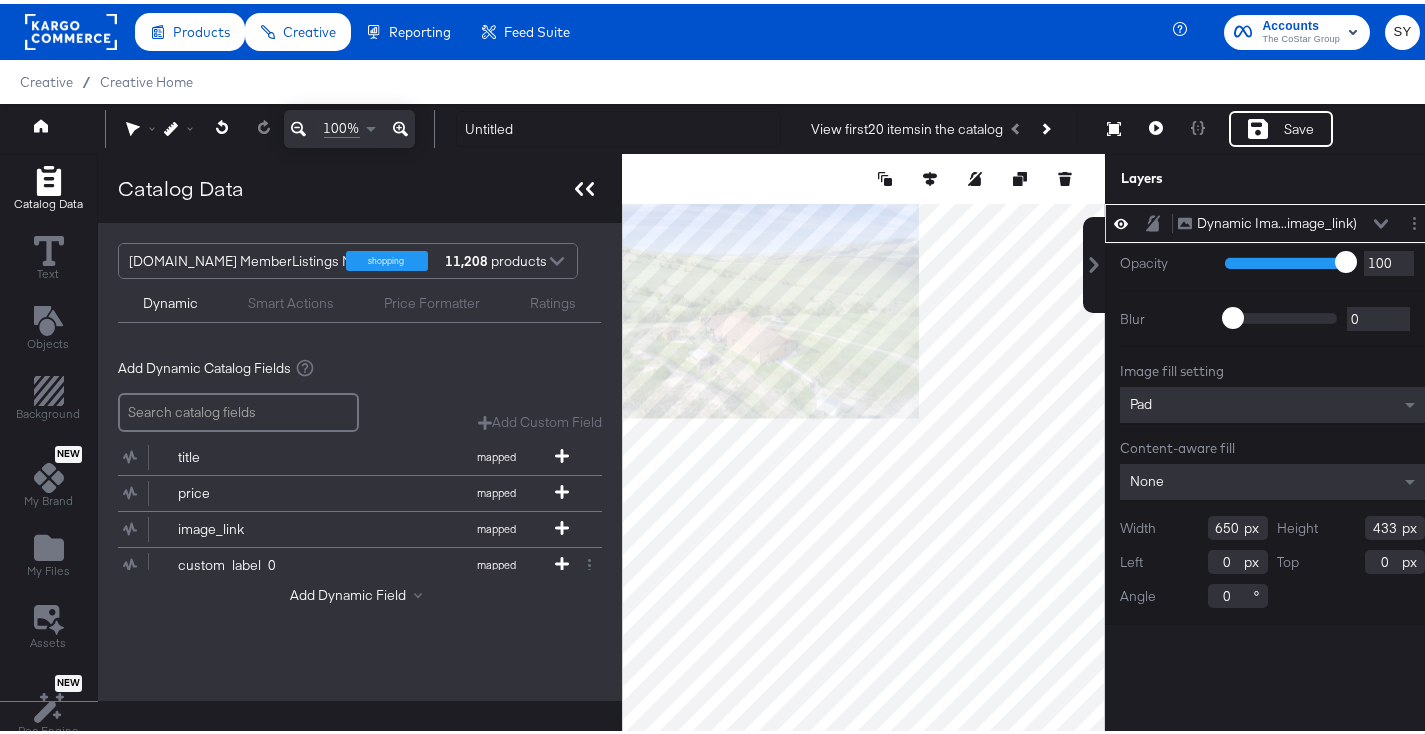 click at bounding box center [584, 184] 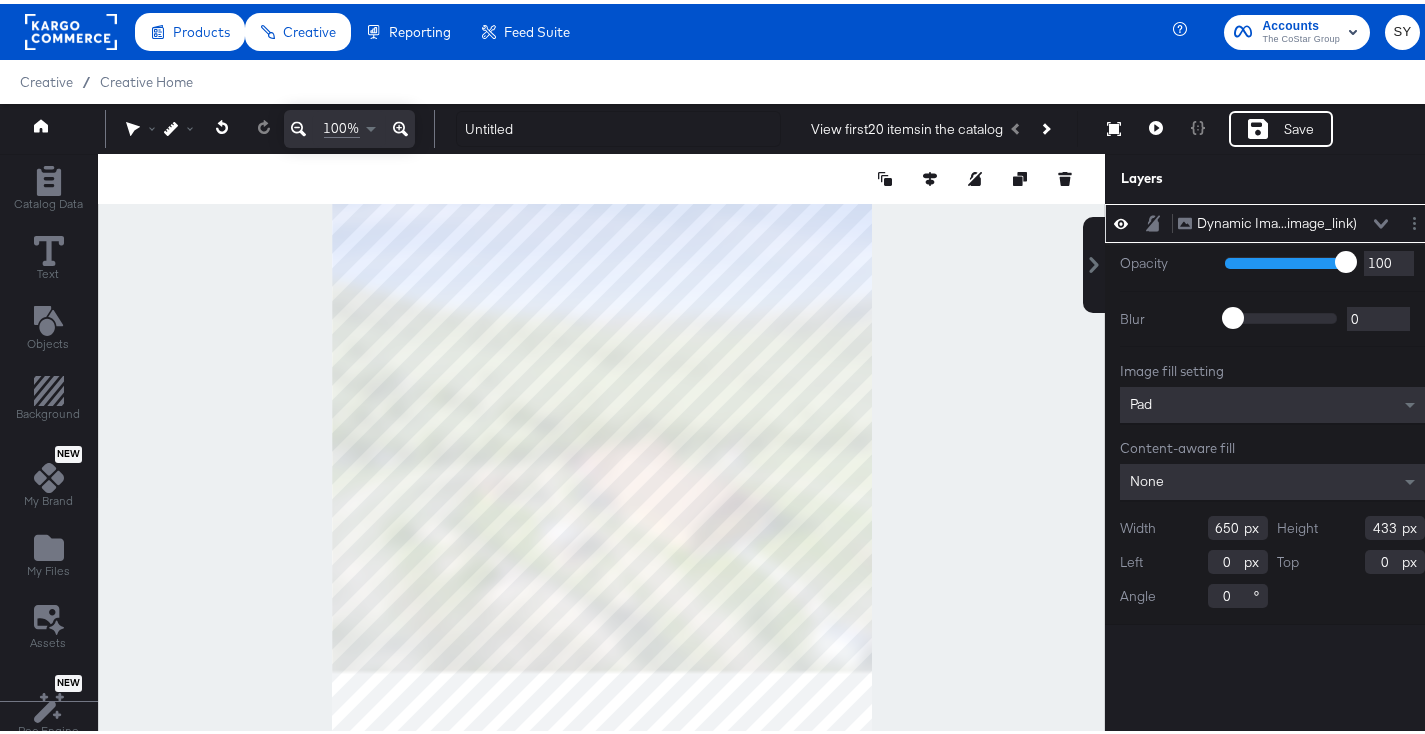 click on "Products Products Product Catalogs Enhance Your Product Catalog, Map Them to Publishers, and Incorporate Overlay Designs. Product Sets Create filtered sets to control which products appear in your ads. Creative Creative Creative Home Build overlay designs and videos, leveraging your catalog data. My Designs Manage all your created Overlay Designs. Templates Leverage best practice design principles as a starting point for overlay designs. Create Mock Catalog Create a test catalog to preview Overlay Designs. Reporting Reporting Scheduled Reports Automate Meta reports to run at a specific time. Kargo Reporting Launch Kargo's social, openweb, and CTV reporting suite. Third Party Stats Create and Manage Third Party Stats (TPS). Feed Suite Feed Suite ACE Integration Builder Develop Cross-Channel Dynamic Workflows with ease. Data Sources Pull and store data from various data sources in the Kargo Format. Feed Health (HUD) Check the status of your feeds that were processed. Offline /" at bounding box center (720, 367) 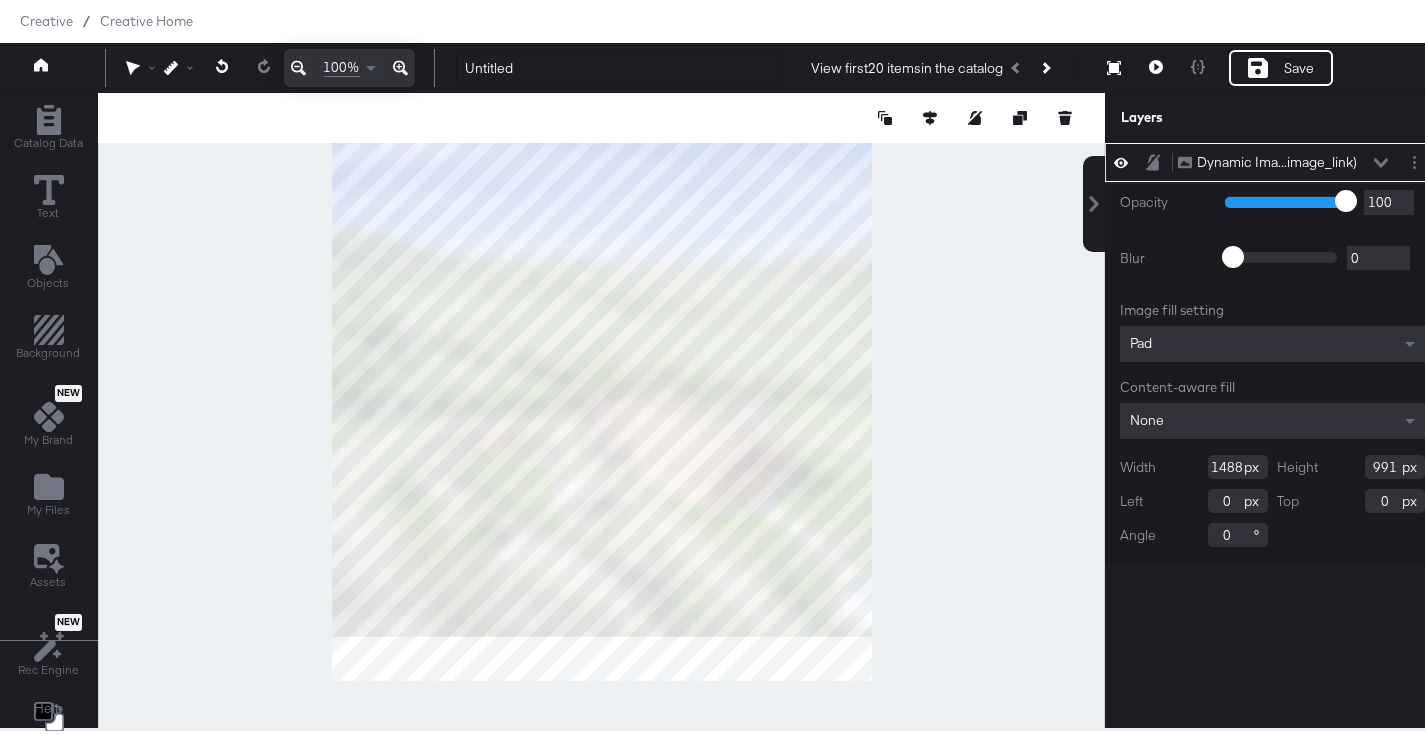 scroll, scrollTop: 84, scrollLeft: 0, axis: vertical 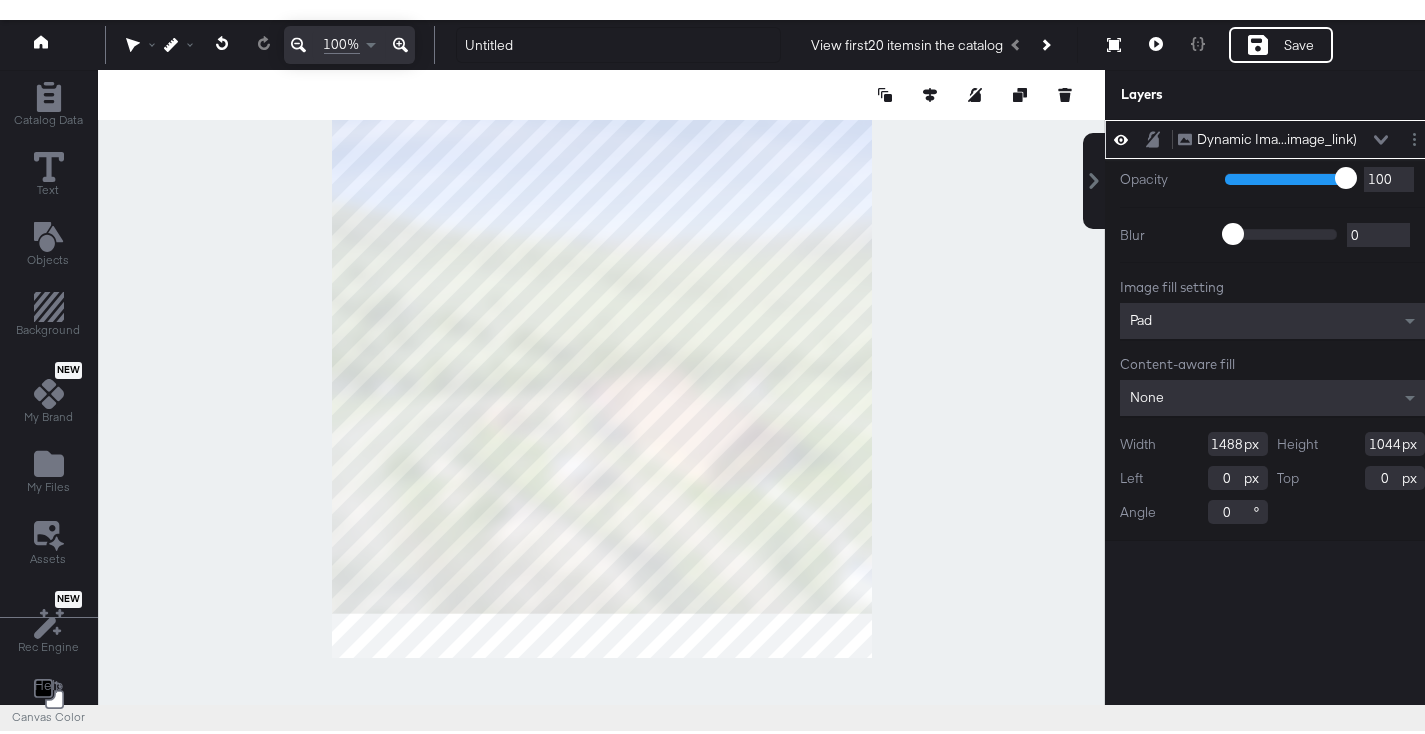 click at bounding box center [601, 383] 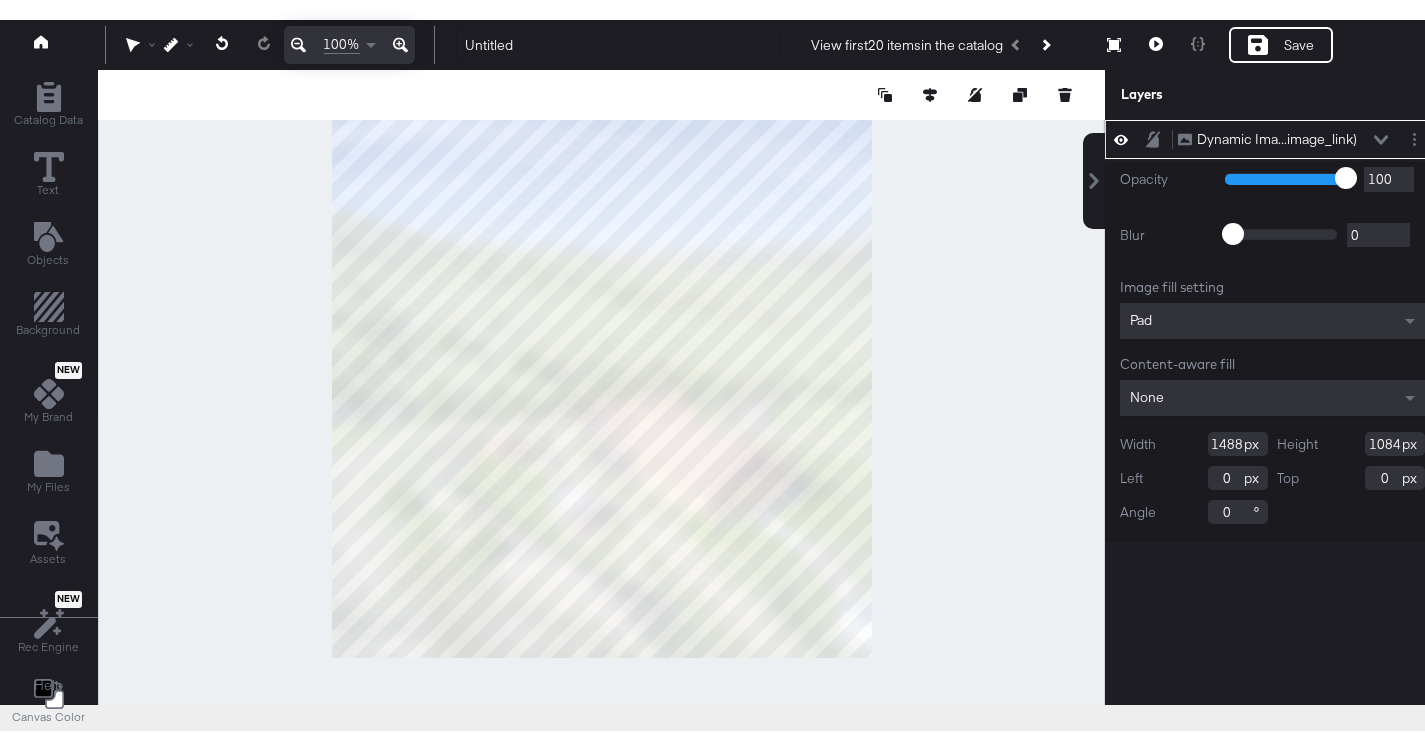 click on "None" at bounding box center [1272, 394] 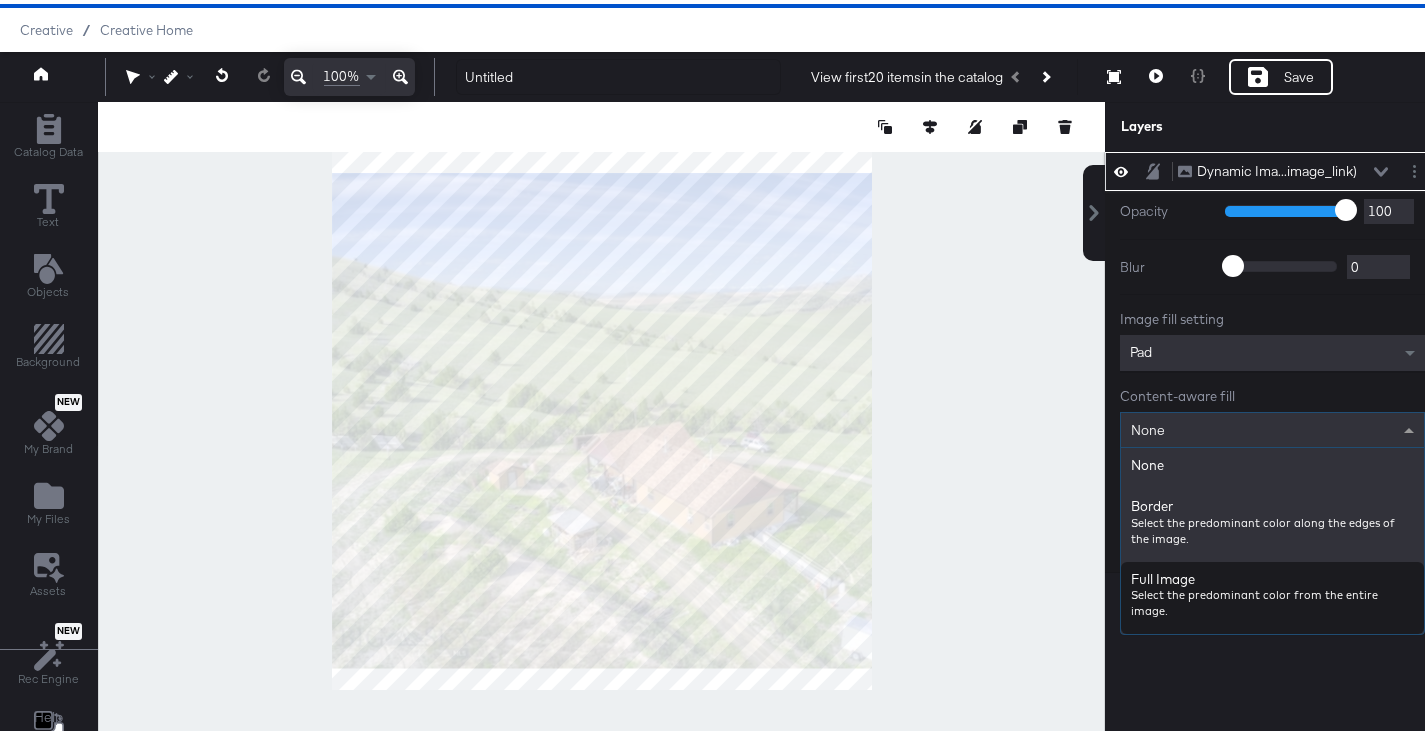 scroll, scrollTop: 35, scrollLeft: 0, axis: vertical 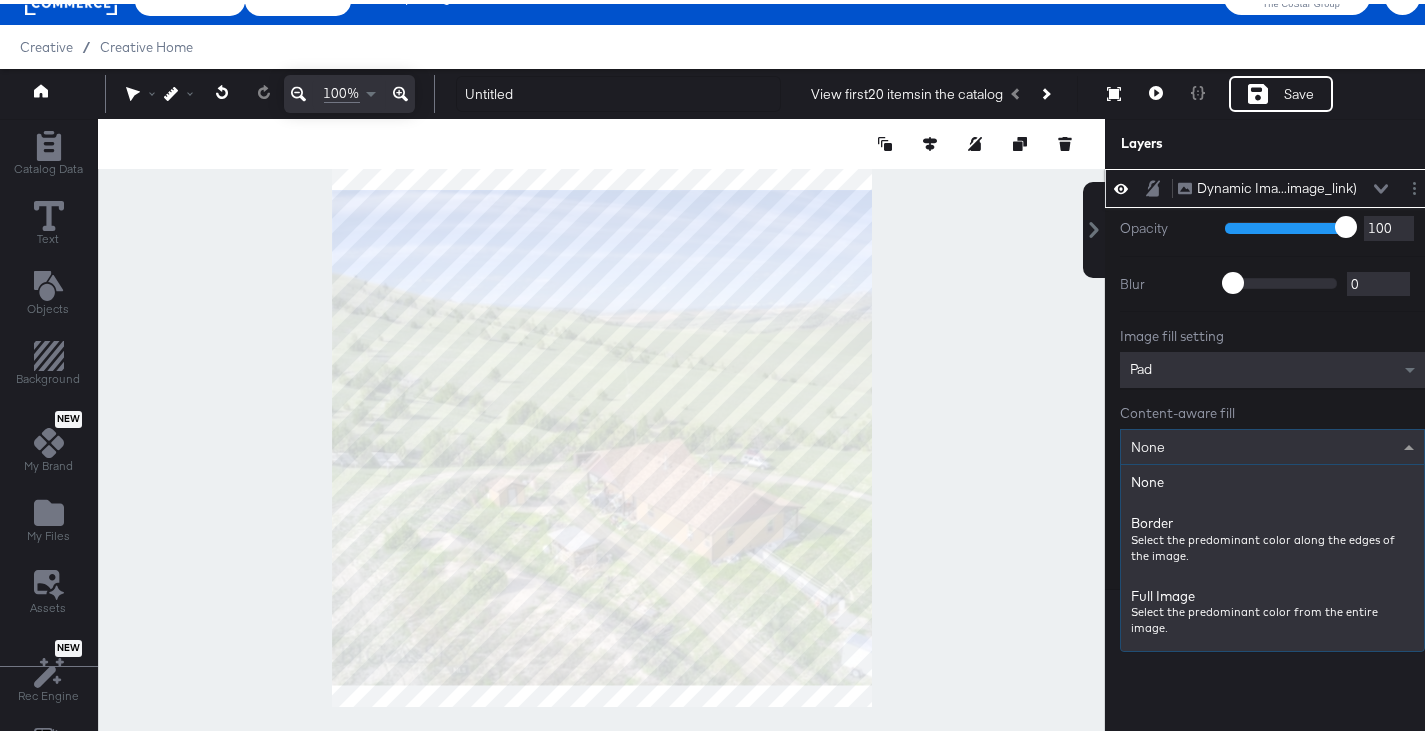 click on "Pad" at bounding box center (1272, 366) 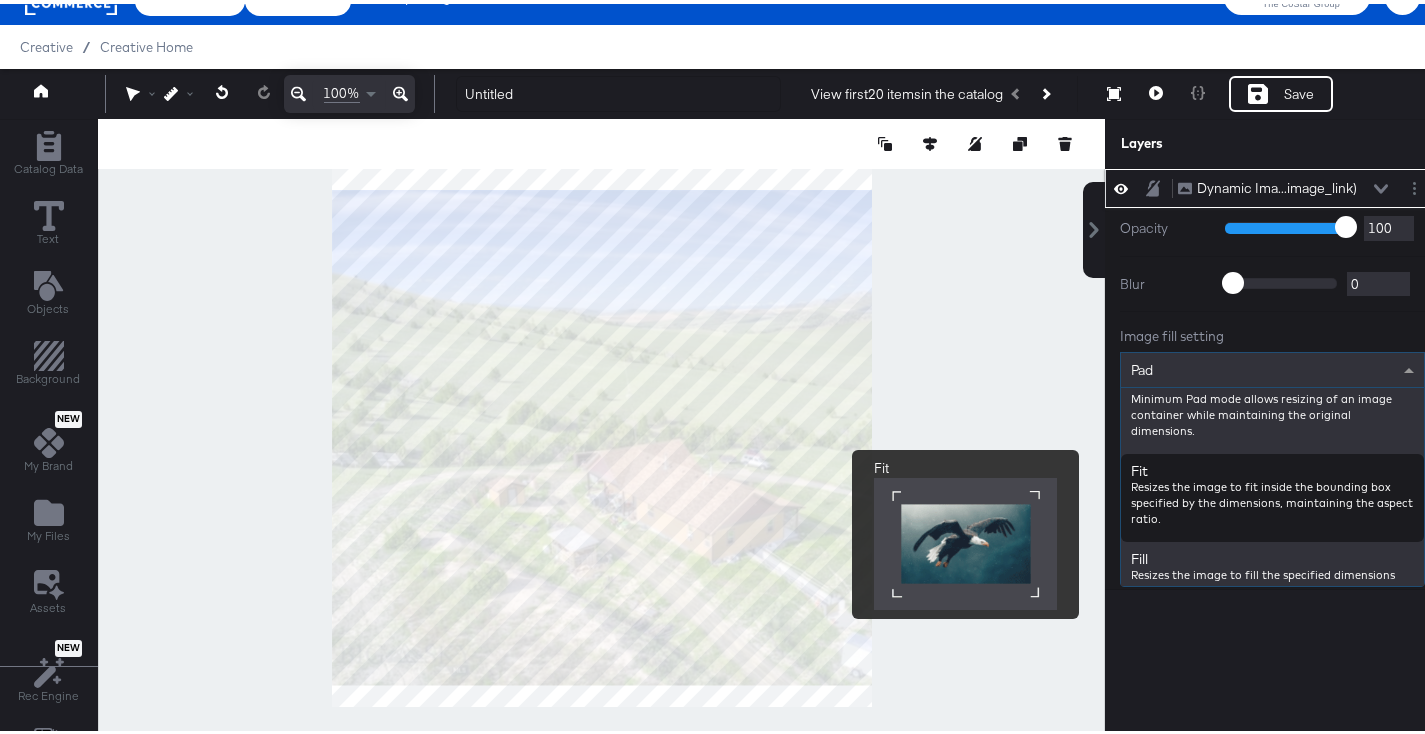 scroll, scrollTop: 203, scrollLeft: 0, axis: vertical 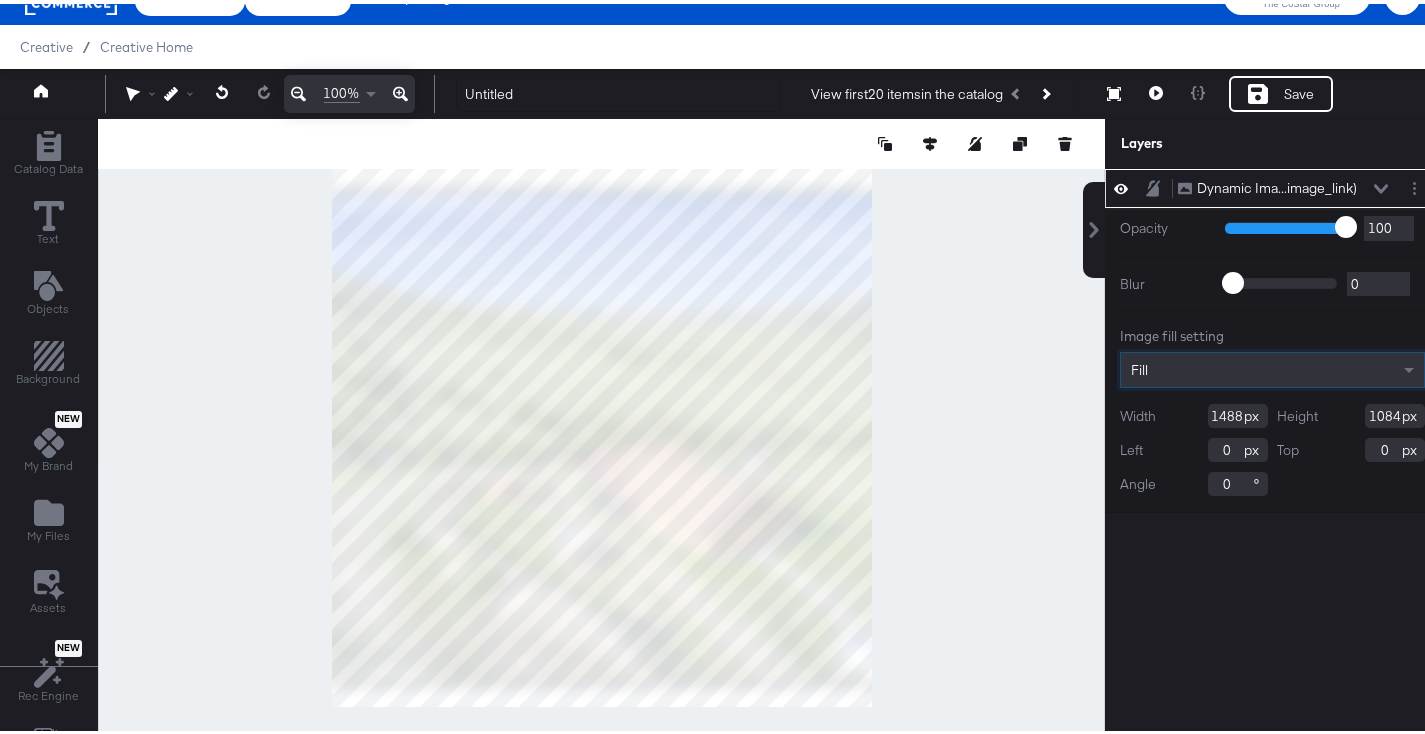 click at bounding box center (975, 140) 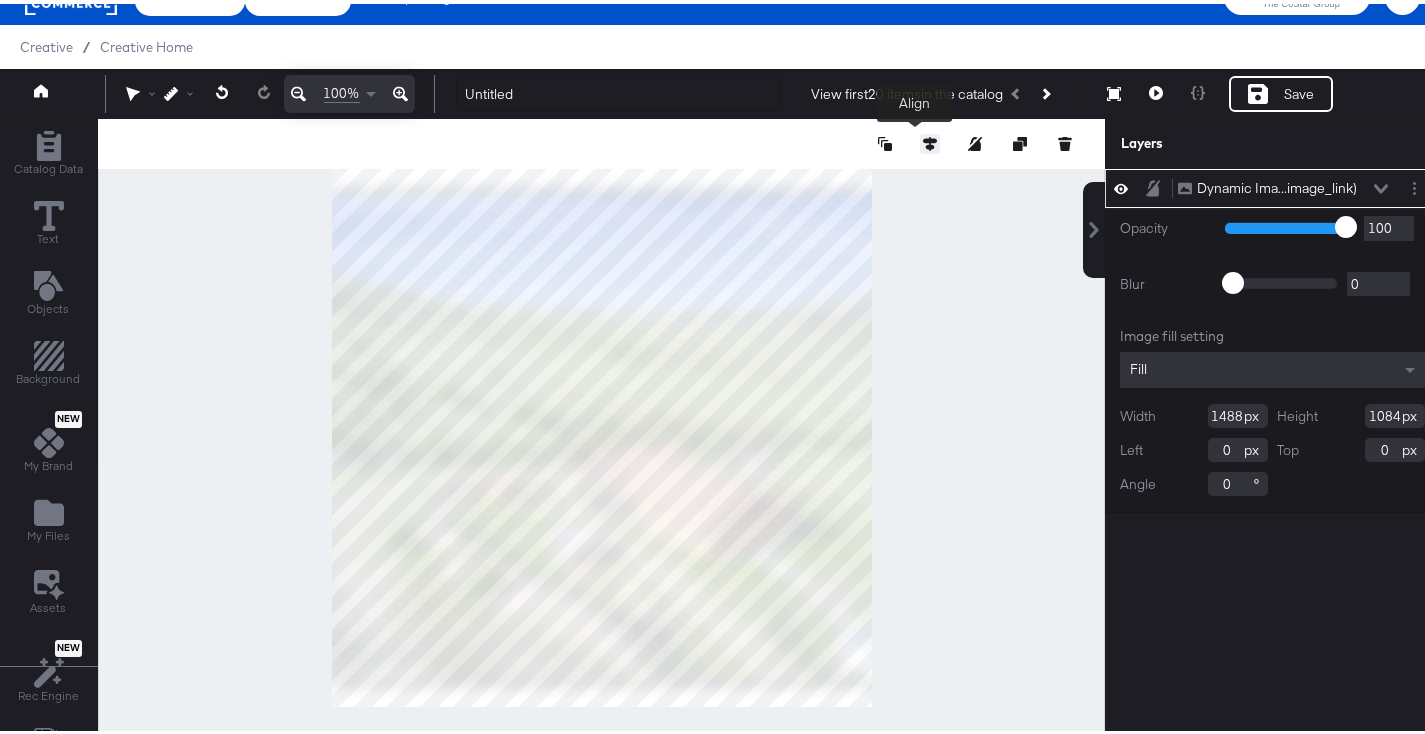 click at bounding box center (930, 140) 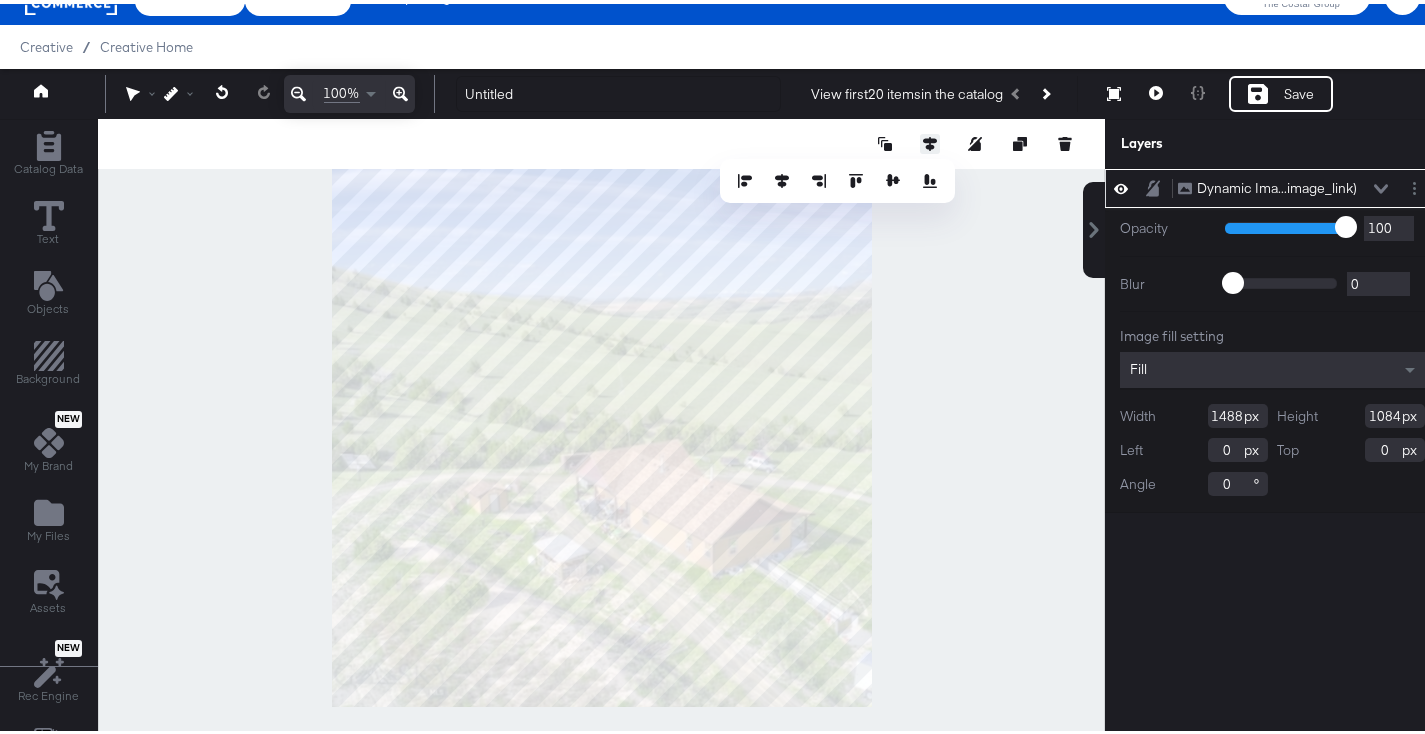 click at bounding box center (930, 140) 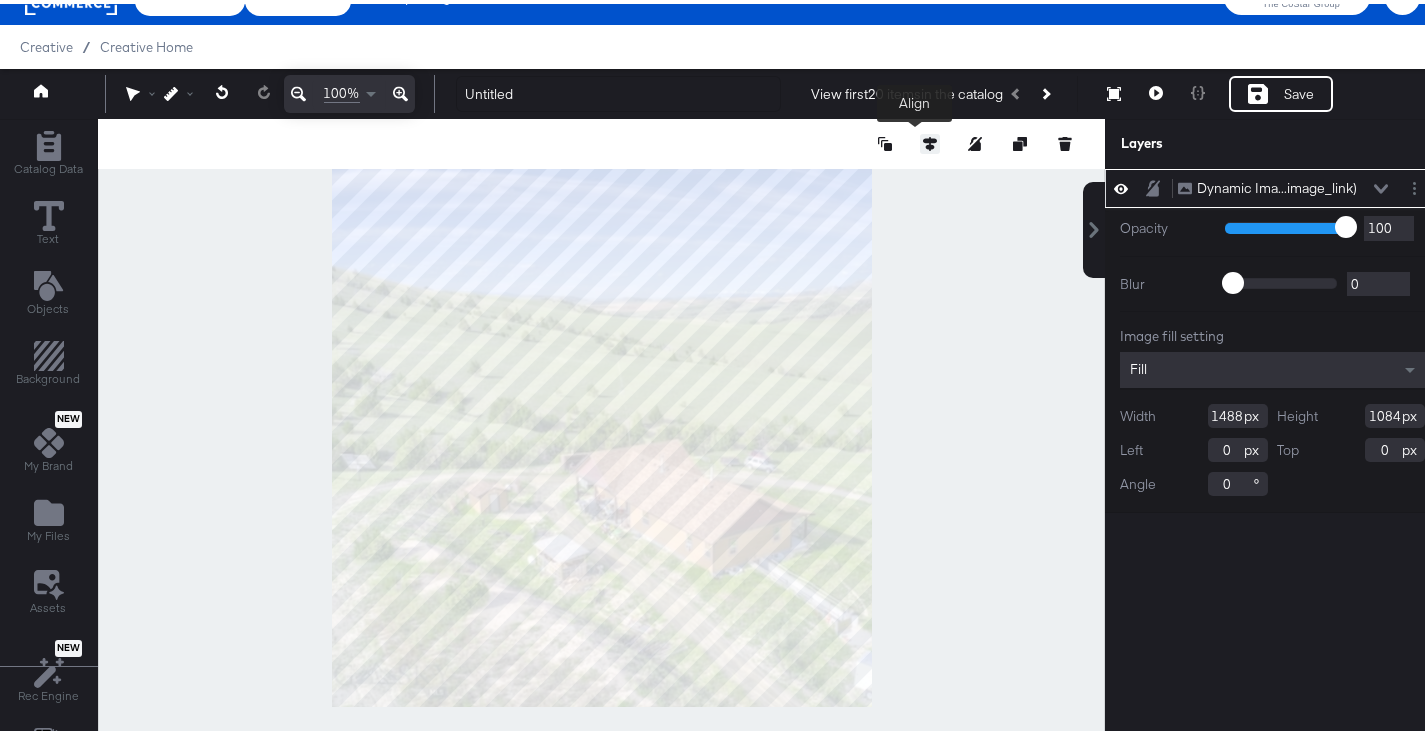 click 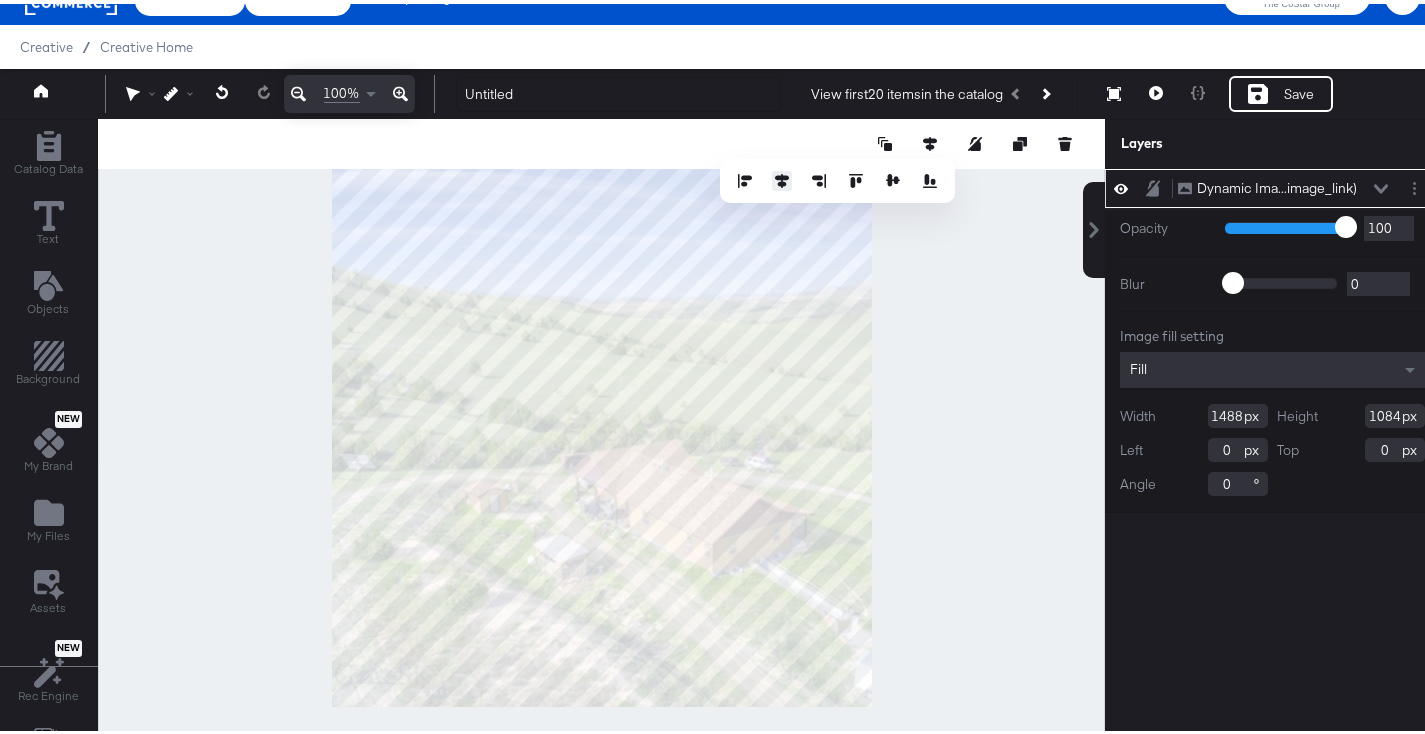 click 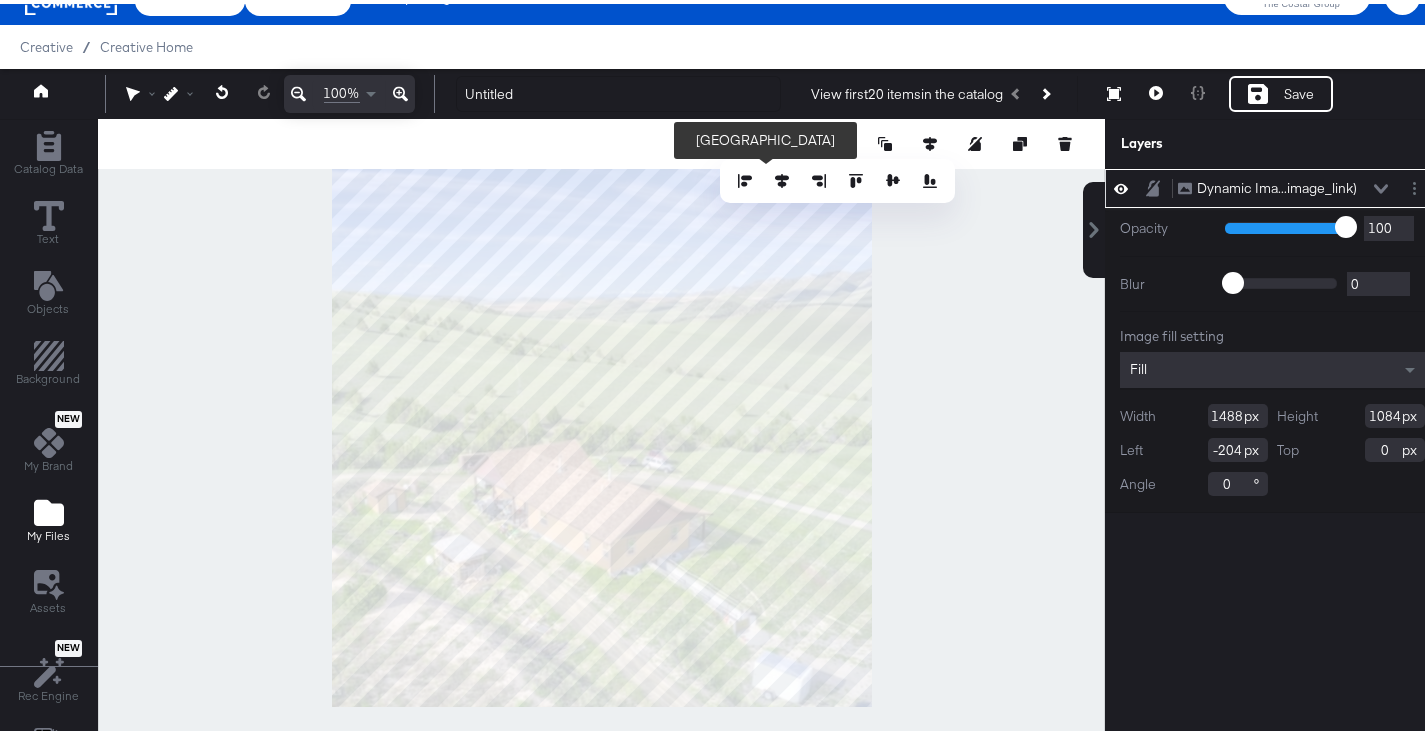 click 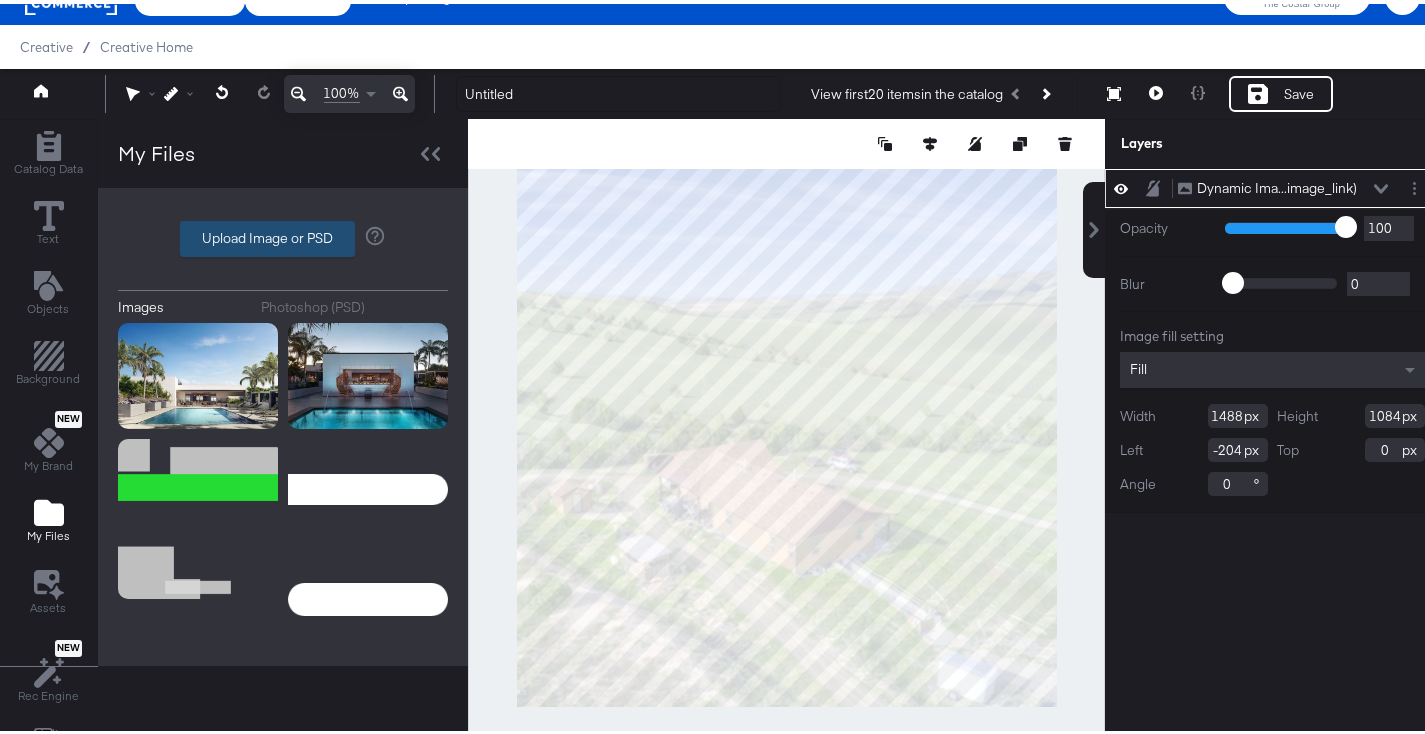 click on "Upload Image or PSD" at bounding box center (267, 235) 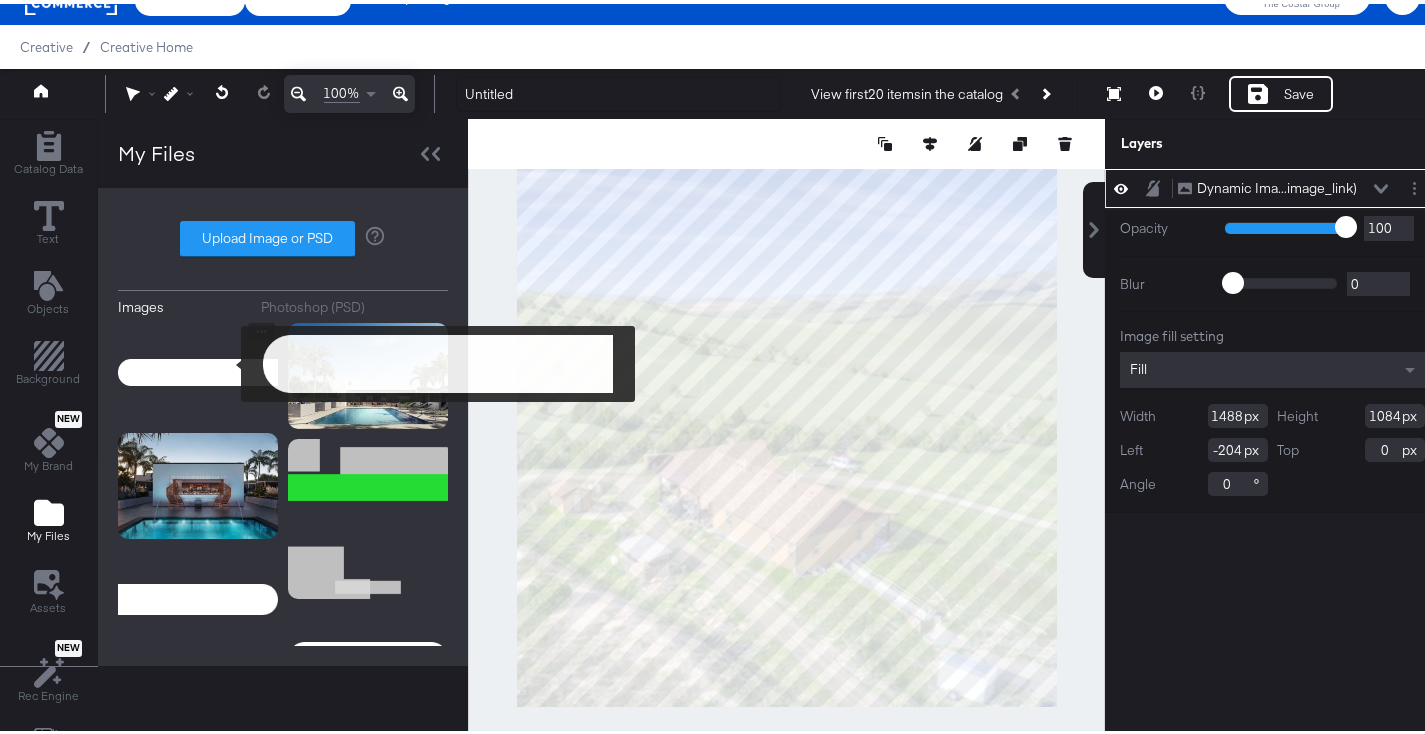 click at bounding box center [198, 369] 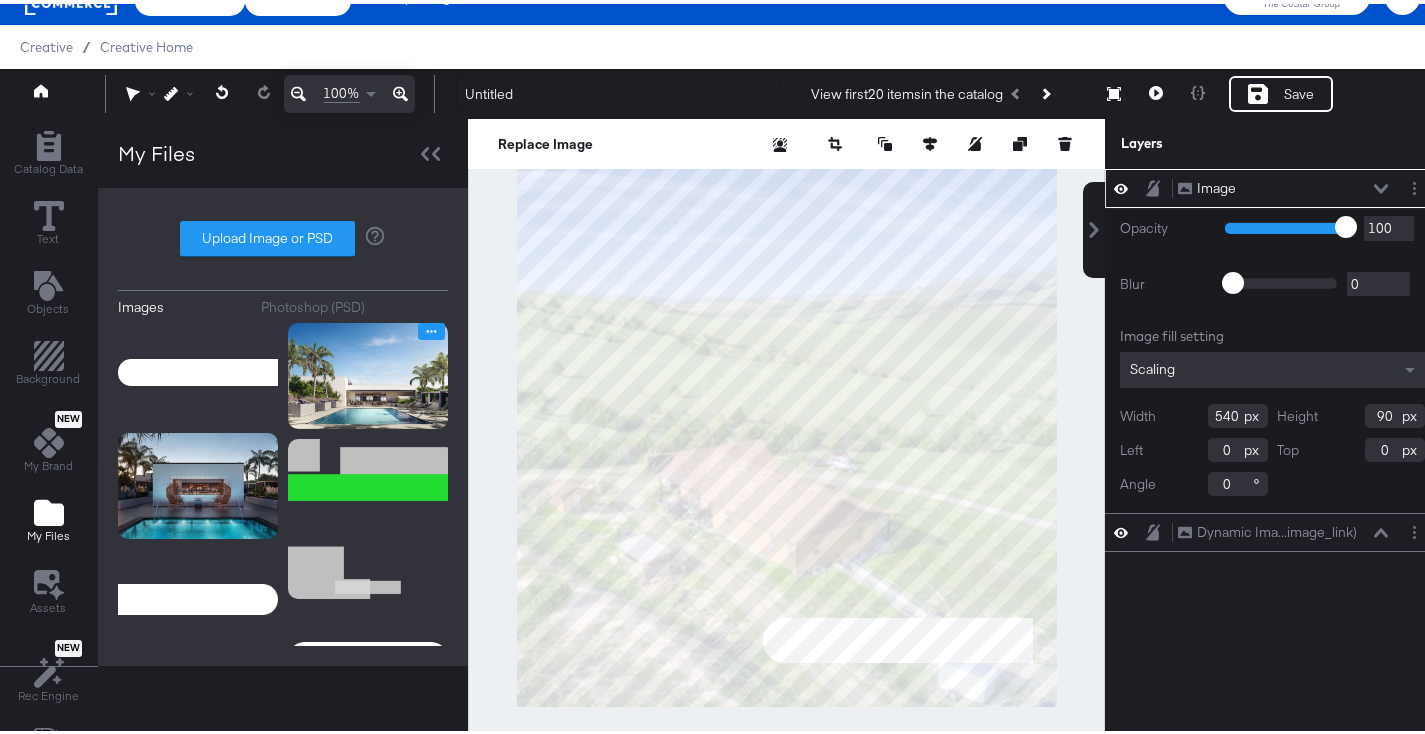 type on "492" 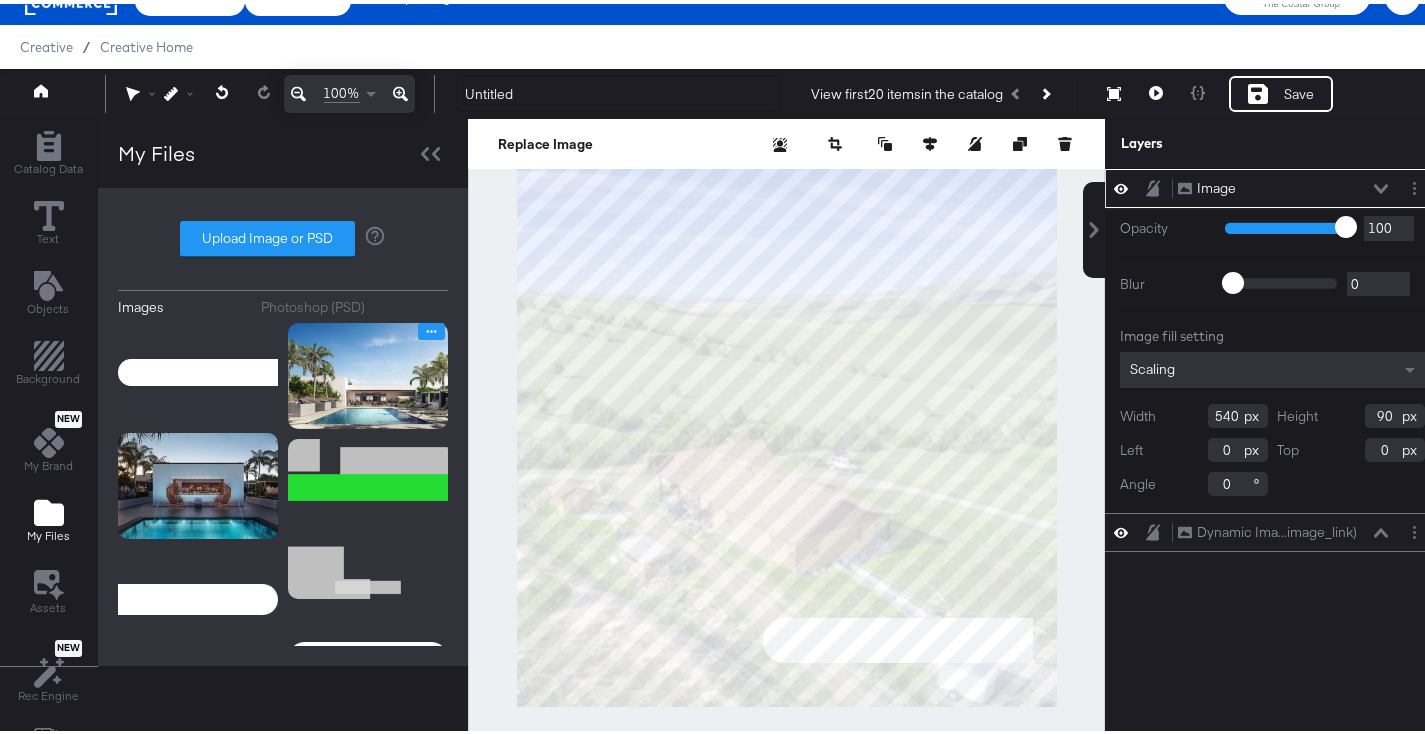 type on "902" 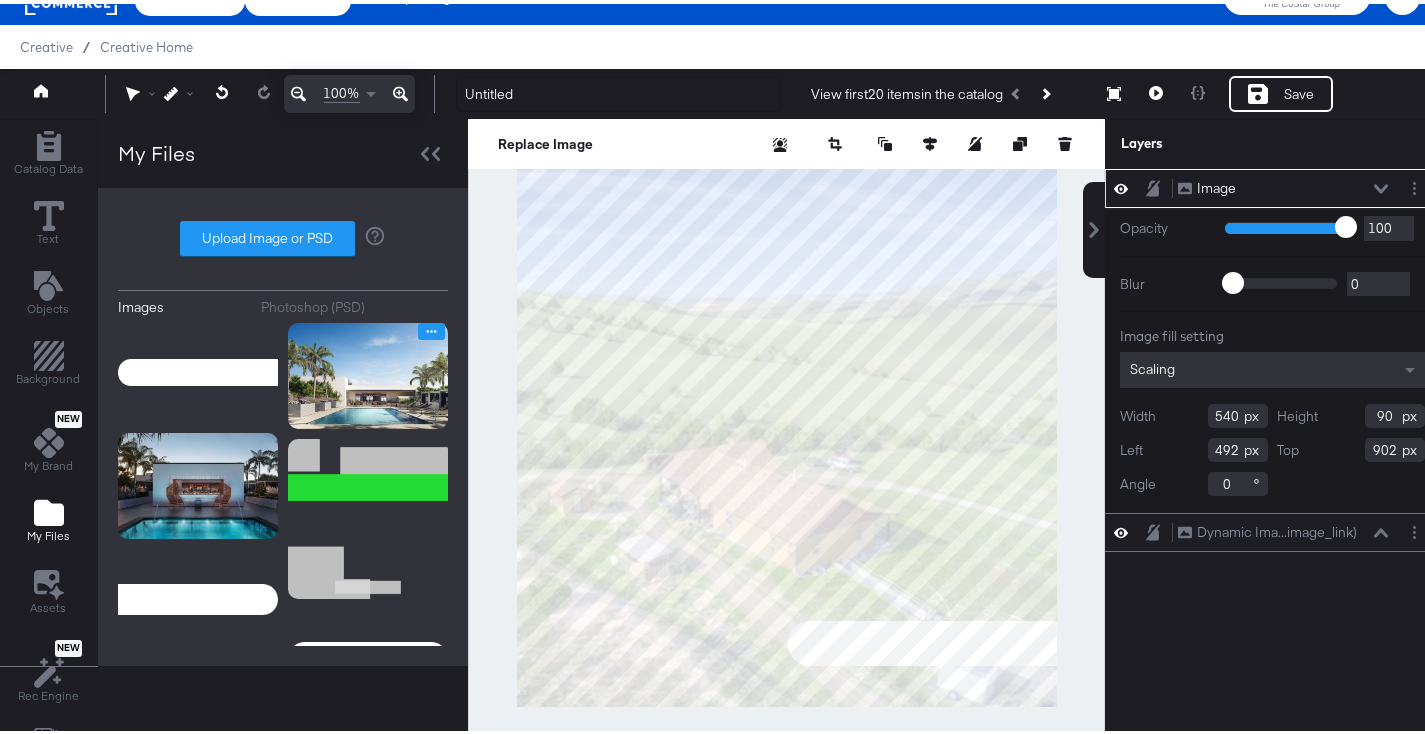 type on "542" 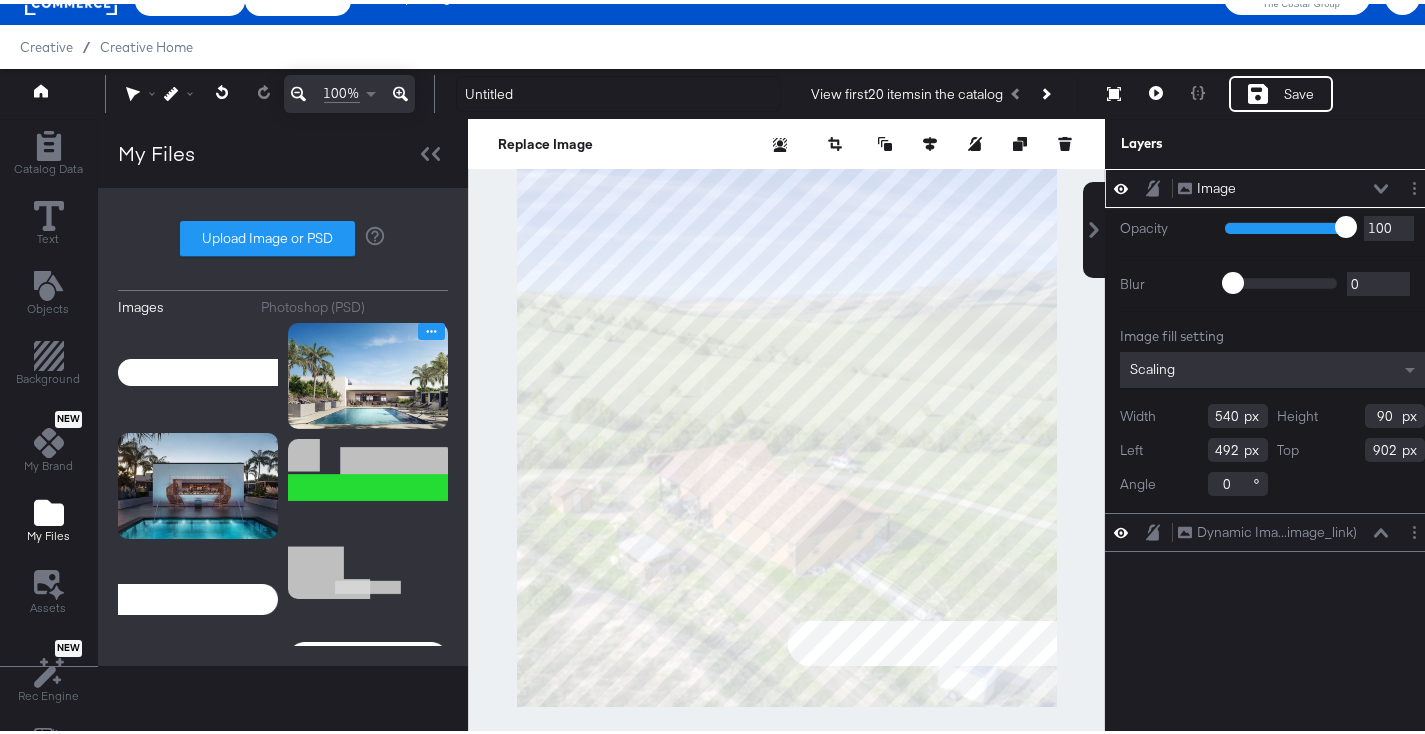 type on "908" 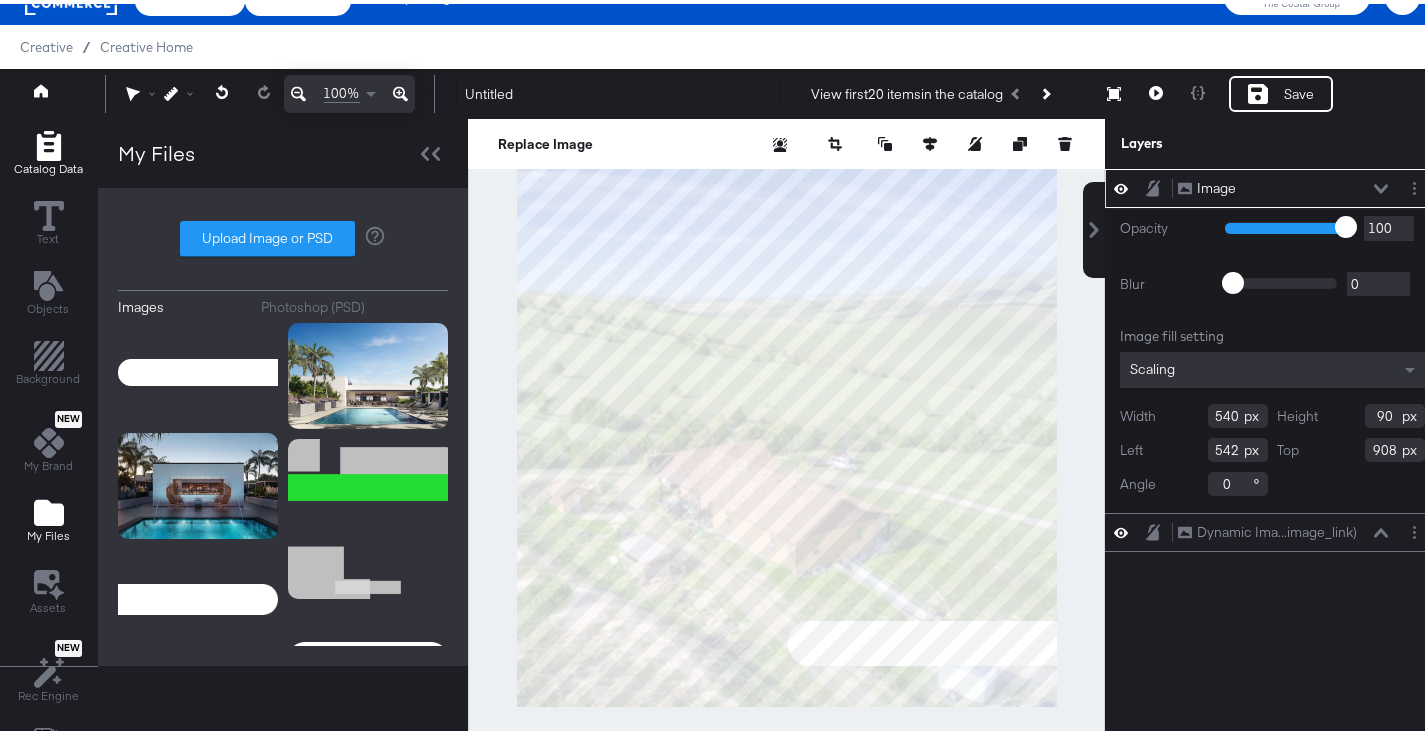 click 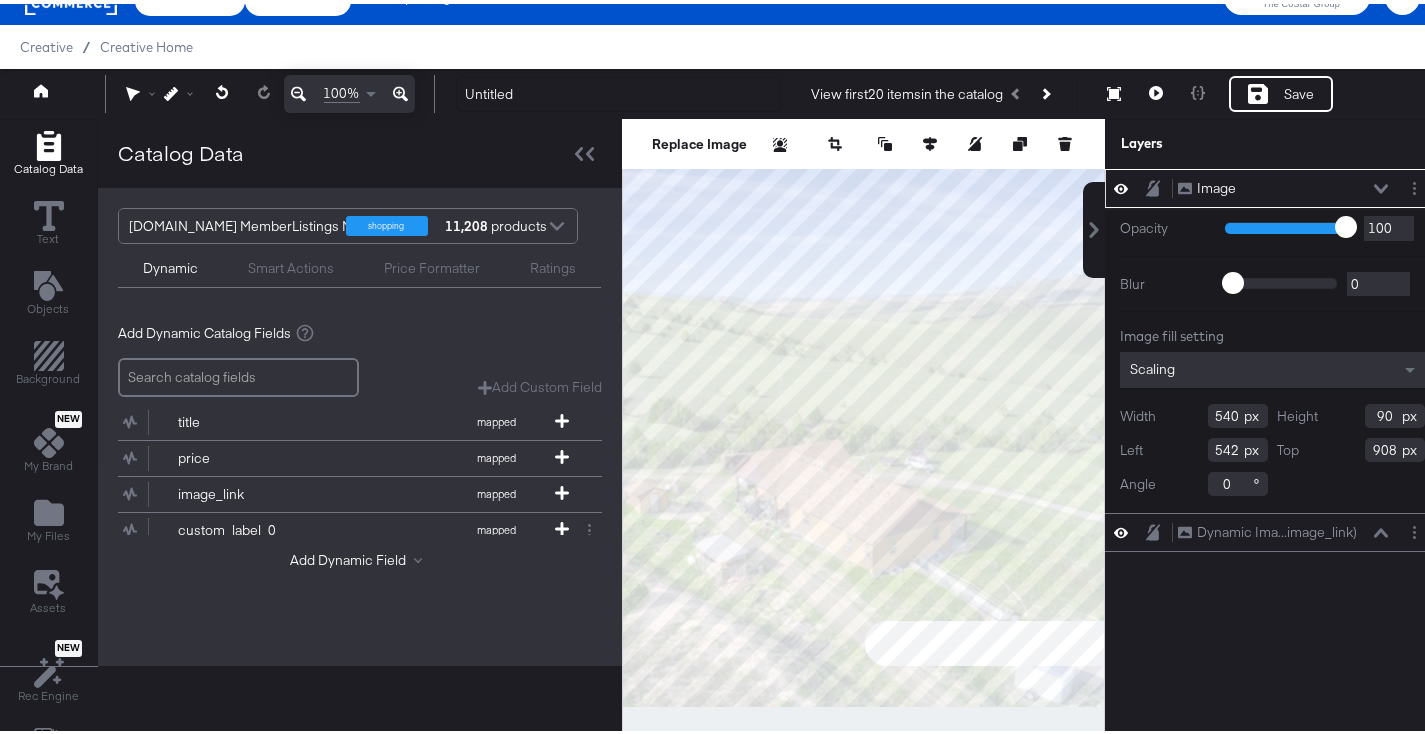 click on "Smart Actions" at bounding box center (291, 264) 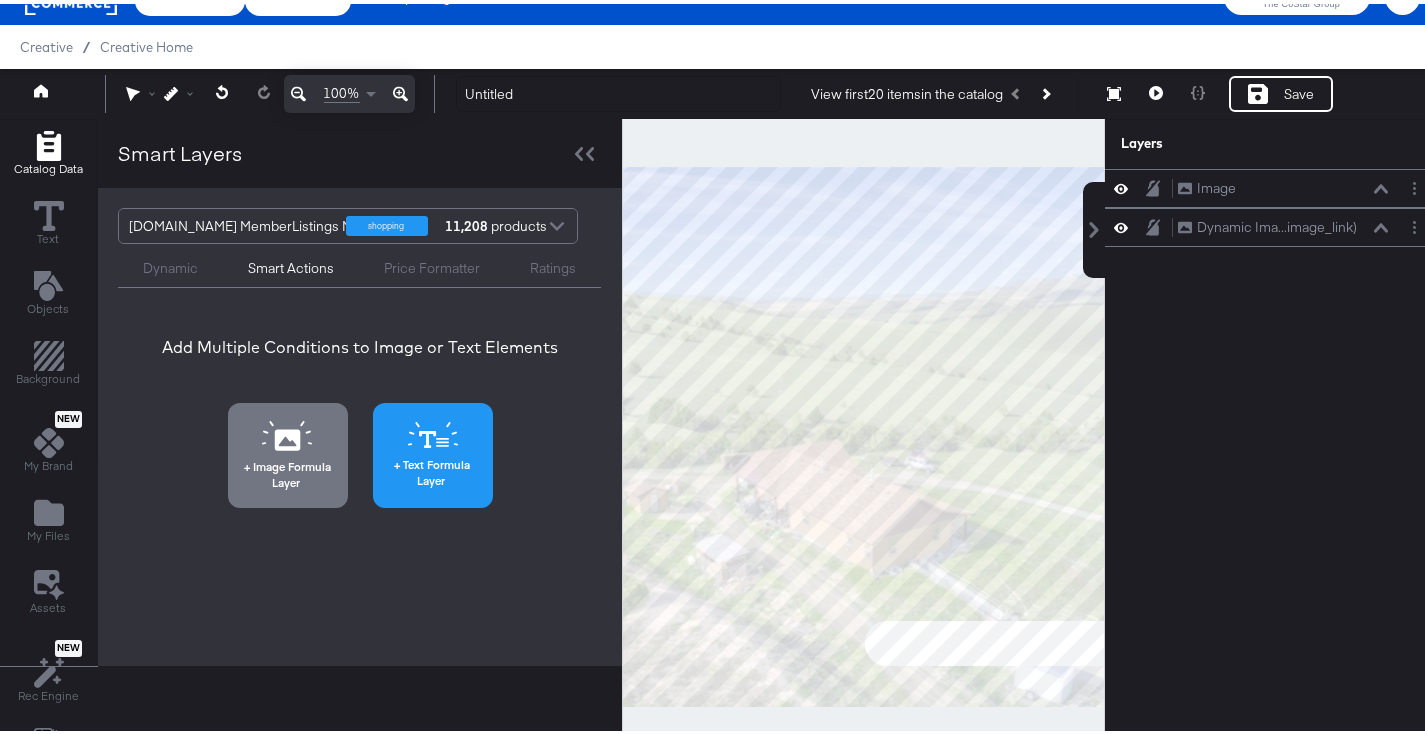 click on "Text Formula Layer" at bounding box center [433, 468] 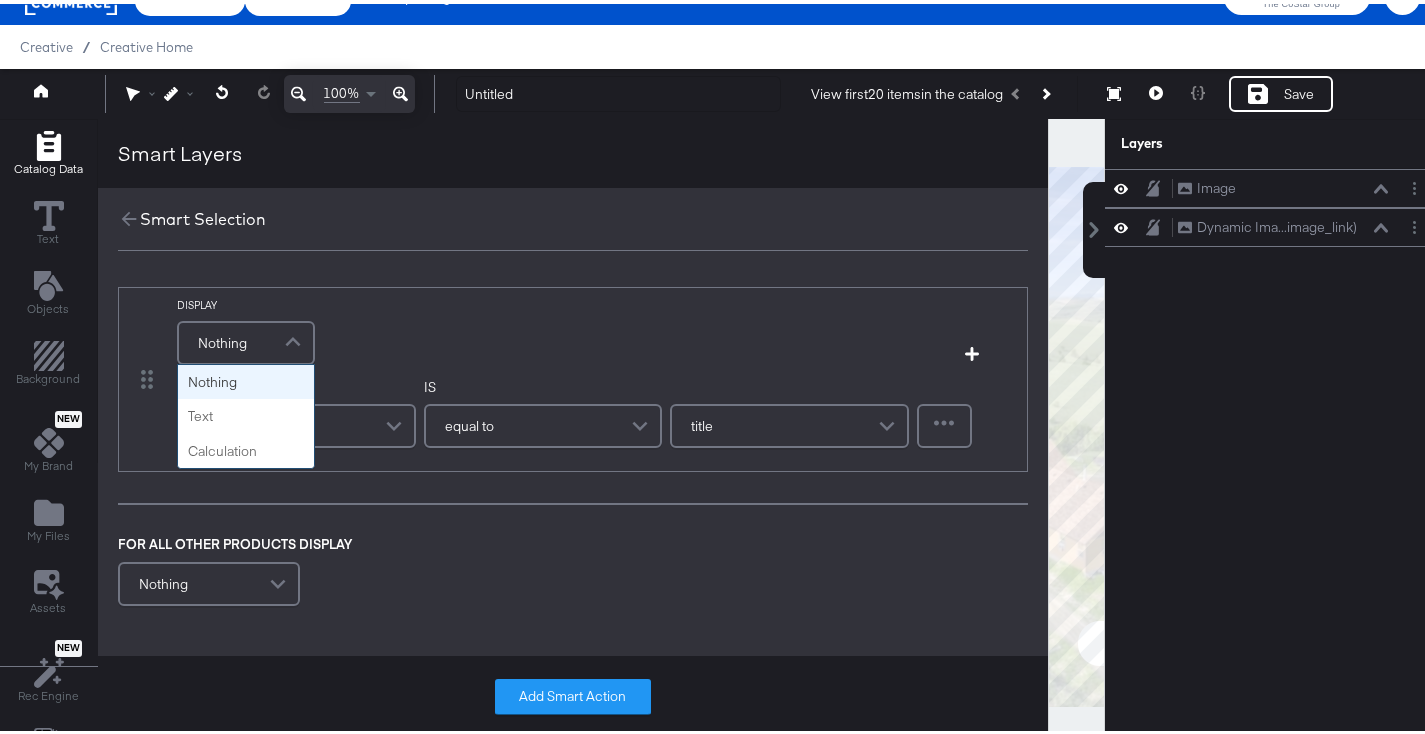 click at bounding box center [295, 339] 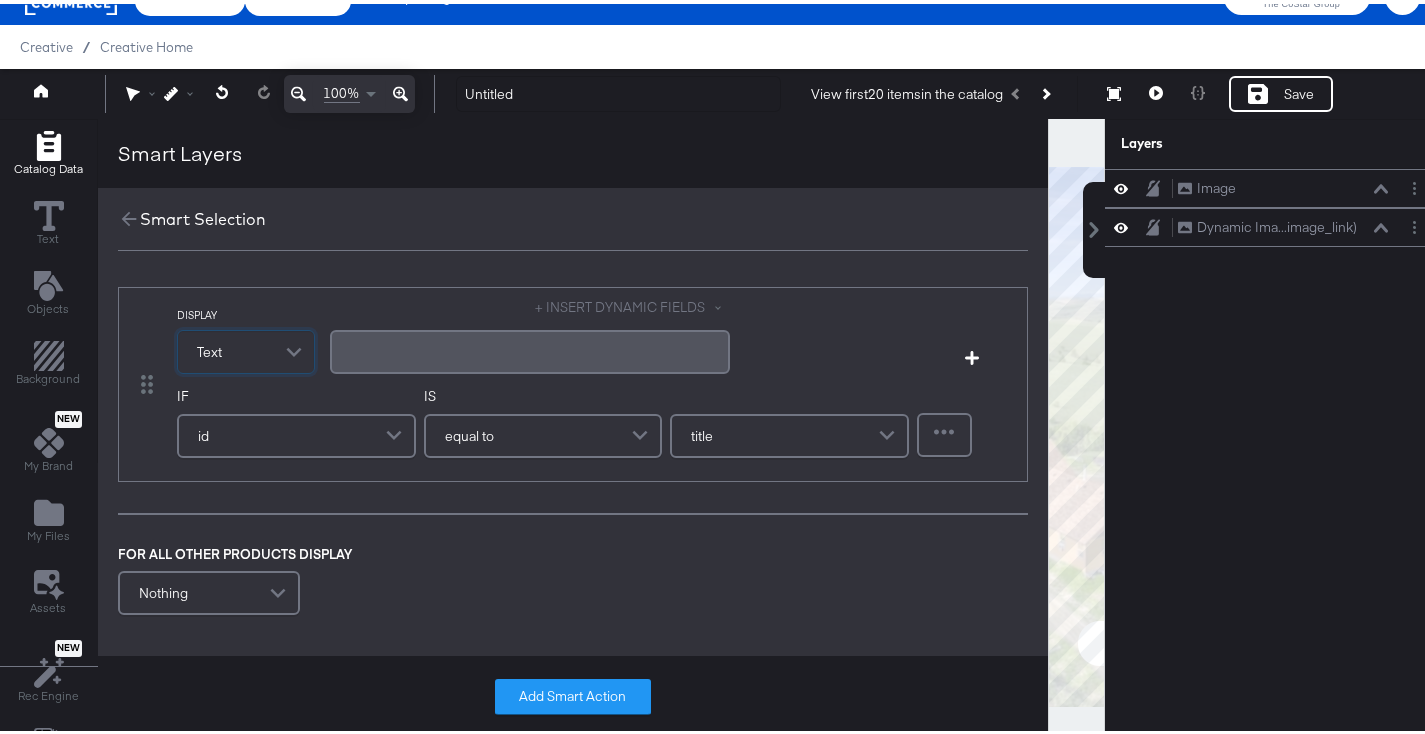 click on "﻿" at bounding box center (530, 347) 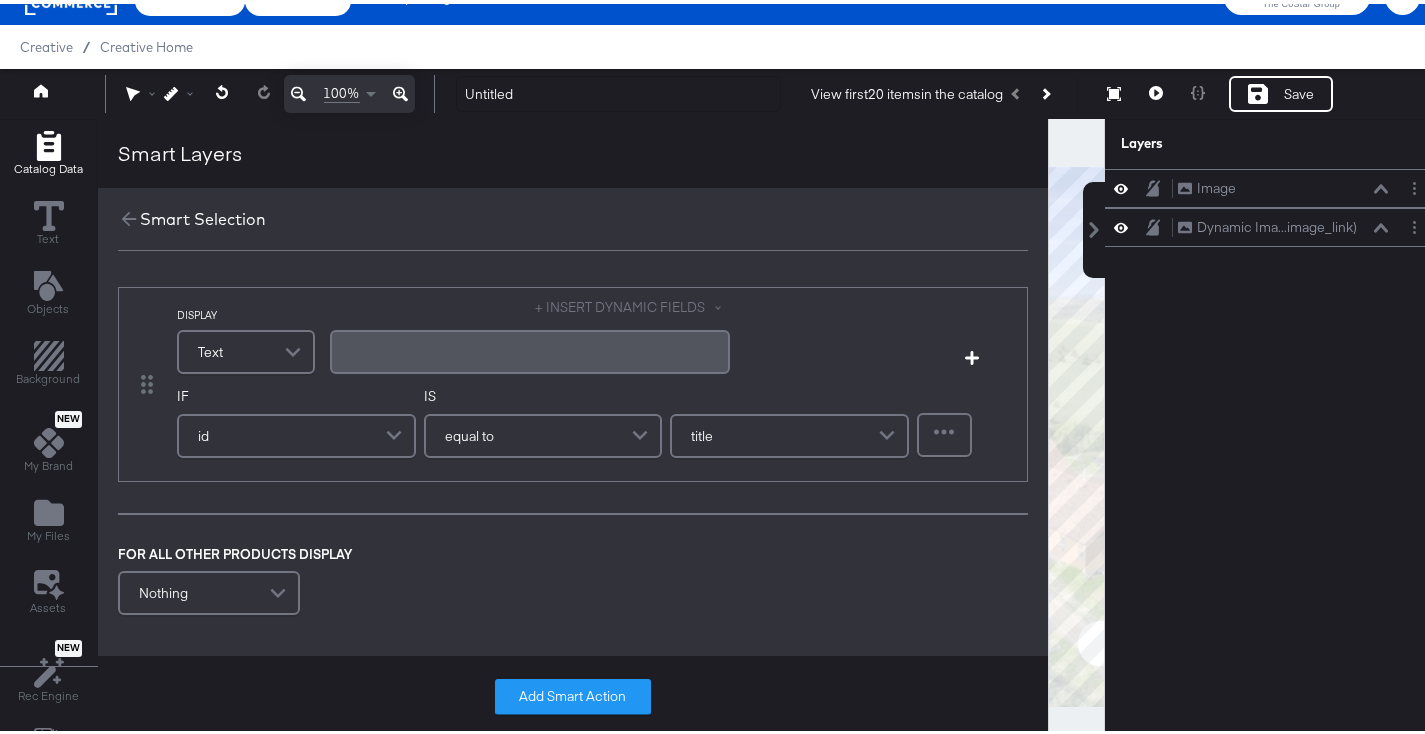 type 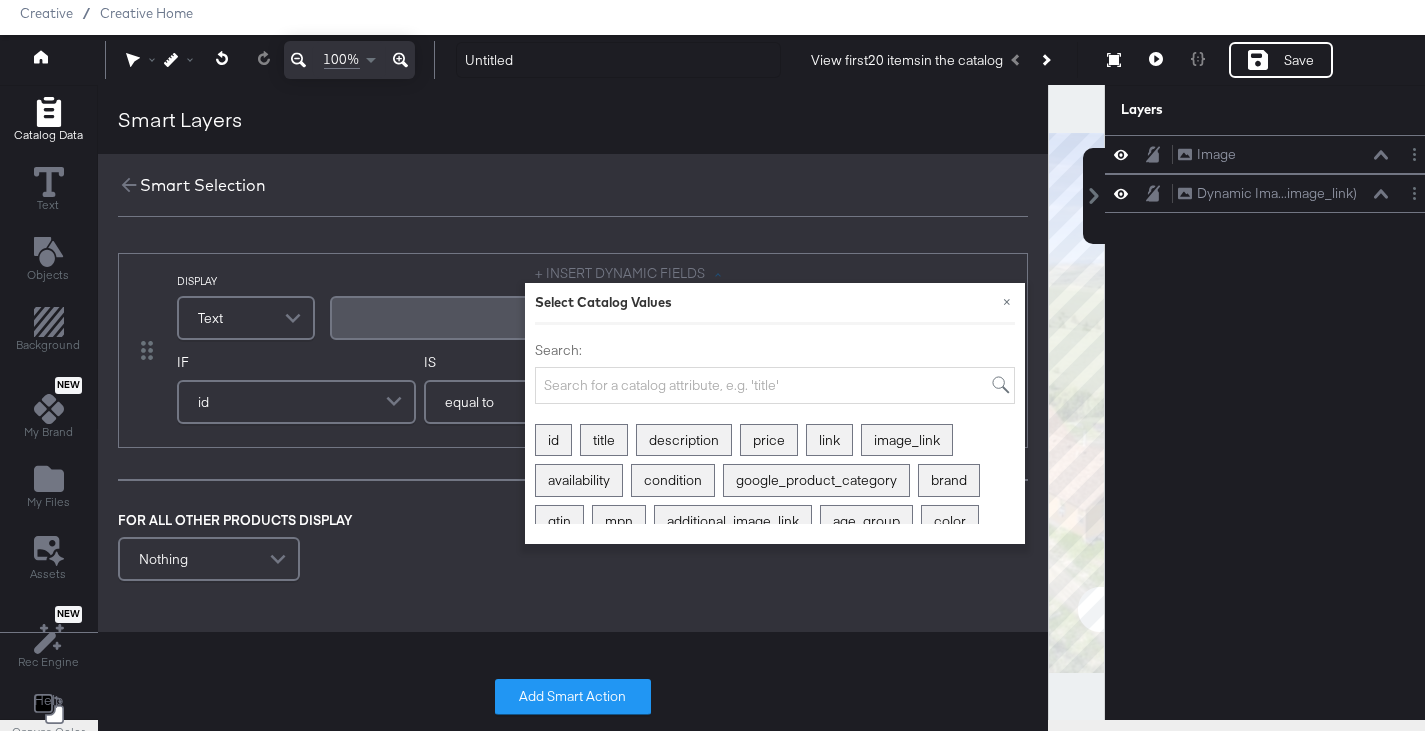 scroll, scrollTop: 76, scrollLeft: 0, axis: vertical 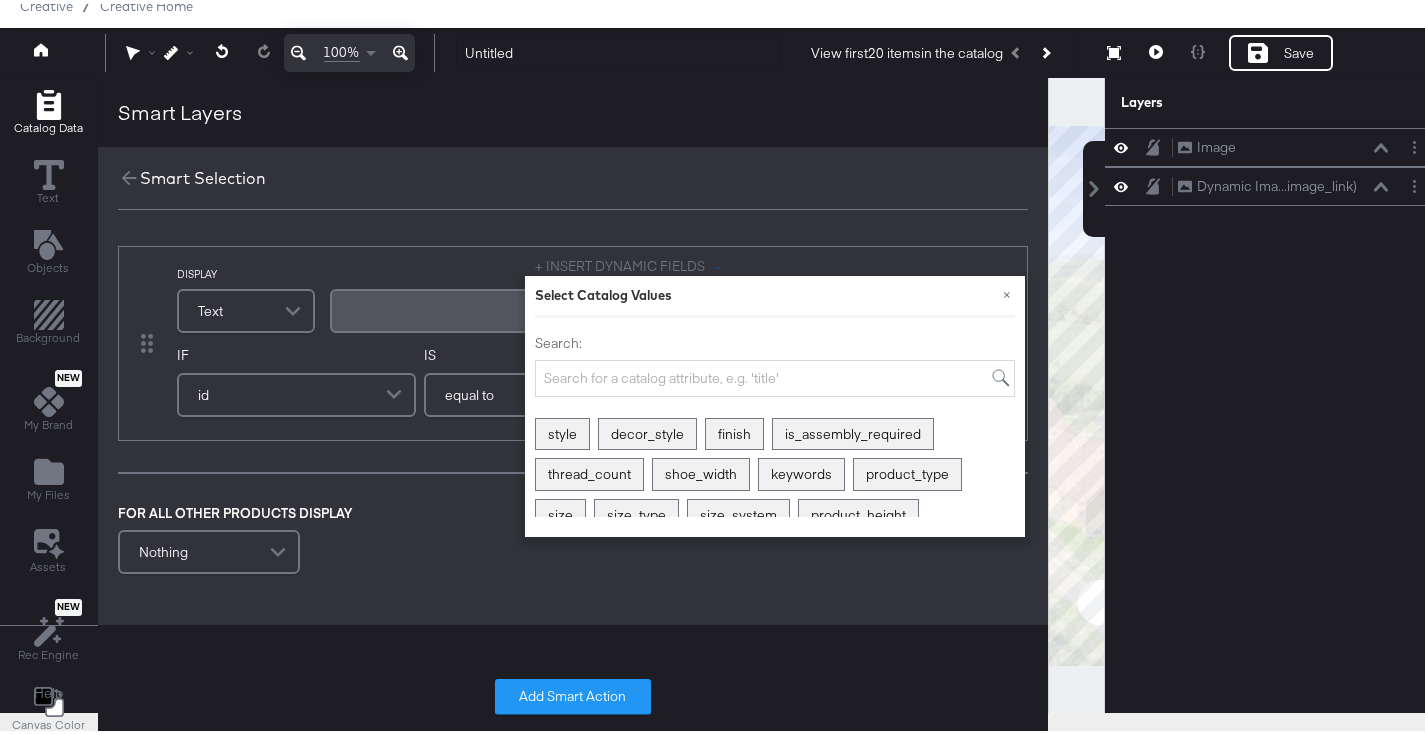 click on "Image Image Dynamic Ima...image_link) Dynamic Image (image_link)" at bounding box center (1272, 401) 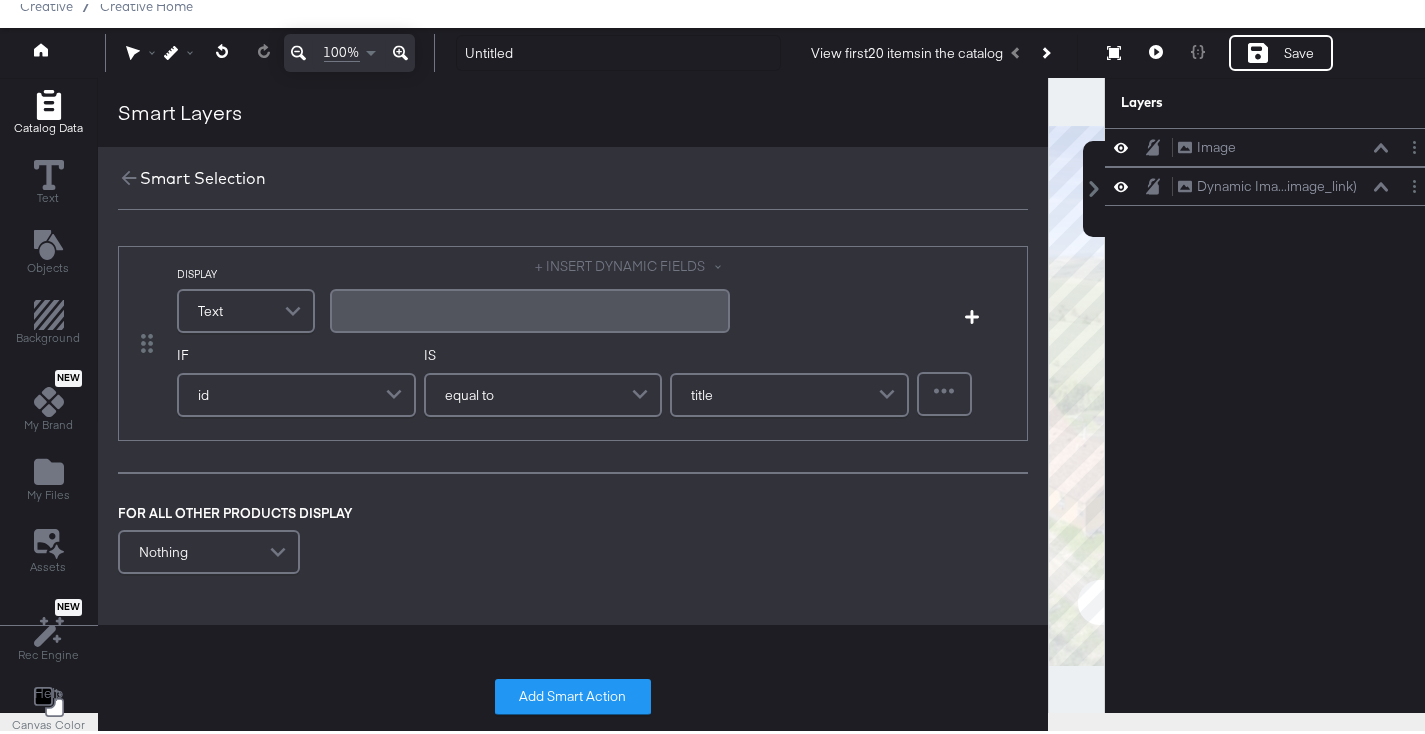 click on "Text" at bounding box center [246, 307] 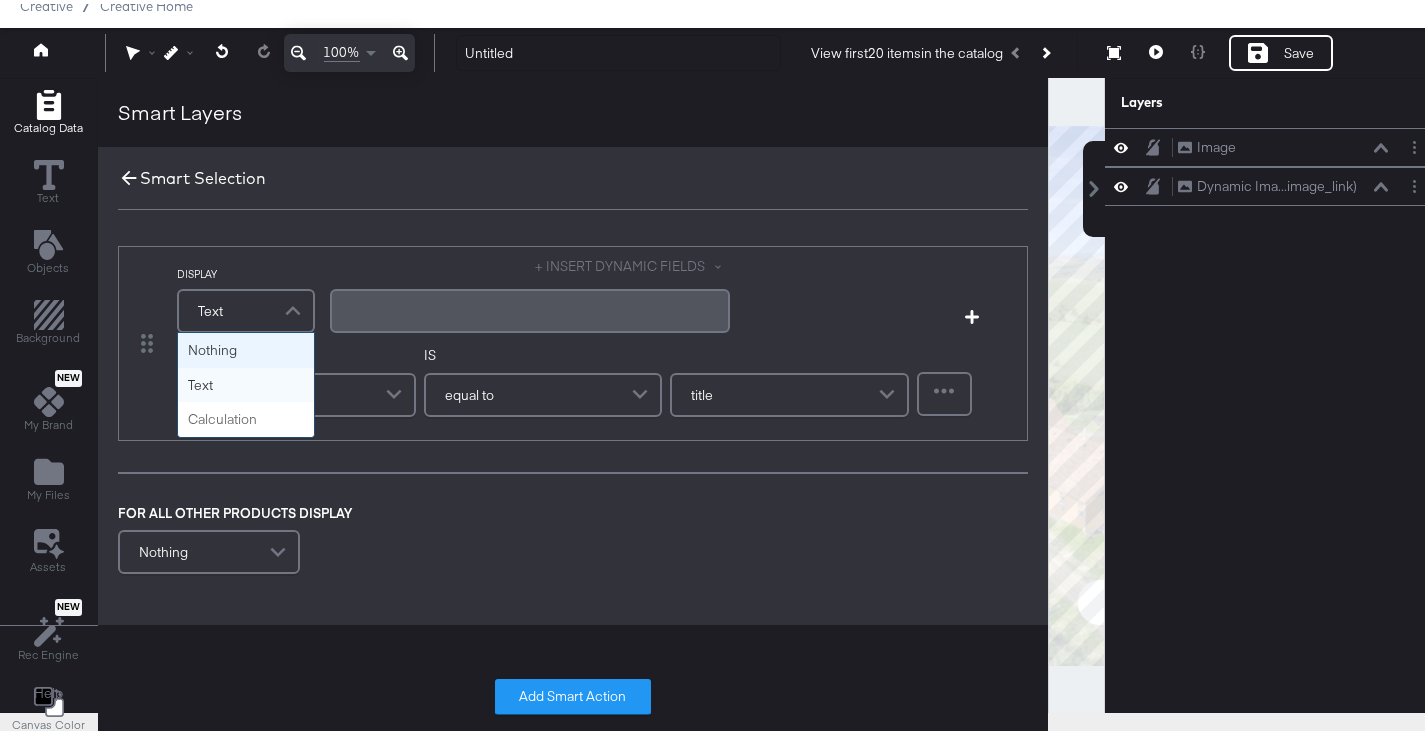 click 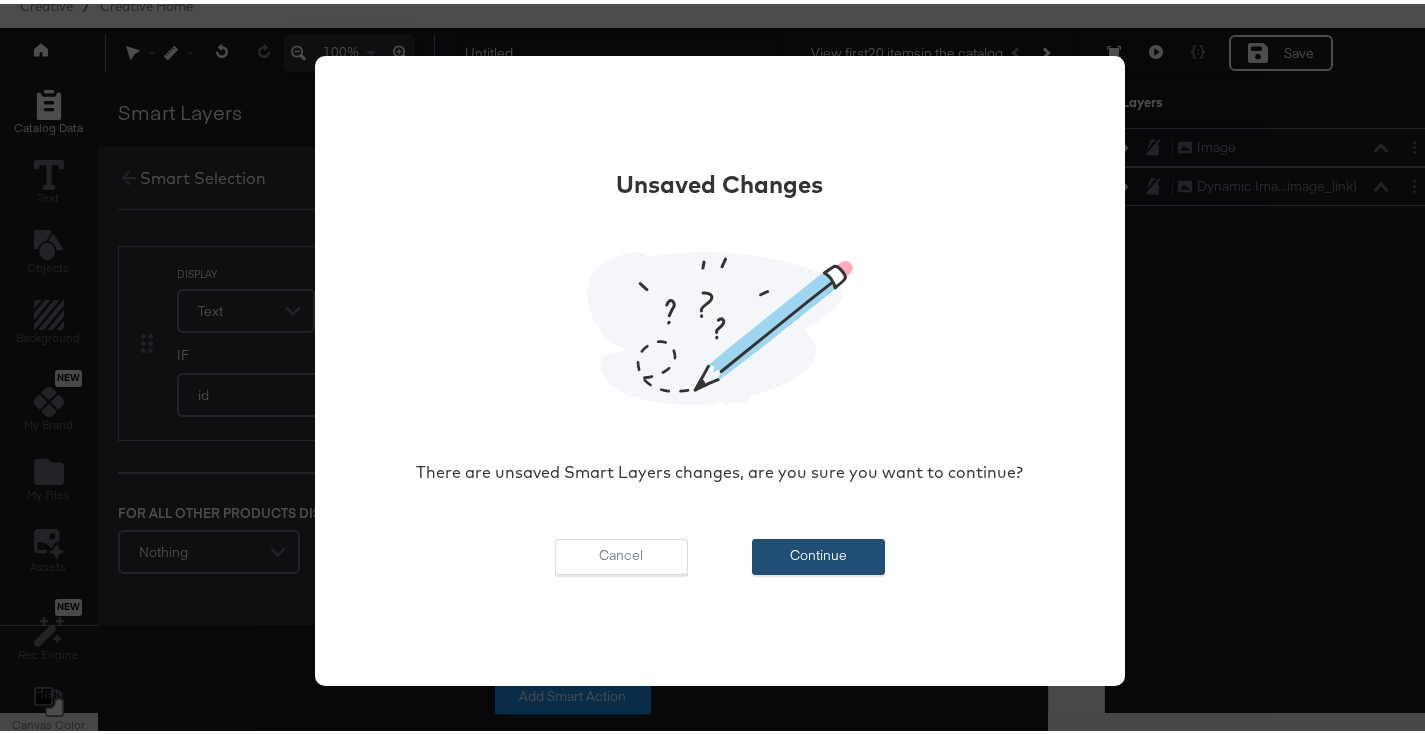 click on "Continue" at bounding box center (818, 553) 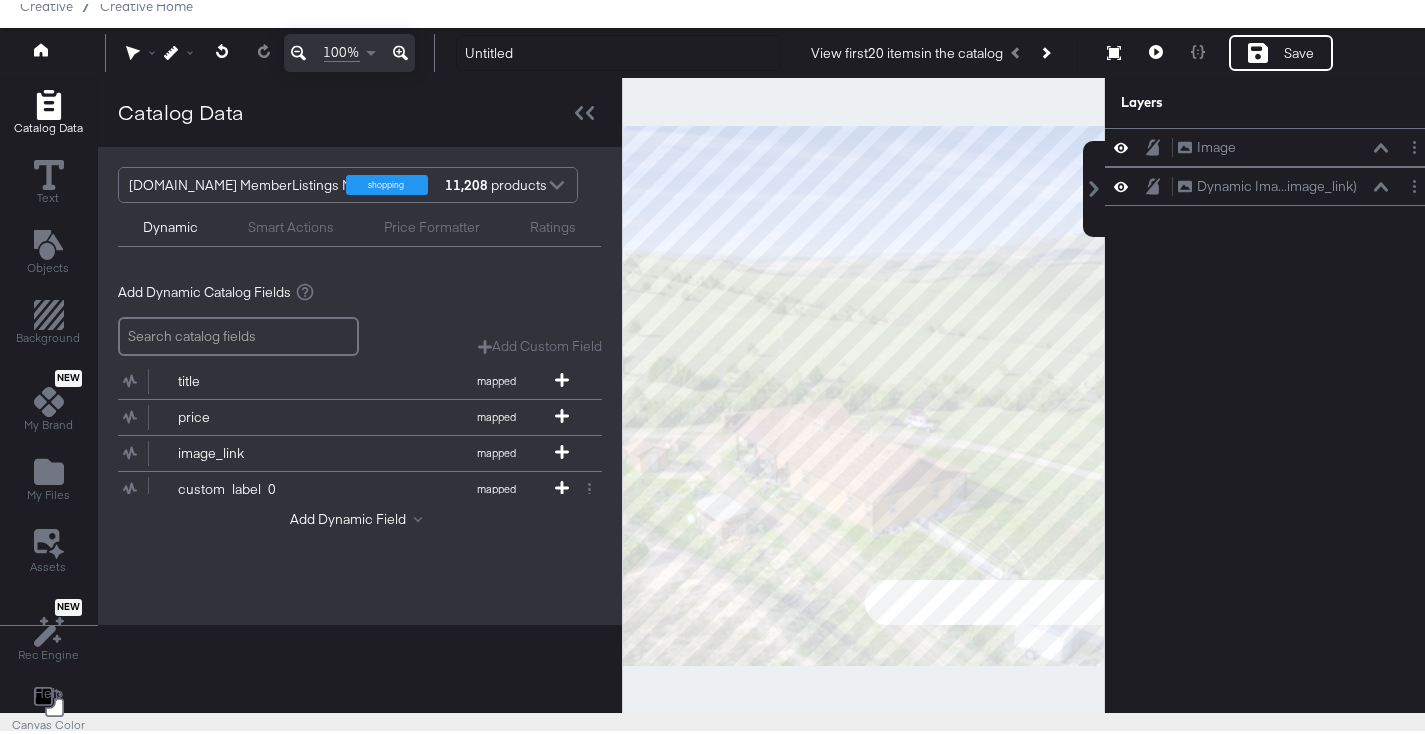click on "Smart Actions" at bounding box center [291, 223] 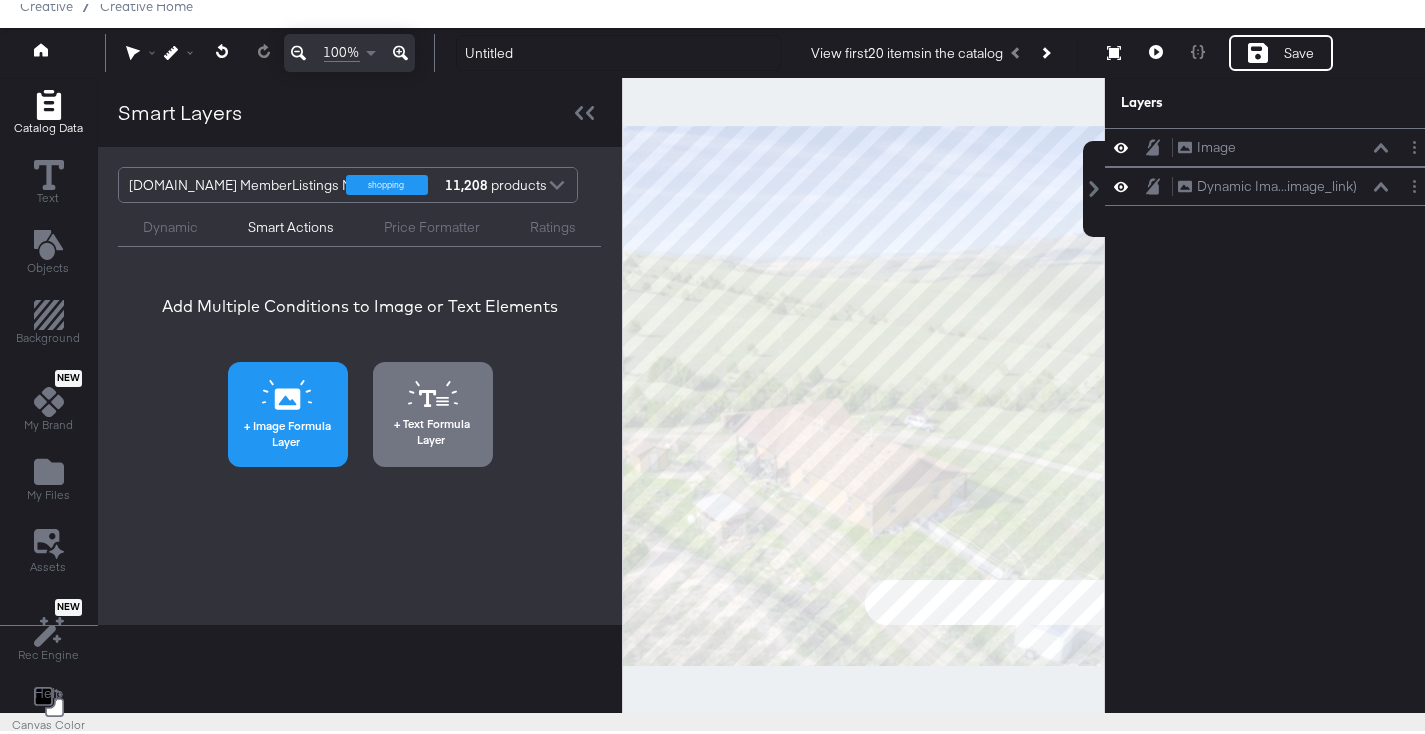 click 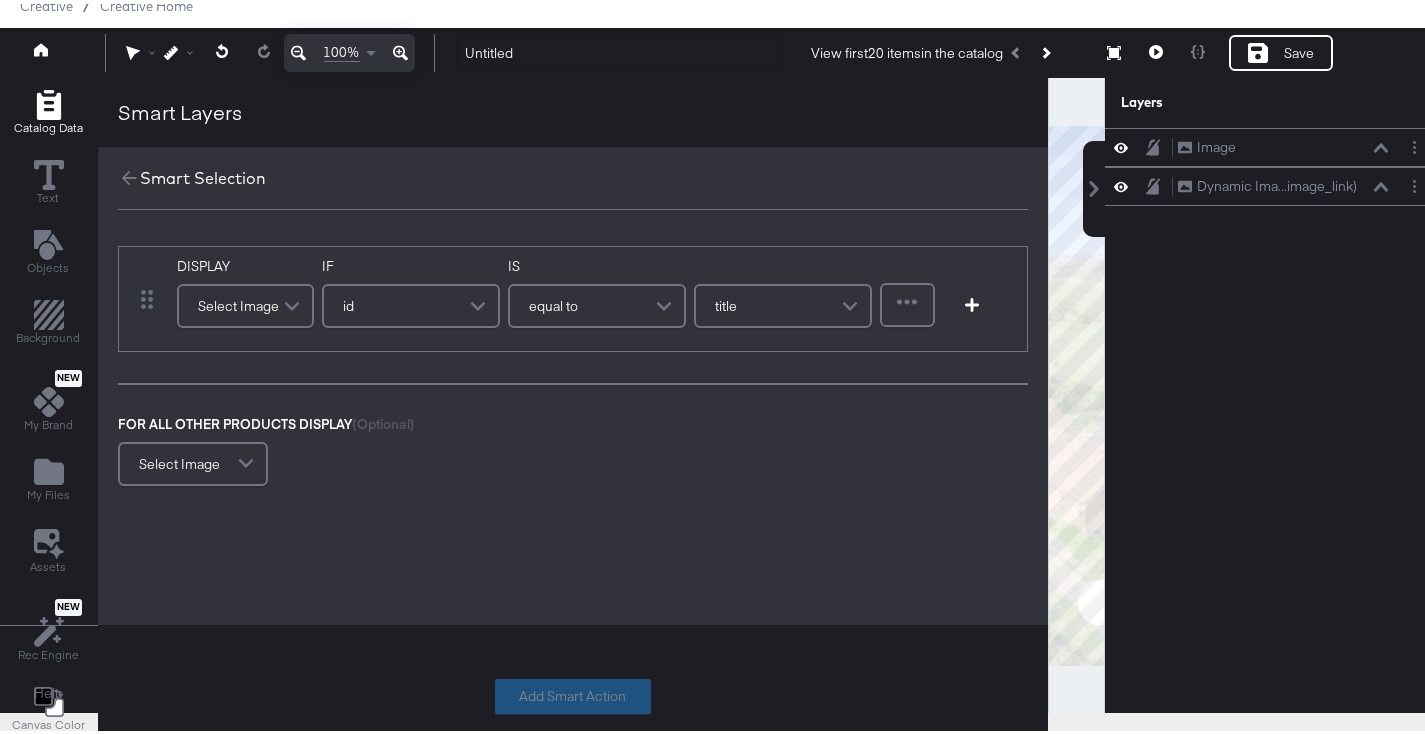 click on "Select Image" at bounding box center (245, 302) 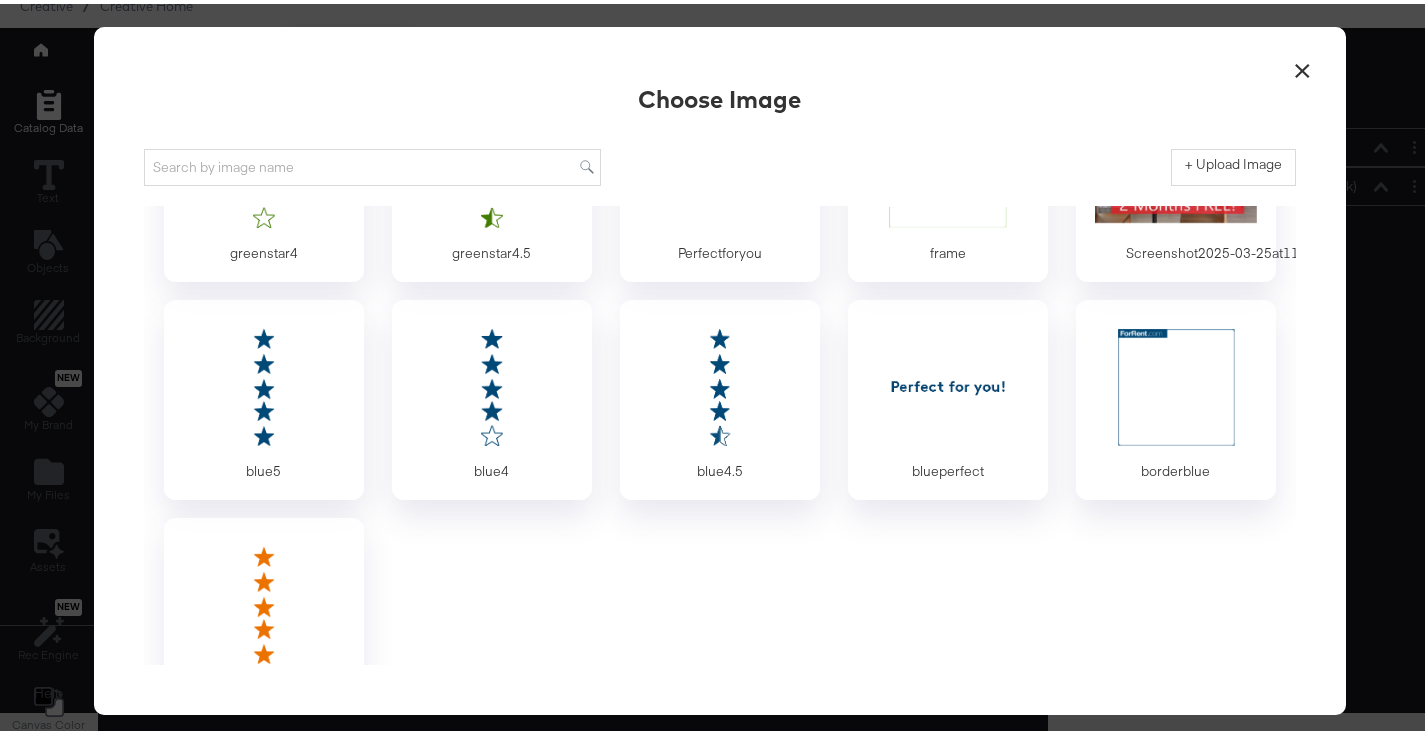 scroll, scrollTop: 1427, scrollLeft: 0, axis: vertical 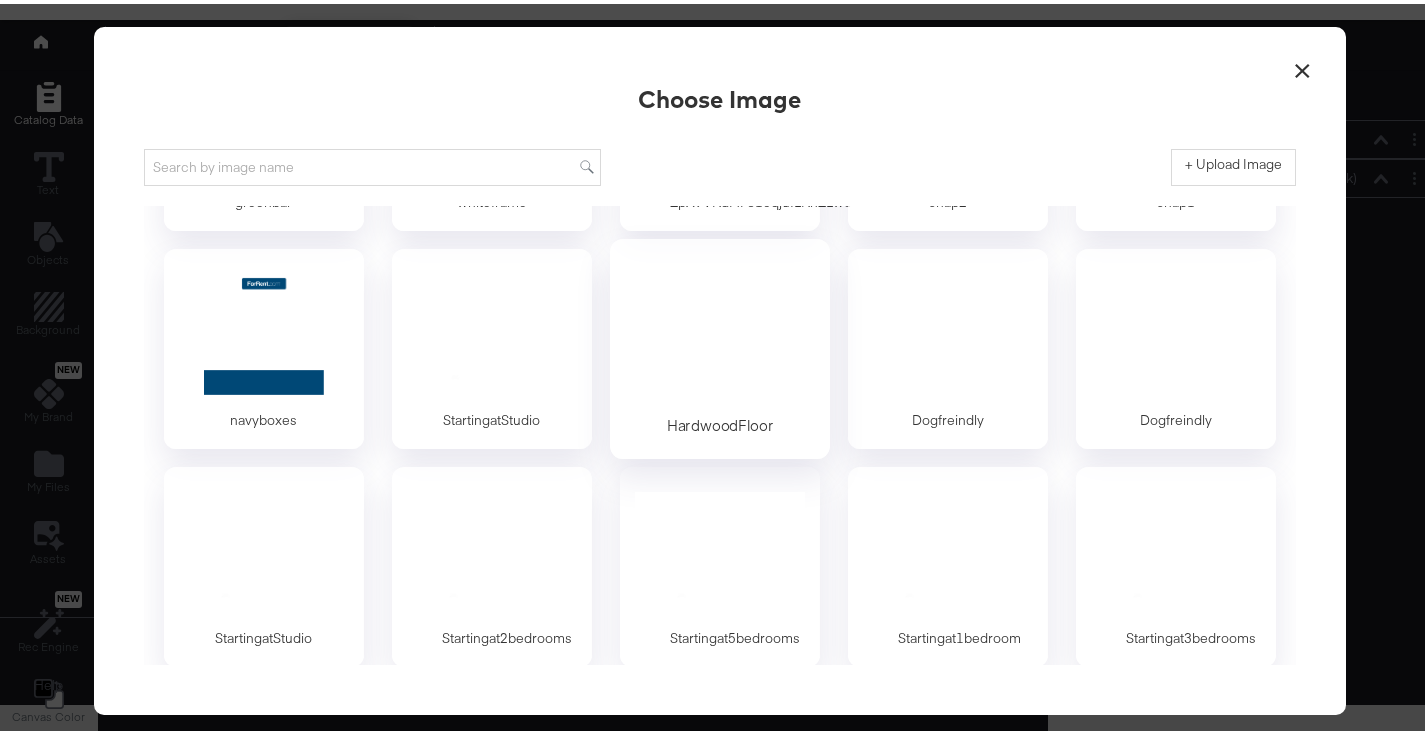 click at bounding box center (720, 331) 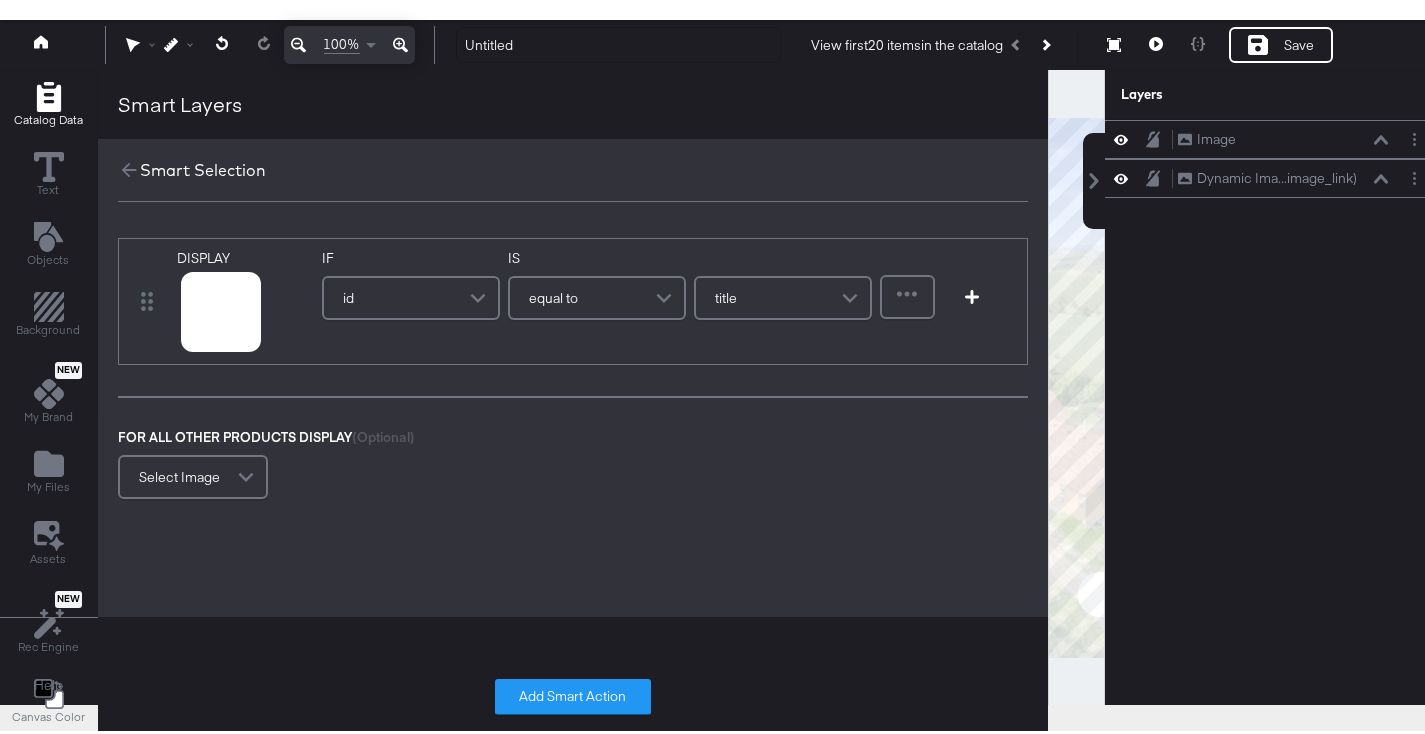 click on "id" at bounding box center (411, 294) 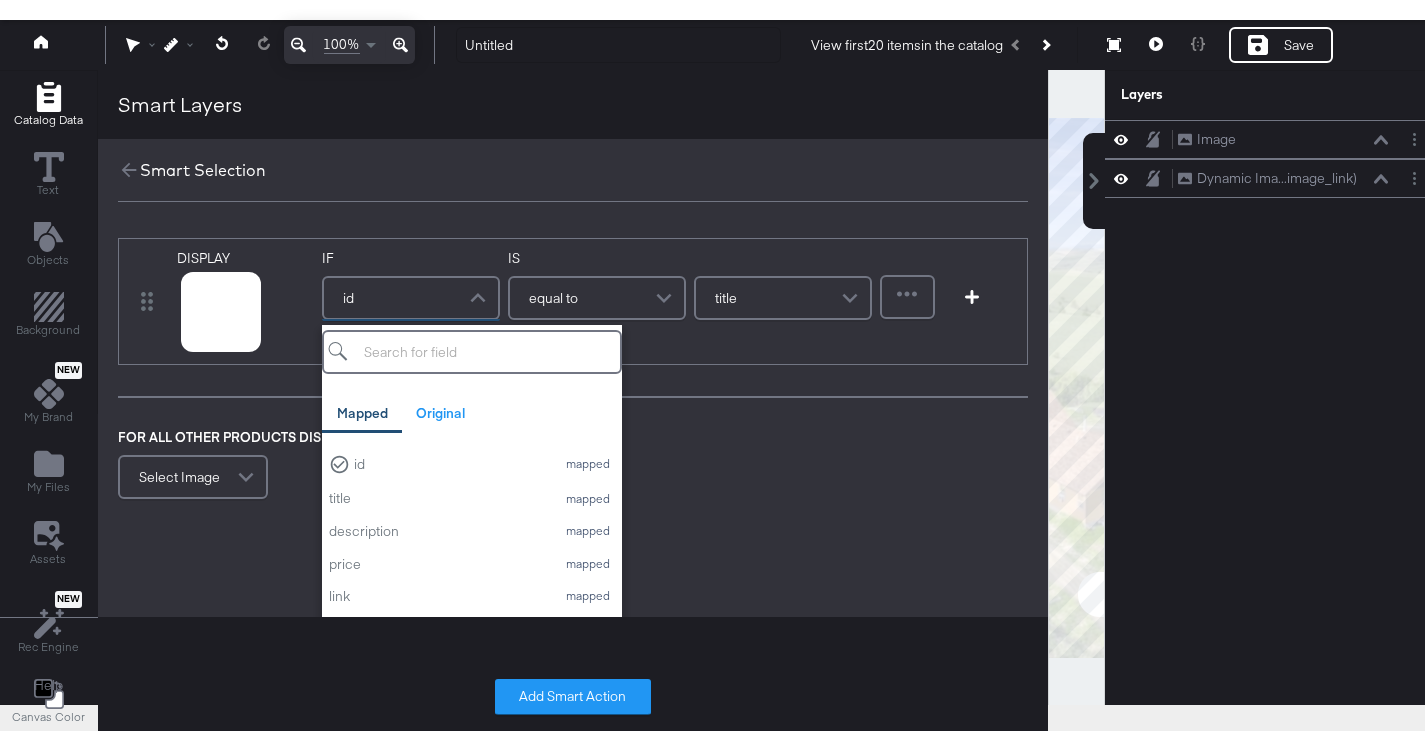 click on "FOR ALL OTHER PRODUCTS DISPLAY  (Optional) Select Image" at bounding box center [573, 462] 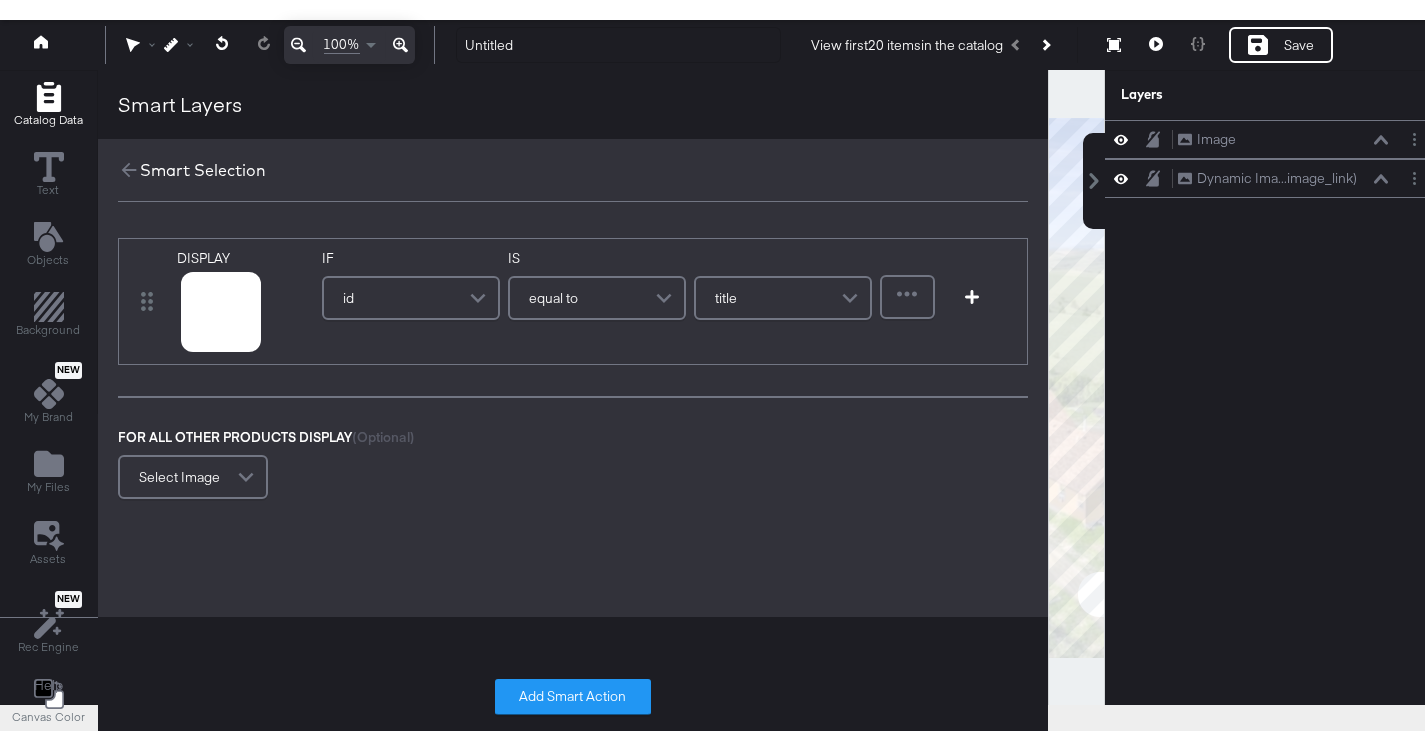 click on "id" at bounding box center (411, 294) 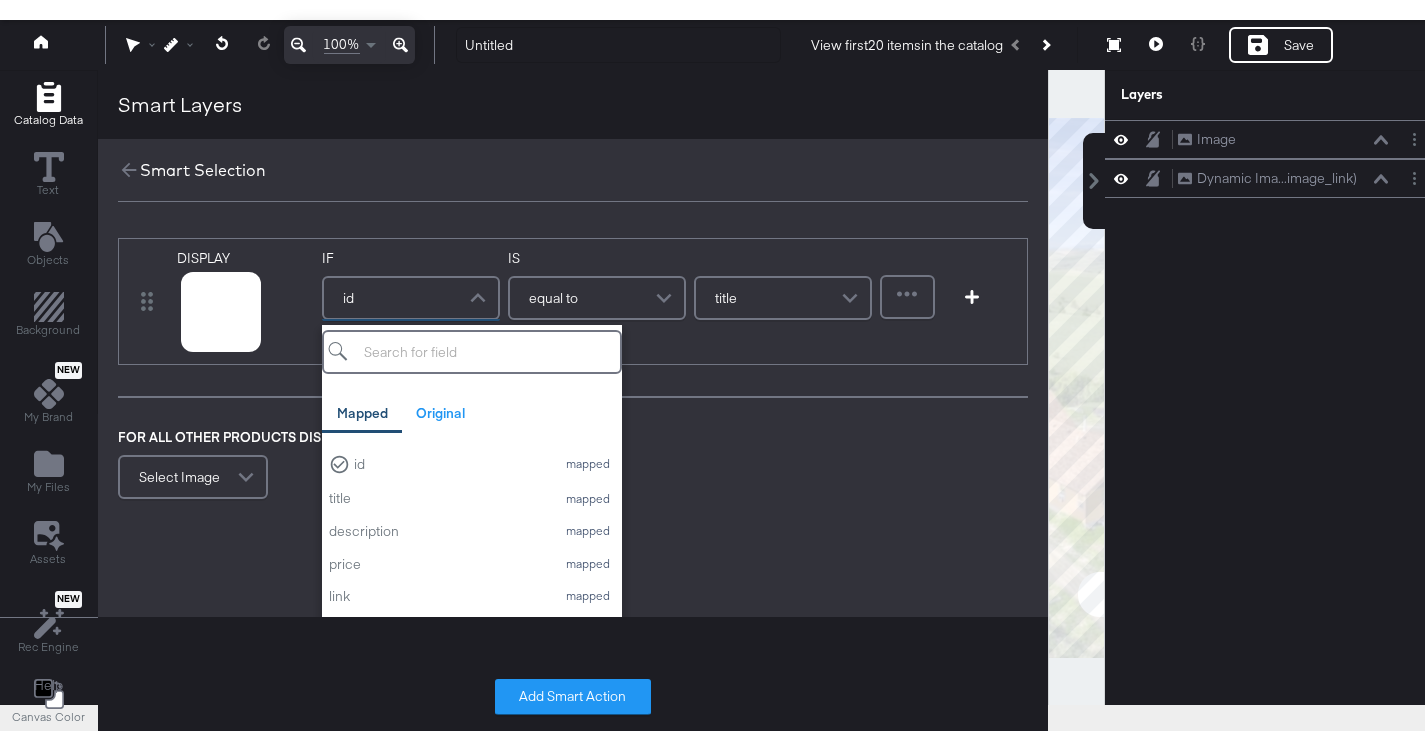 click on "id" at bounding box center [411, 294] 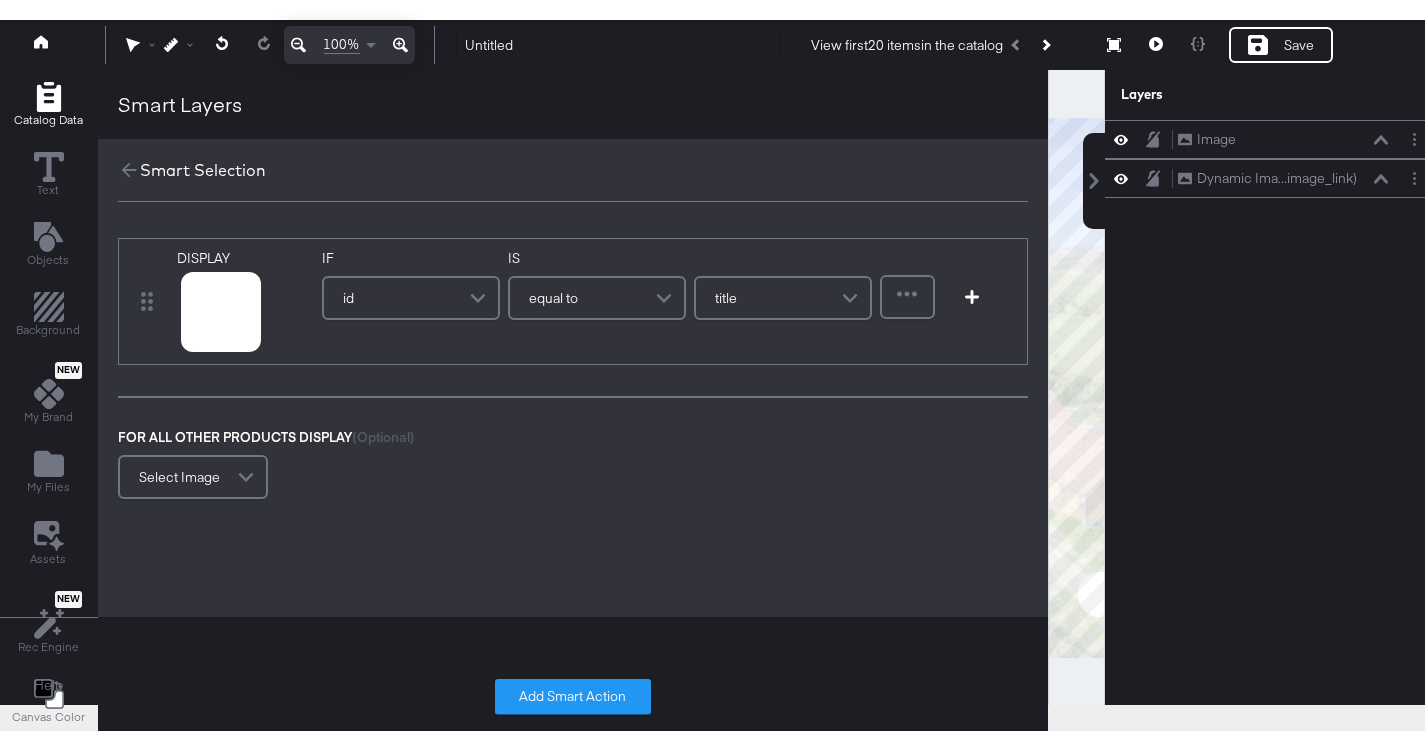 click on "id" at bounding box center [411, 294] 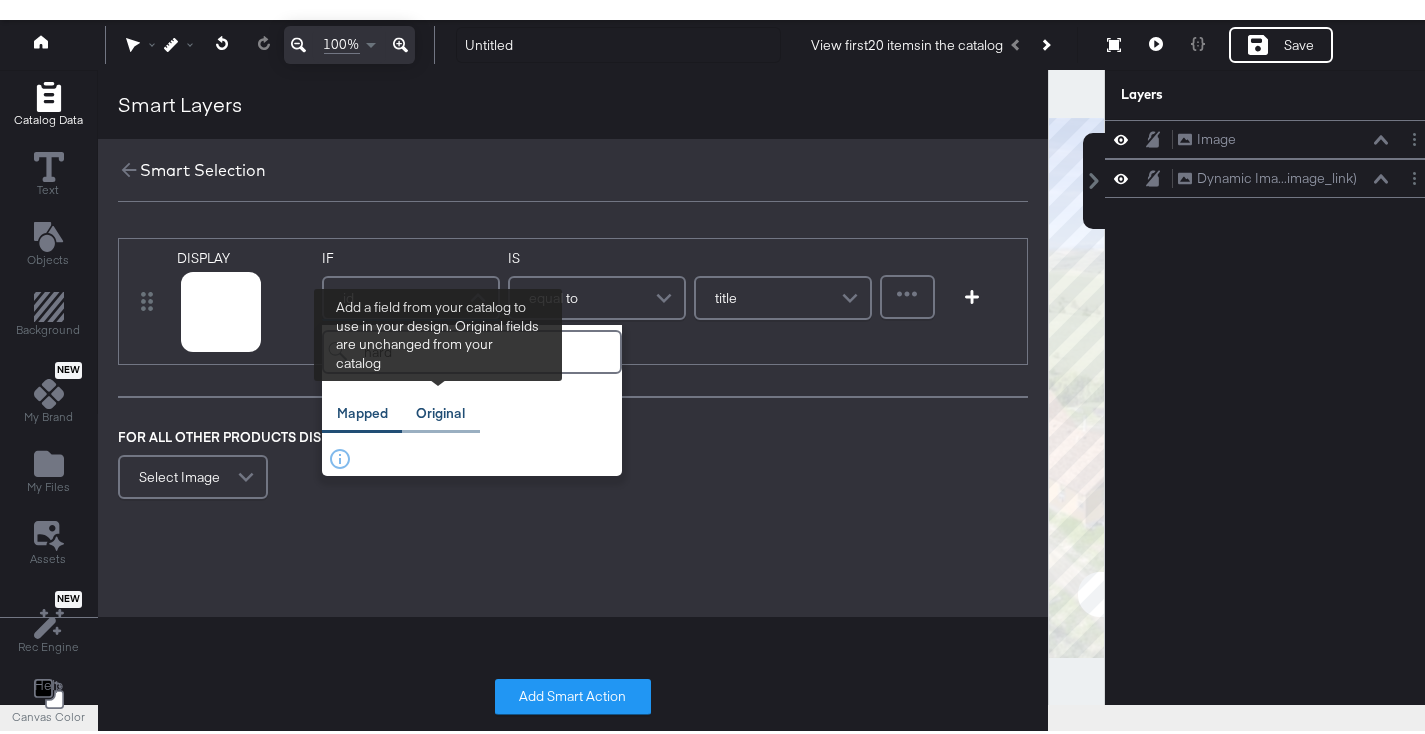 click on "Original" at bounding box center [441, 409] 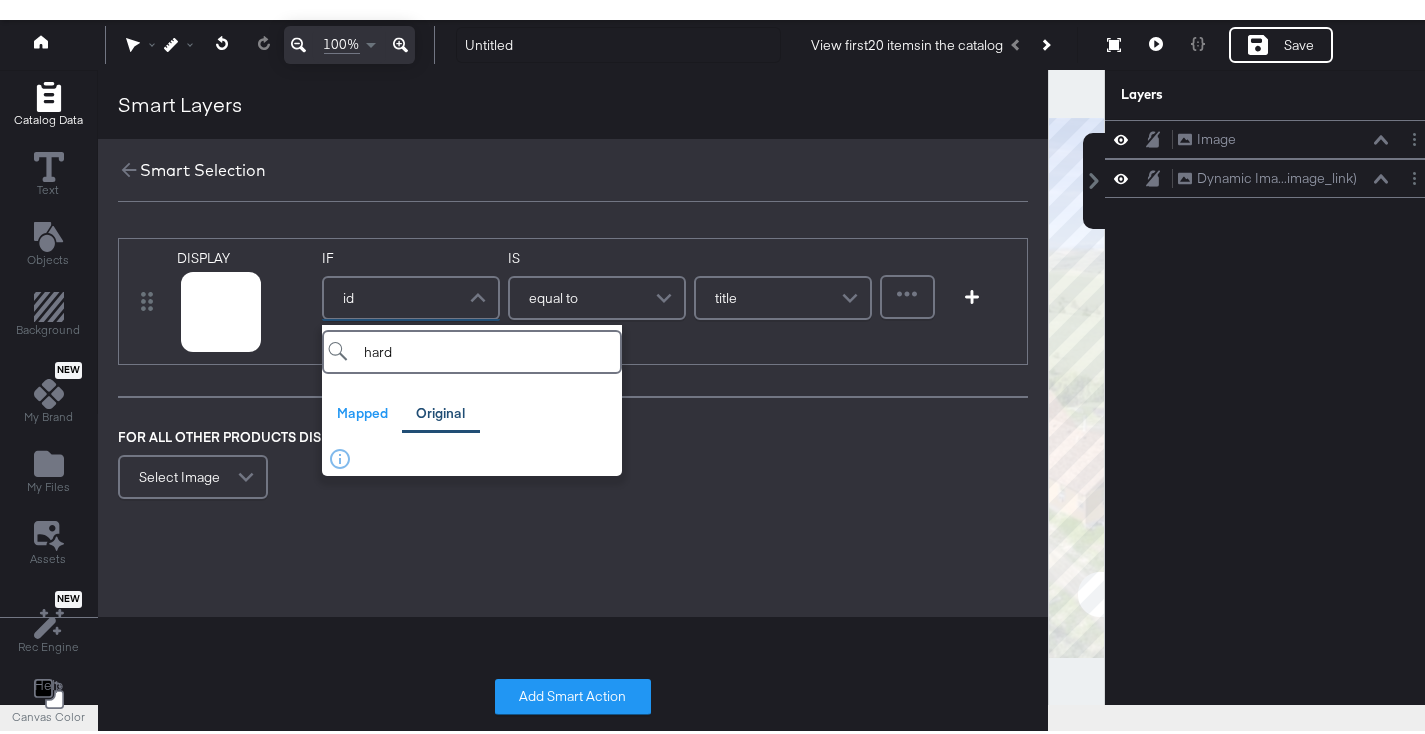 drag, startPoint x: 403, startPoint y: 350, endPoint x: 332, endPoint y: 340, distance: 71.70077 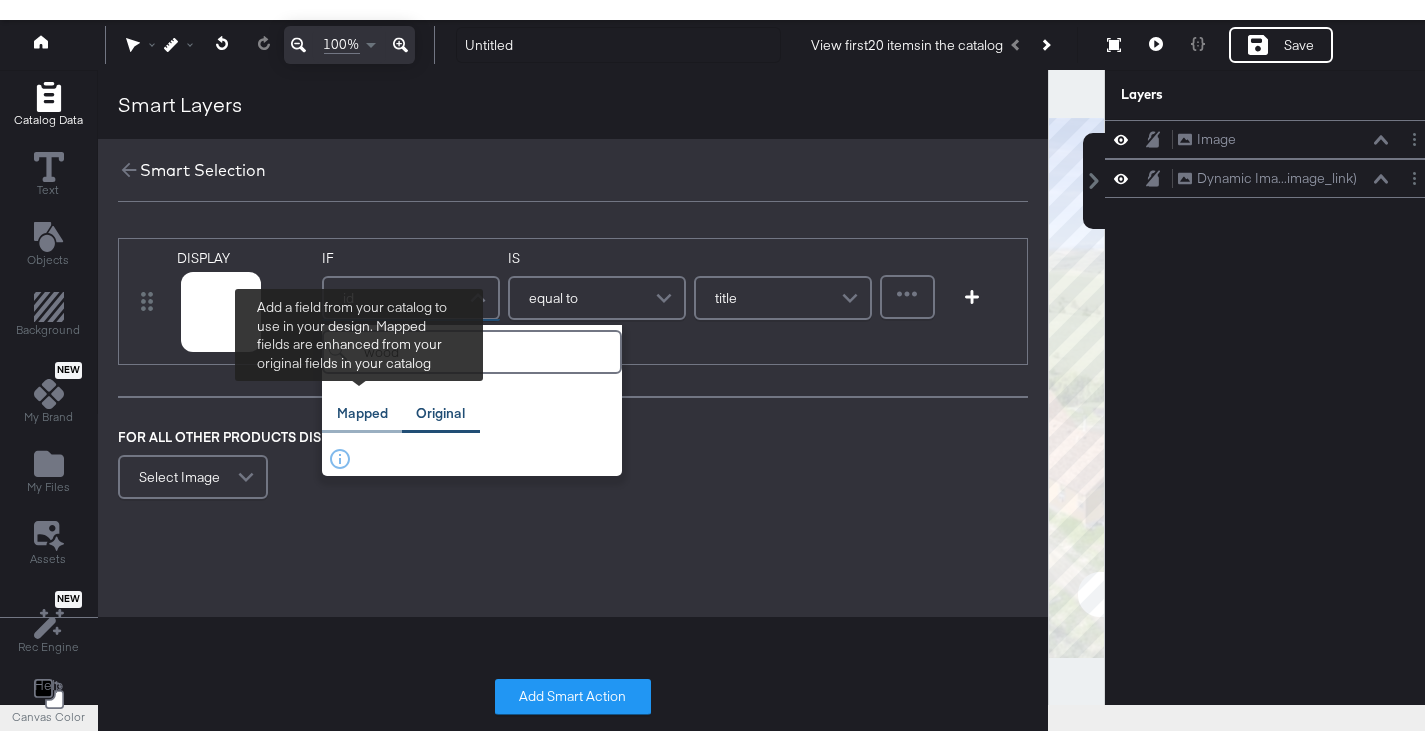 type on "wood" 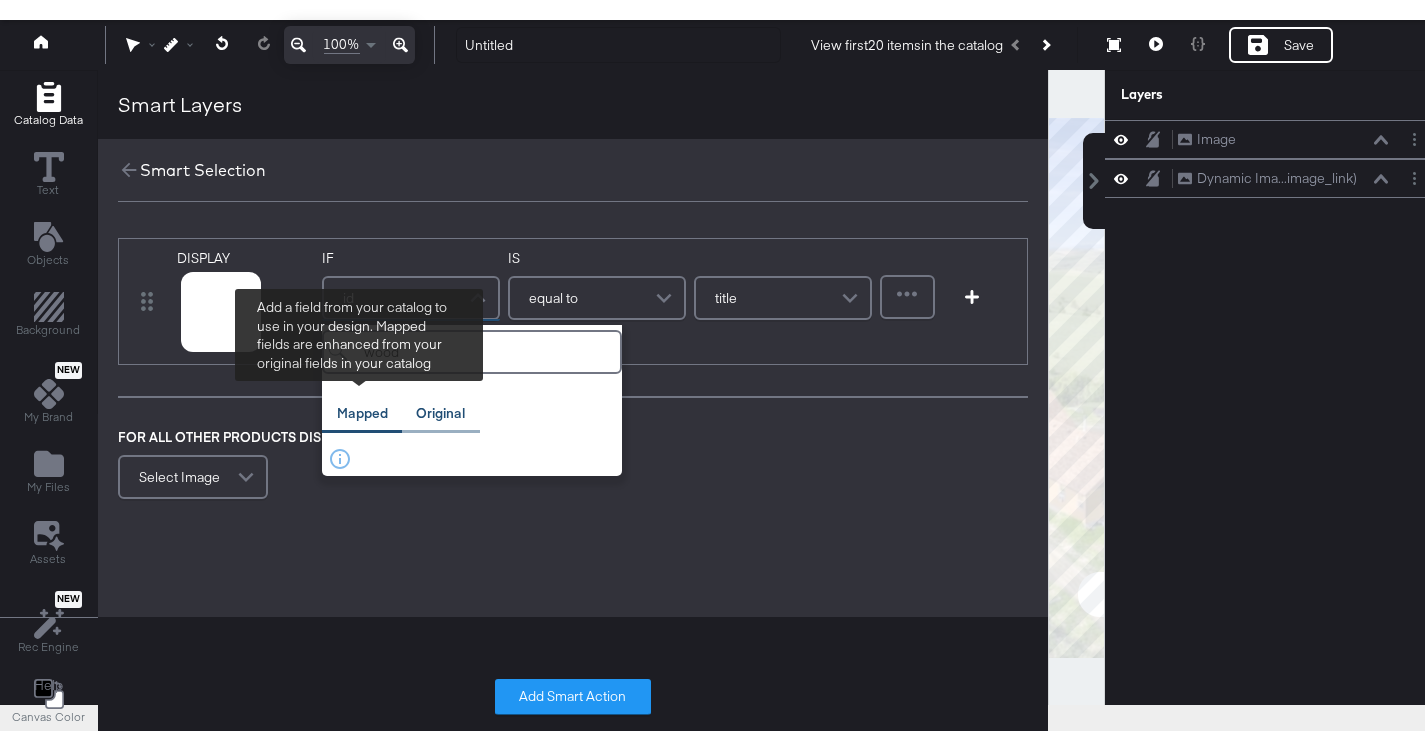click on "Original" at bounding box center (441, 409) 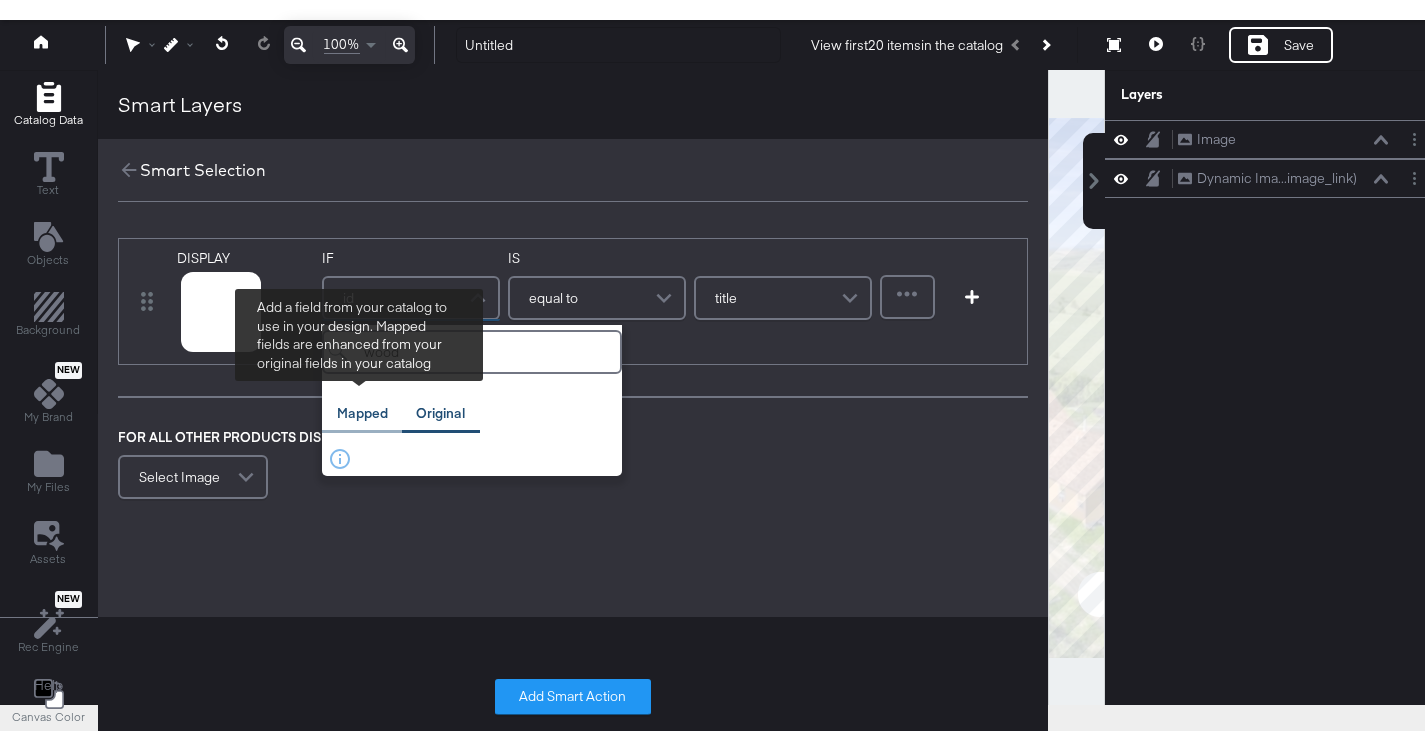 click on "Mapped" at bounding box center (362, 409) 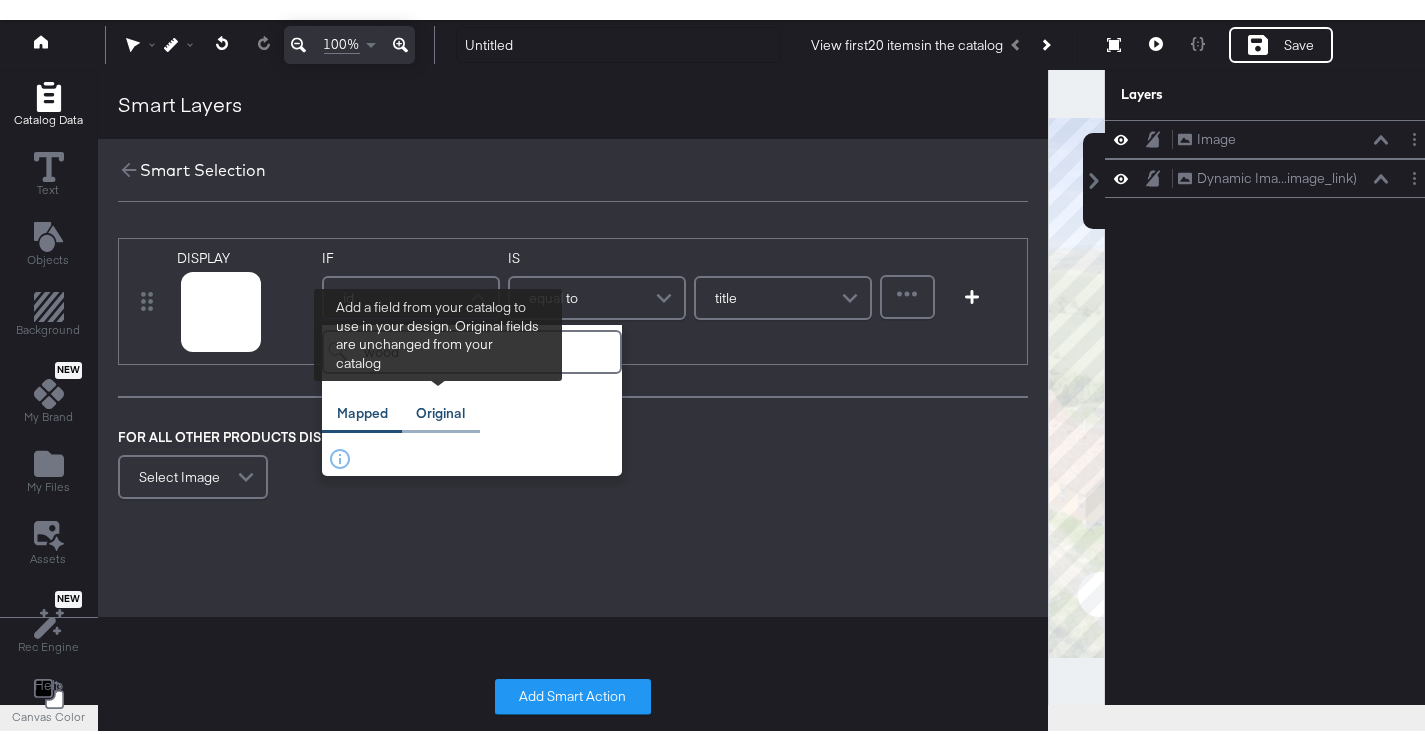 click on "Original" at bounding box center [441, 409] 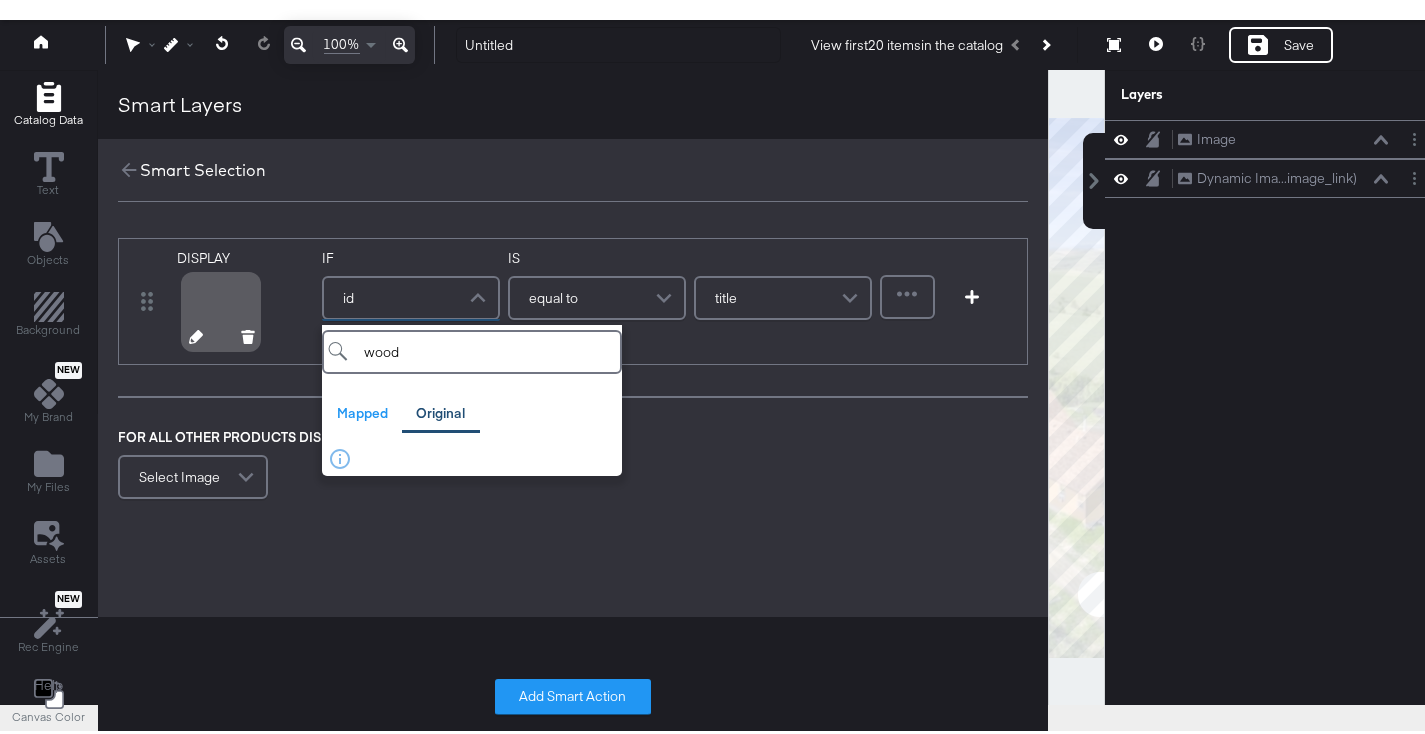 drag, startPoint x: 445, startPoint y: 354, endPoint x: 284, endPoint y: 330, distance: 162.77899 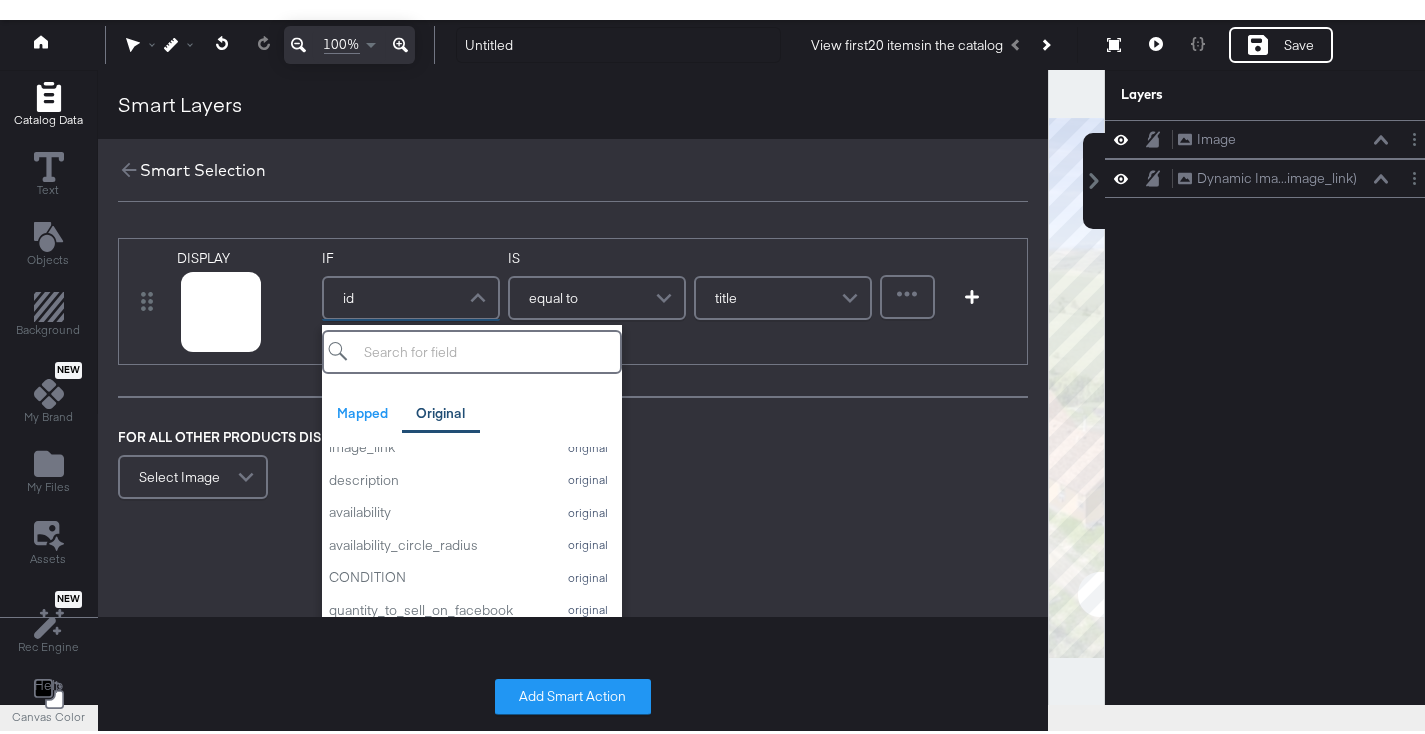 scroll, scrollTop: 722, scrollLeft: 0, axis: vertical 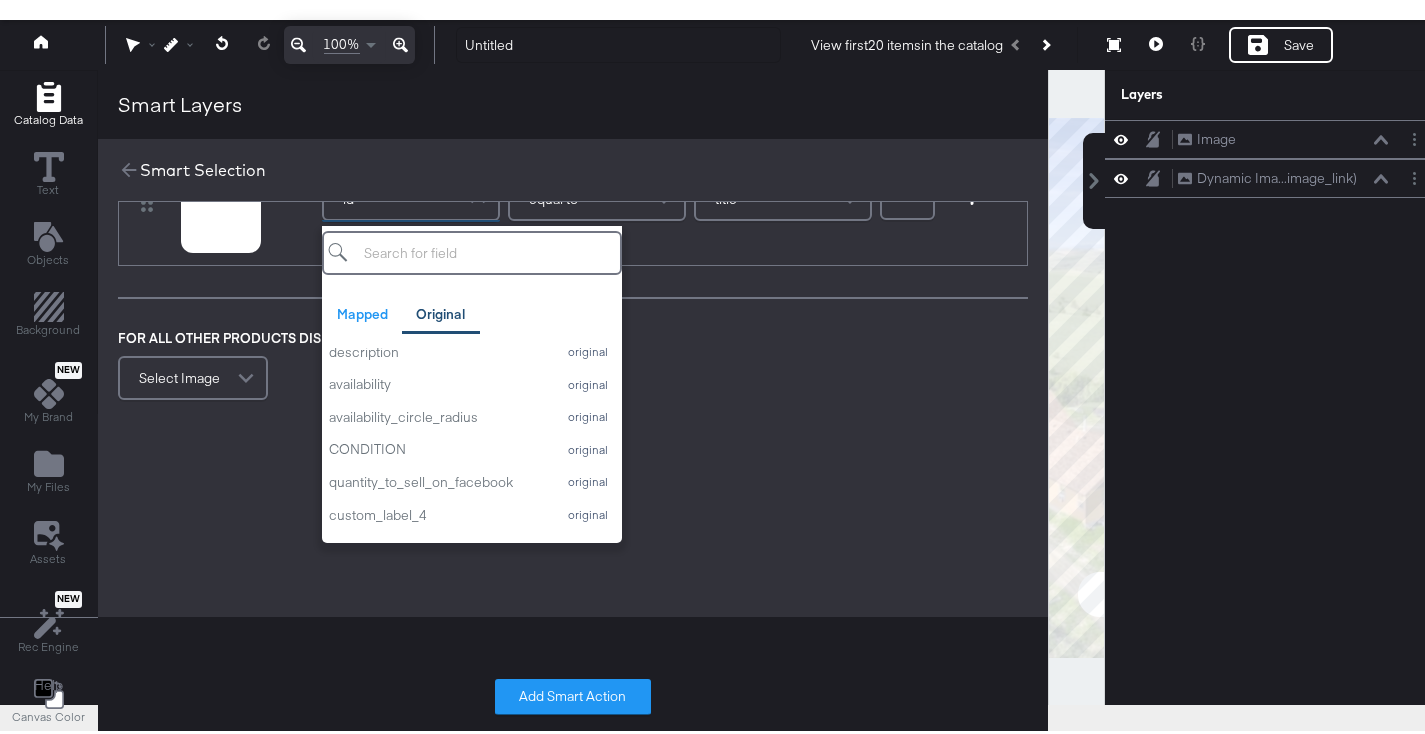 click on "DISPLAY link mapped image_link mapped image_0_url mapped image_1_url mapped image_2_url mapped image_3_url mapped url original IF id Mapped Original Add a field from your catalog to use in your design. Original fields are unchanged from your catalog id original content_ids original title original name original custom_label_2 original custom_label_1 original custom_label_0 original price original num_beds original num_baths original size original internal_label original custom_label_3 original brand original brand_length original DMA original TimeZone original link original url original image_link original description original availability original availability_circle_radius original CONDITION original quantity_to_sell_on_facebook original custom_label_4 original Address original row_num original IS equal to title Refine Add Condition FOR ALL OTHER PRODUCTS DISPLAY  (Optional) Select Image link mapped image_link mapped image_0_url mapped image_1_url mapped image_2_url mapped image_3_url mapped url original" at bounding box center (573, 335) 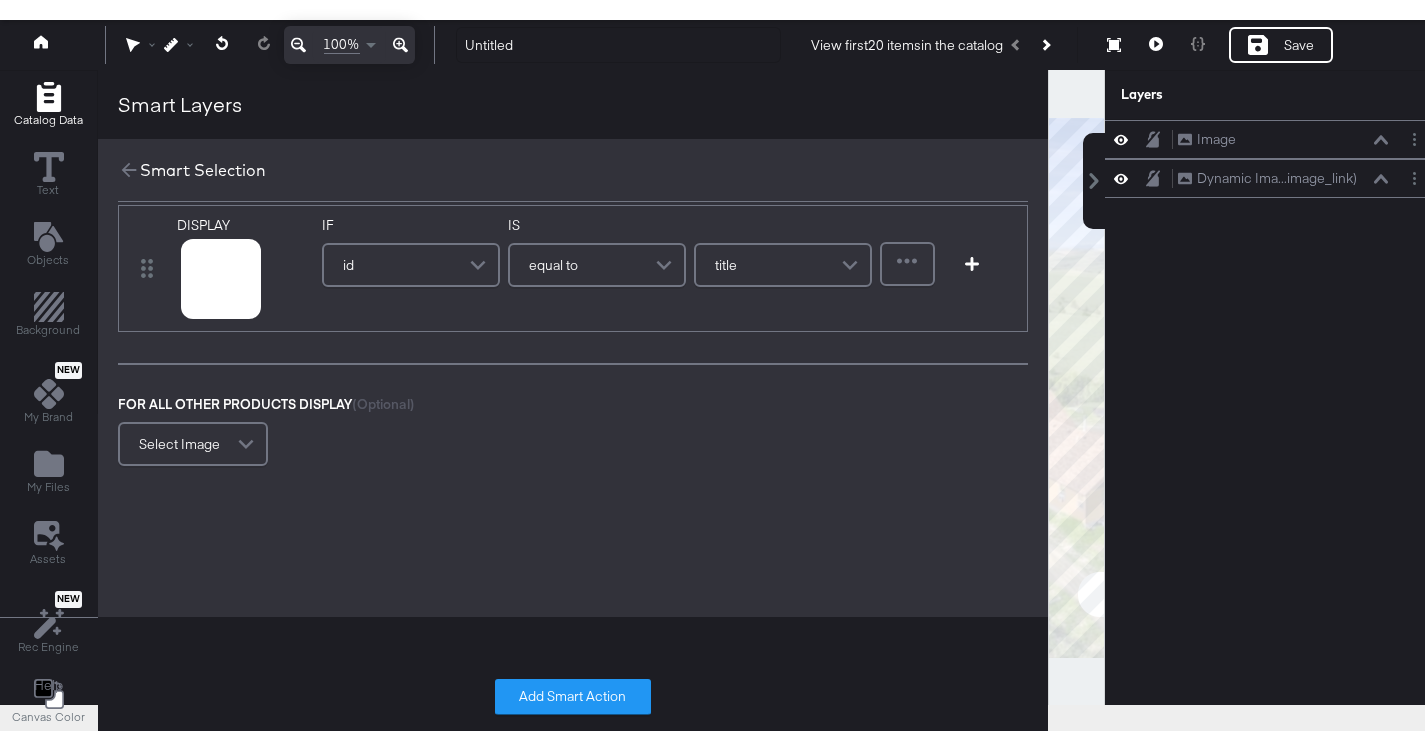 scroll, scrollTop: 23, scrollLeft: 0, axis: vertical 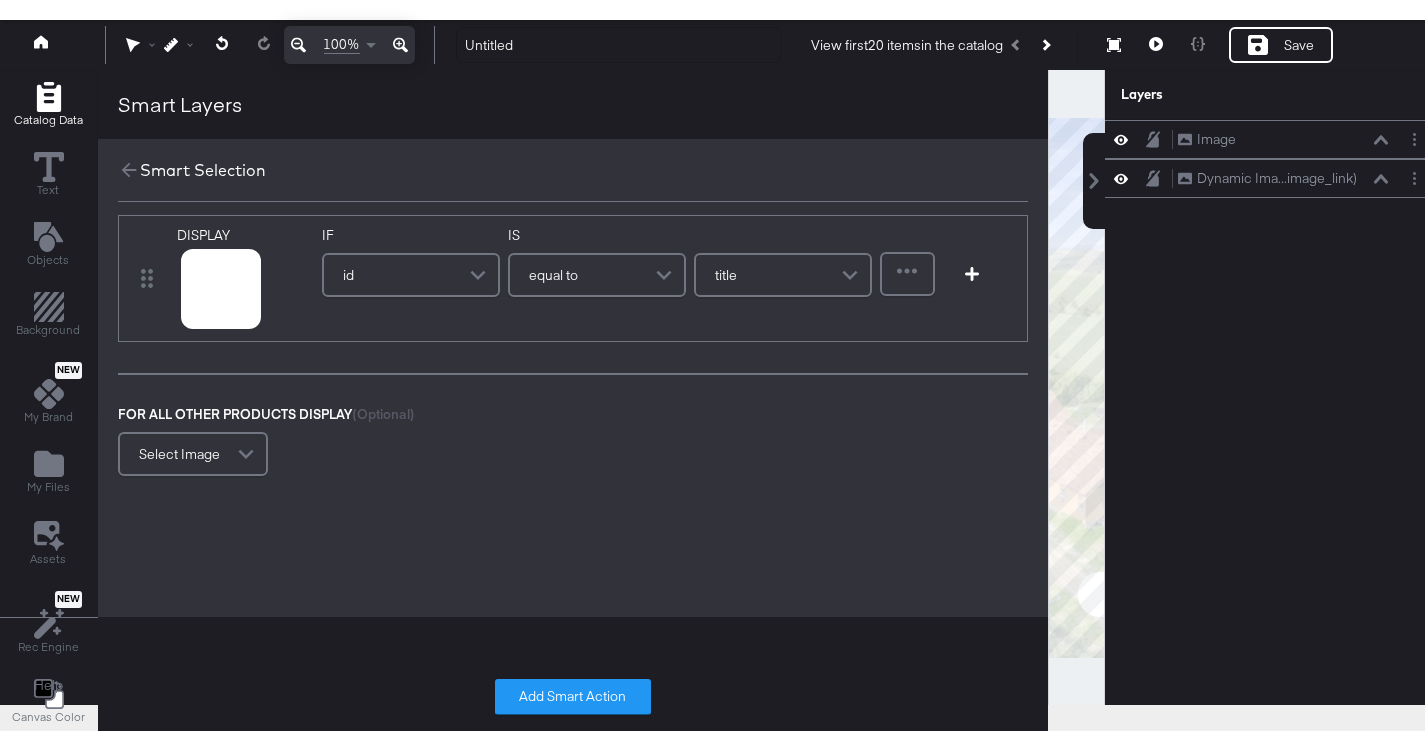 click at bounding box center (480, 271) 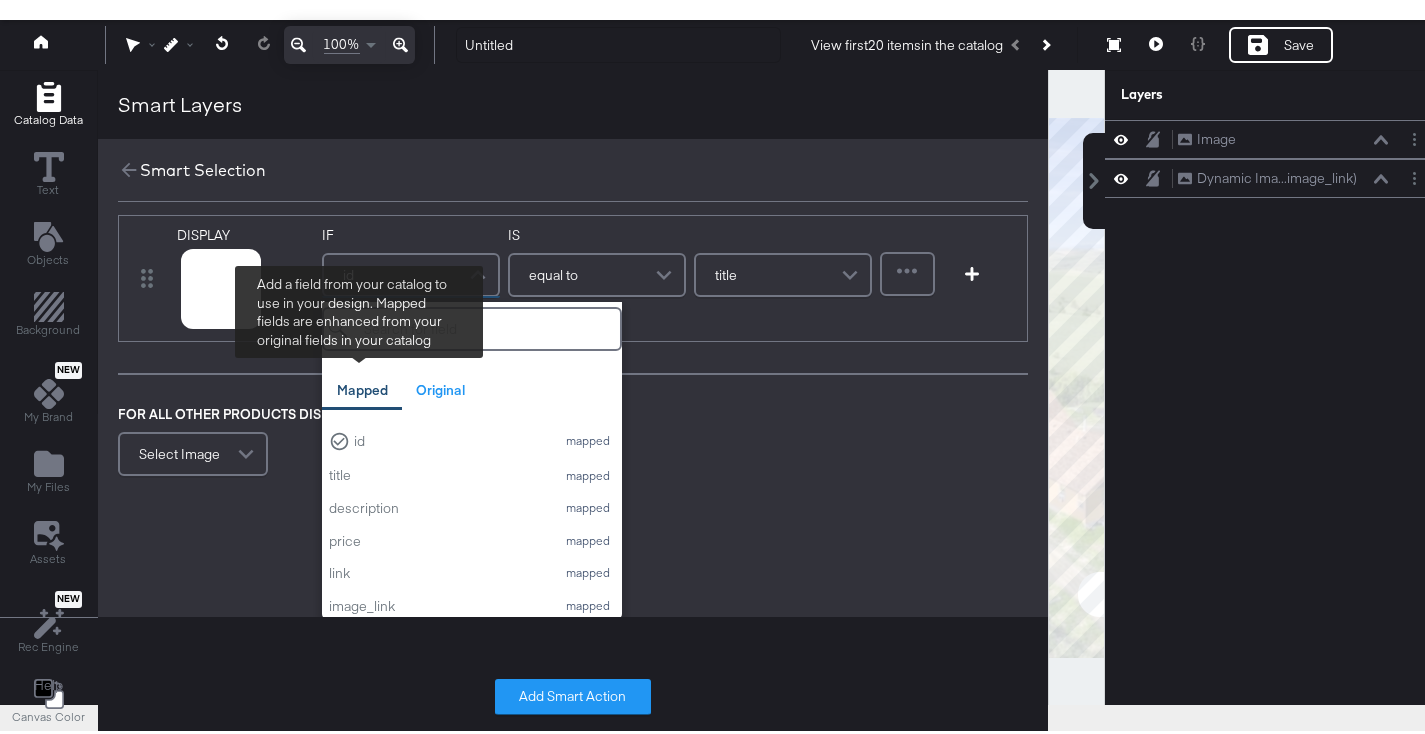 click on "Mapped" at bounding box center [362, 386] 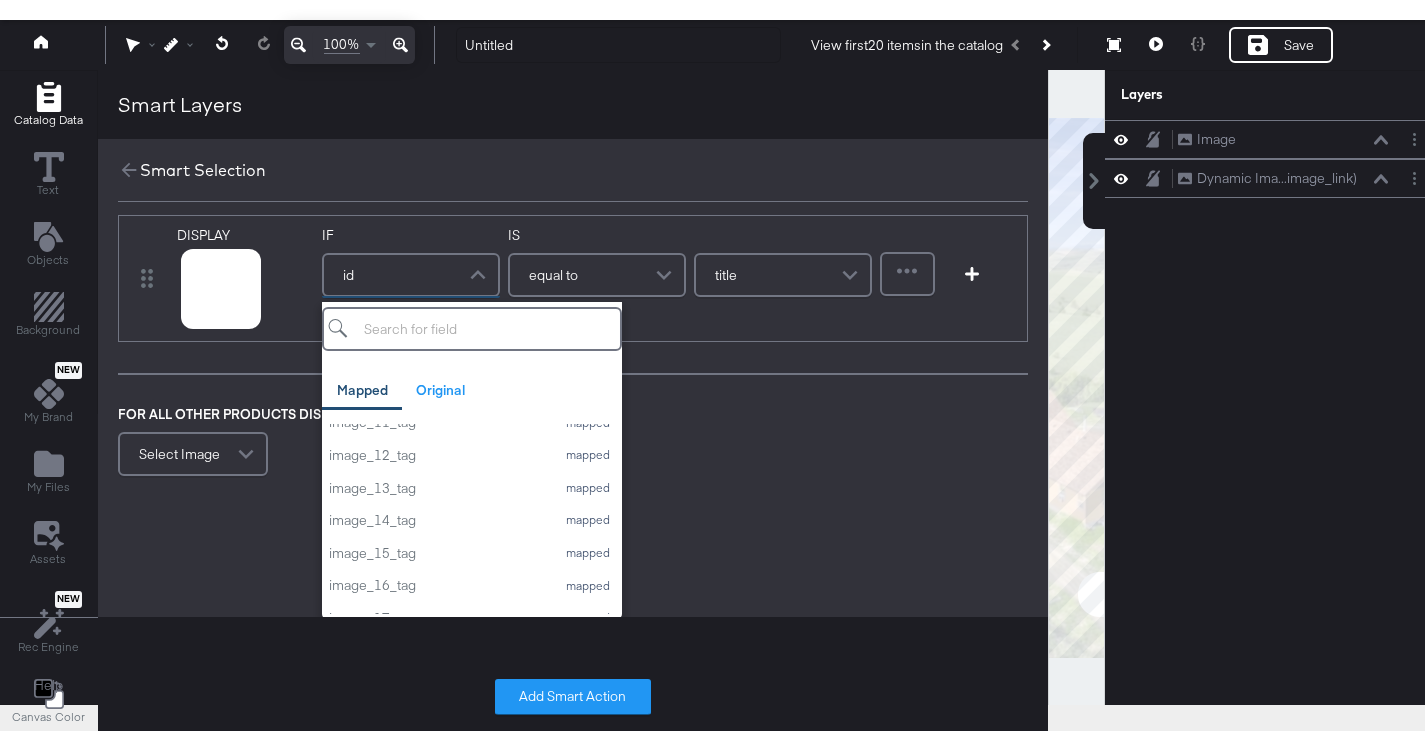 scroll, scrollTop: 1181, scrollLeft: 0, axis: vertical 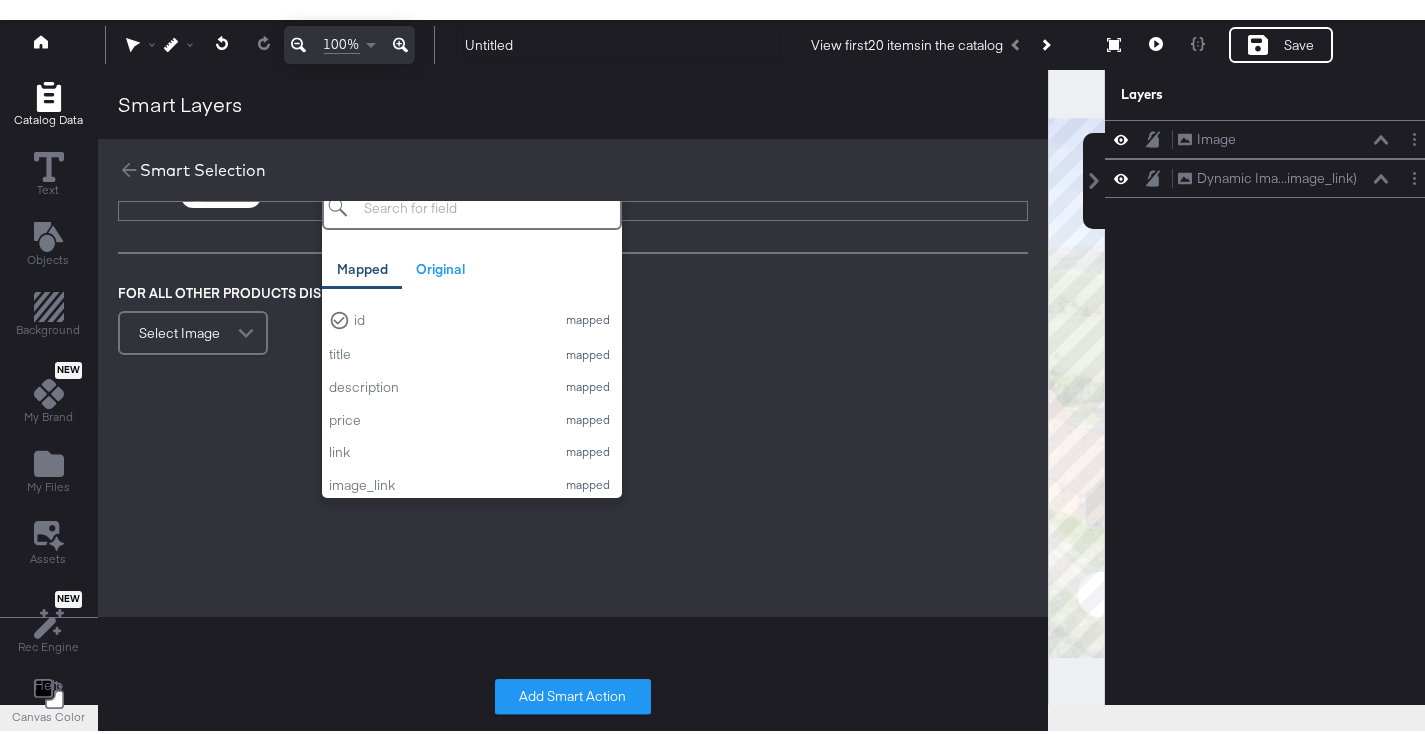 click on "DISPLAY link mapped image_link mapped image_0_url mapped image_1_url mapped image_2_url mapped image_3_url mapped url original IF id Mapped Original Add a field from your catalog to use in your design. Original fields are unchanged from your catalog id mapped title mapped description mapped price mapped link mapped image_link mapped availability mapped condition mapped brand mapped custom_label_0 mapped custom_label_1 mapped custom_label_2 mapped custom_label_3 mapped custom_label_4 mapped size mapped status mapped image_0_tag mapped address mapped availability_circle_radius mapped image_0_url mapped image_1_url mapped image_2_url mapped image_3_url mapped image_1_tag mapped image_2_tag mapped image_3_tag mapped image_4_tag mapped image_5_tag mapped image_6_tag mapped image_7_tag mapped image_8_tag mapped image_9_tag mapped image_10_tag mapped image_11_tag mapped image_12_tag mapped image_13_tag mapped image_14_tag mapped image_15_tag mapped image_16_tag mapped image_17_tag mapped image_18_tag mapped mapped" at bounding box center [573, 290] 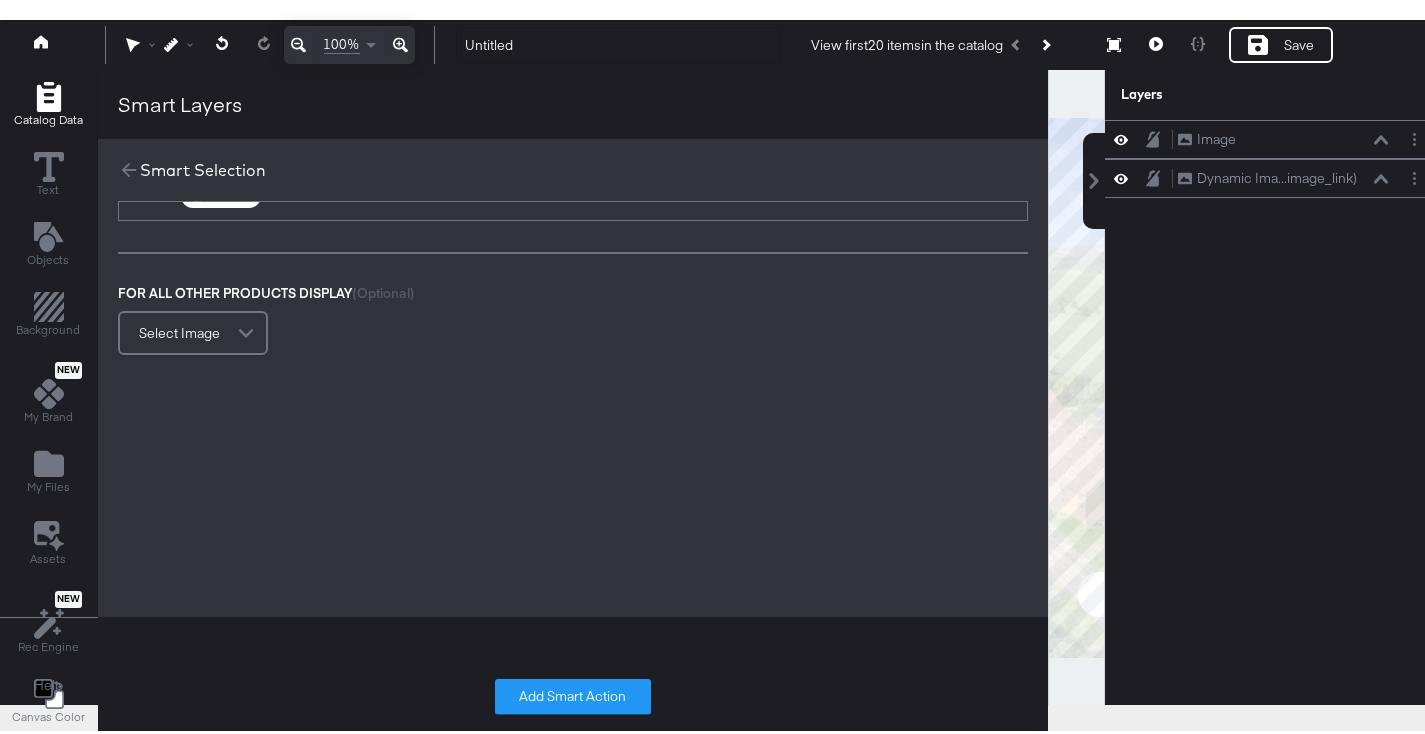 scroll, scrollTop: 0, scrollLeft: 0, axis: both 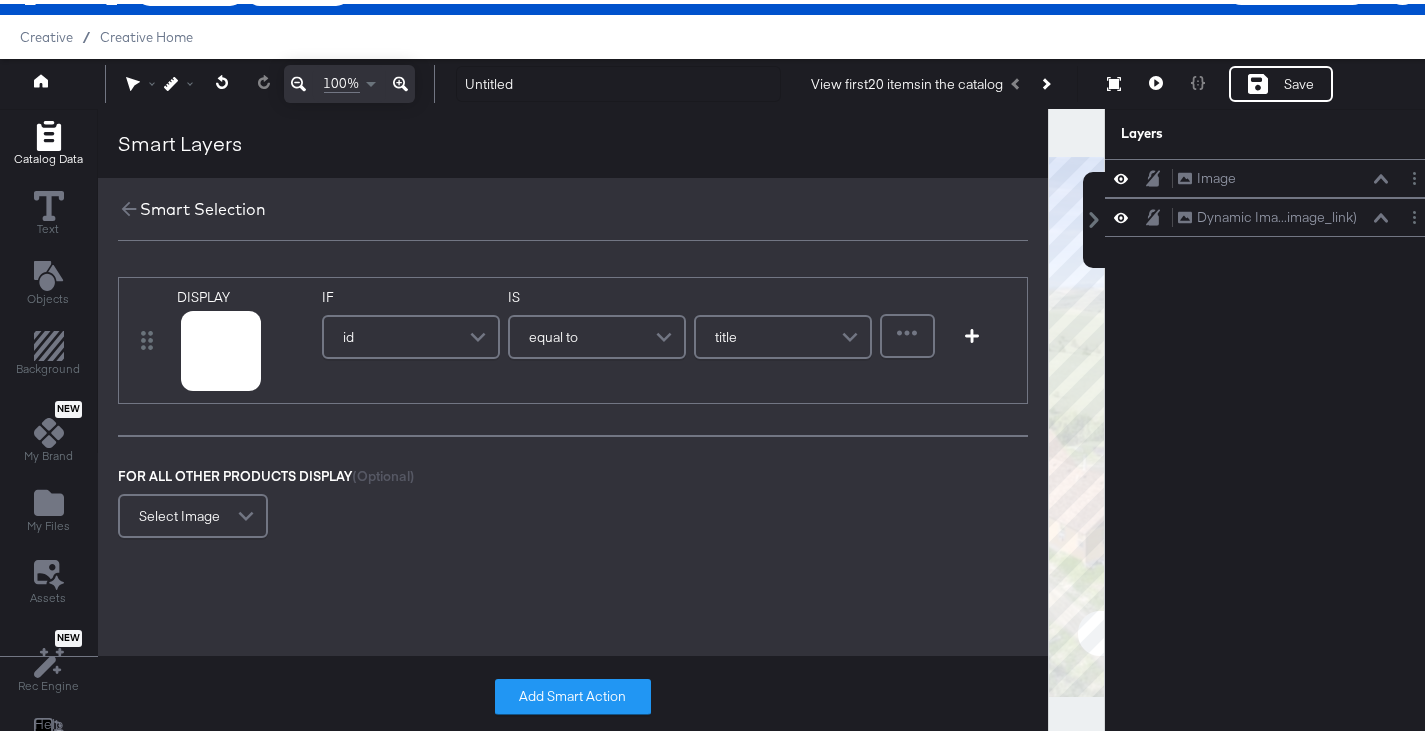 click 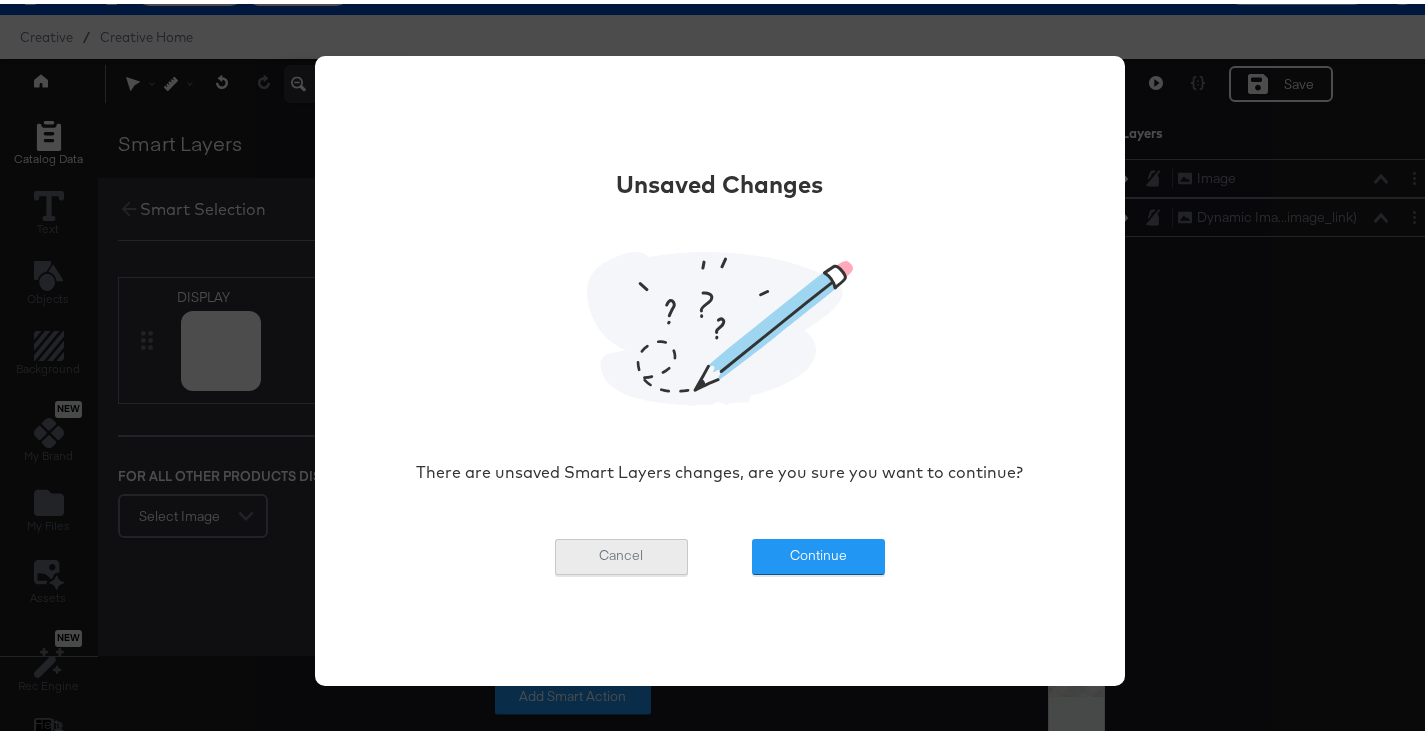 click on "Cancel" at bounding box center (621, 553) 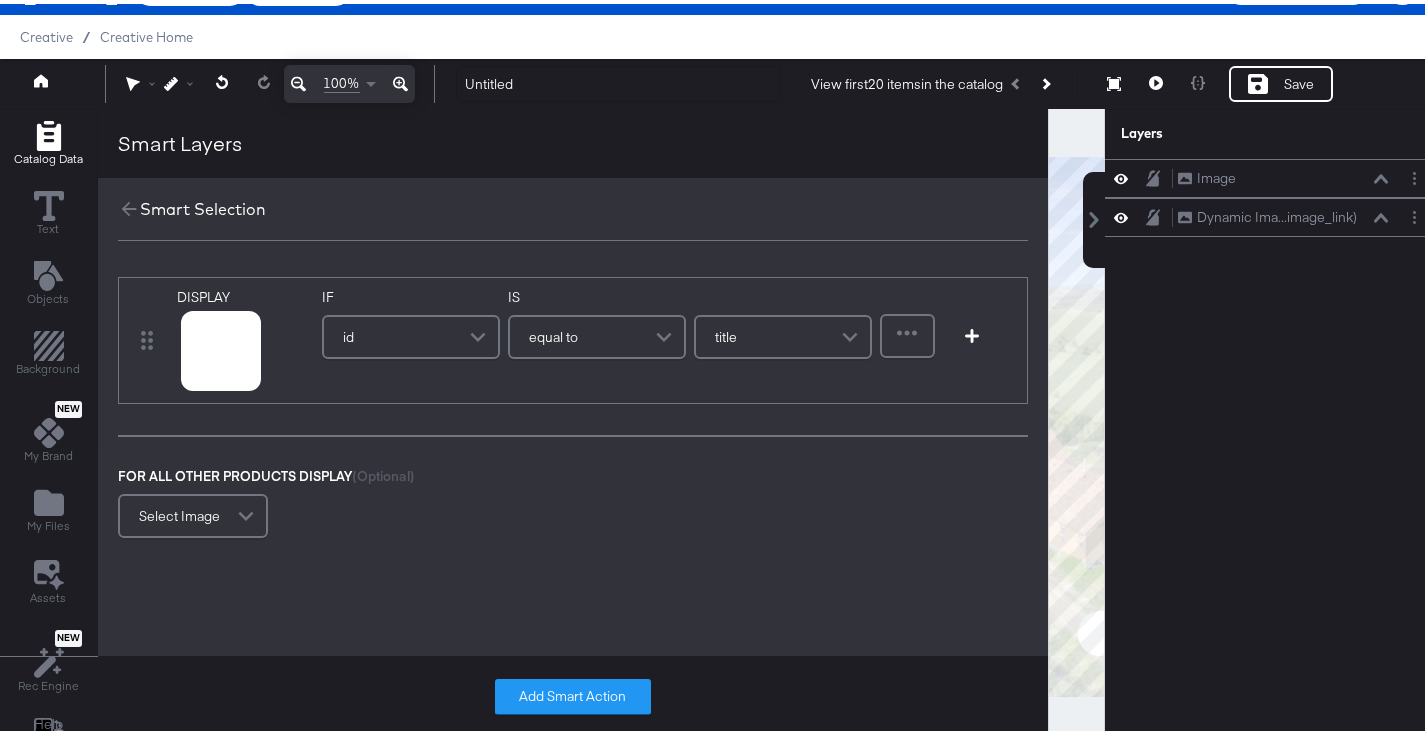 click on "Catalog Data" at bounding box center [48, 155] 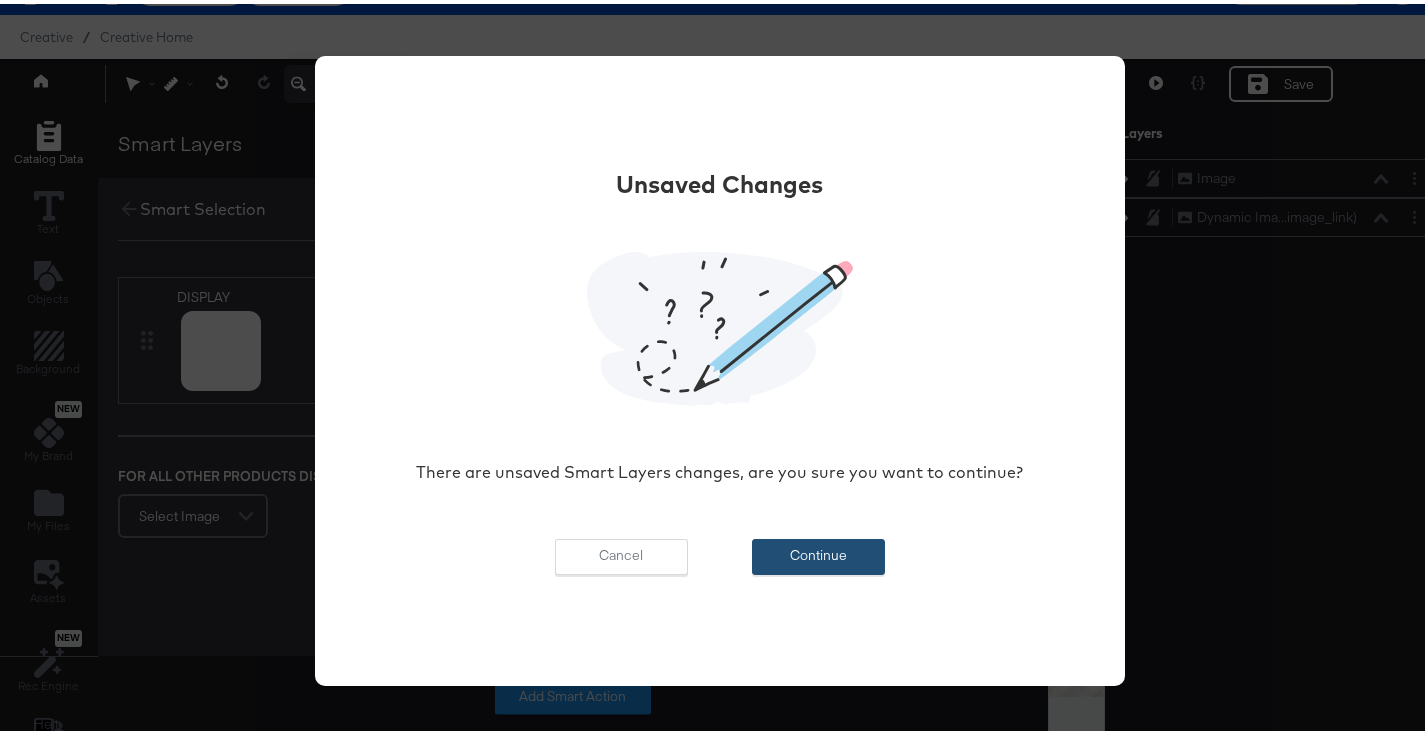 click on "Continue" at bounding box center (818, 553) 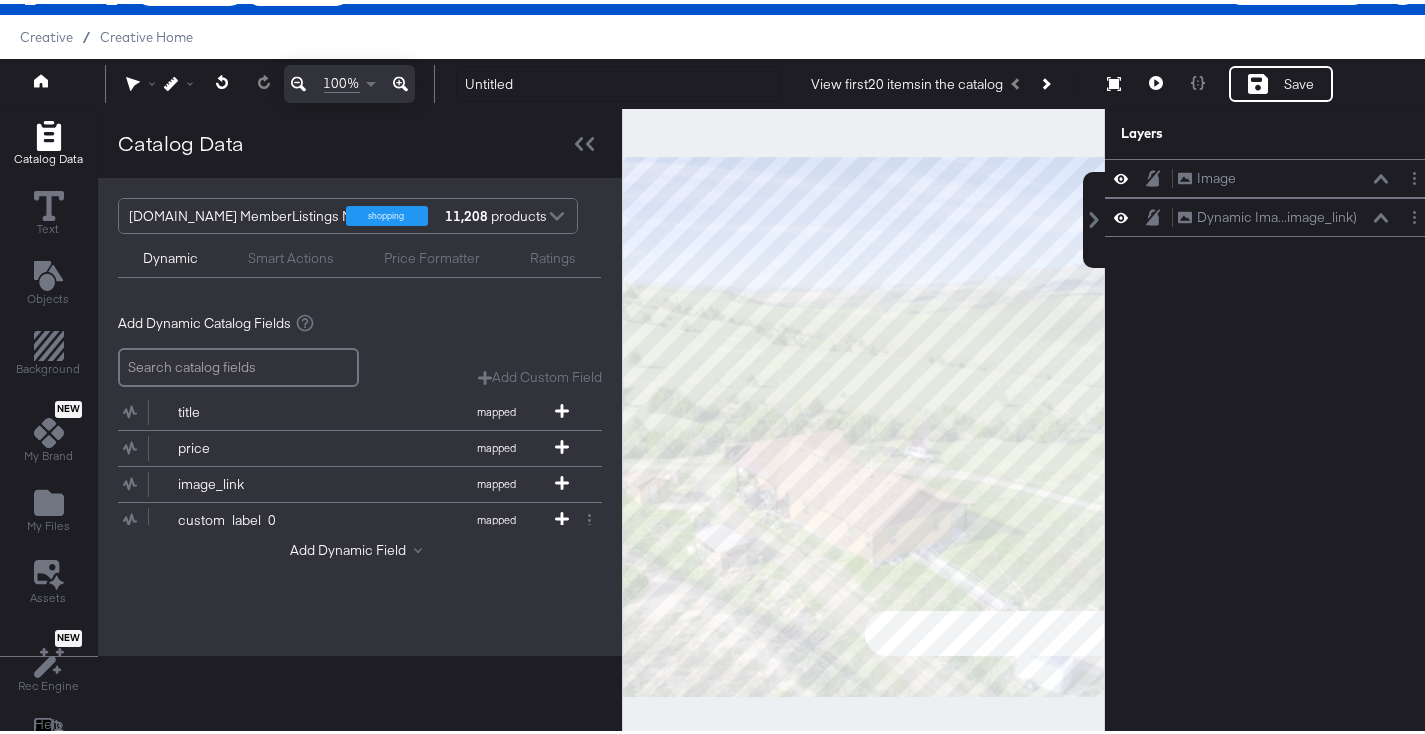 click on "Smart Actions" at bounding box center (291, 252) 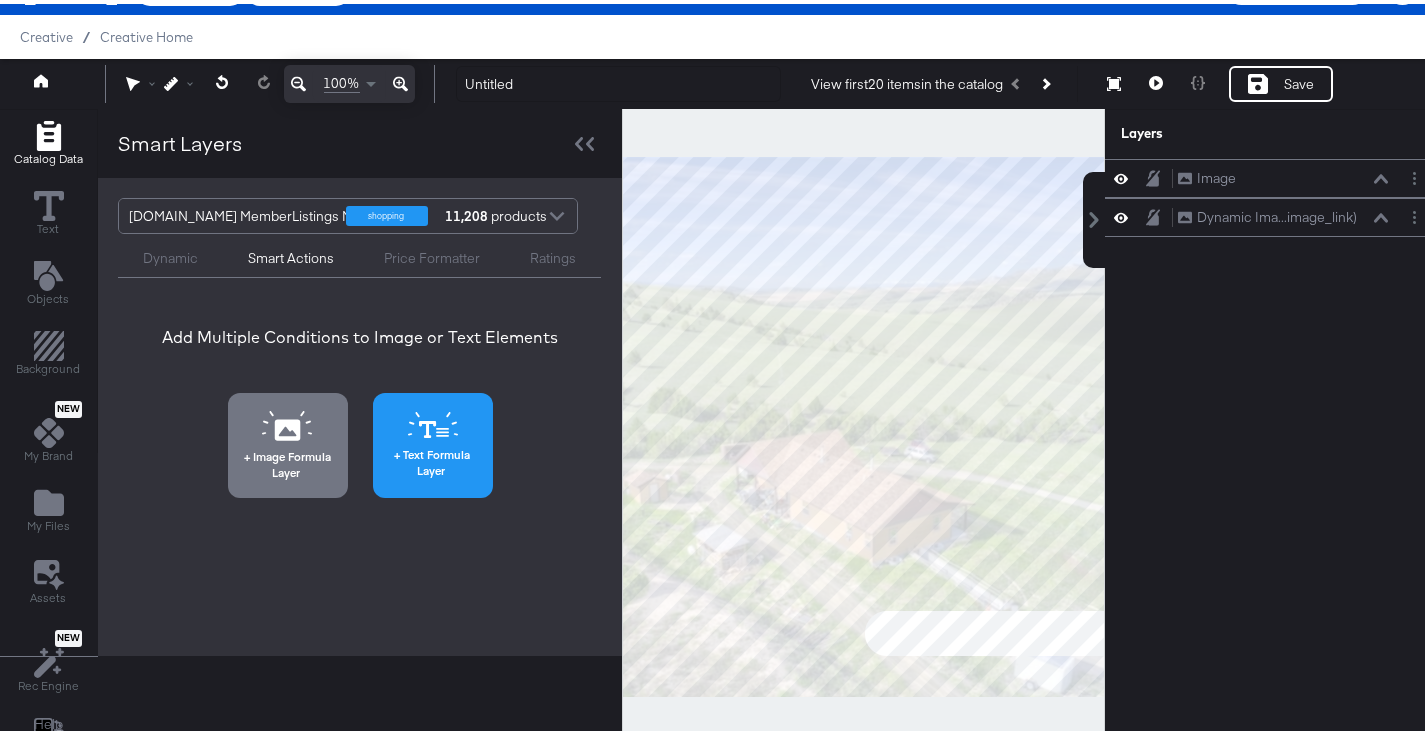 click on "Text Formula Layer" at bounding box center (433, 458) 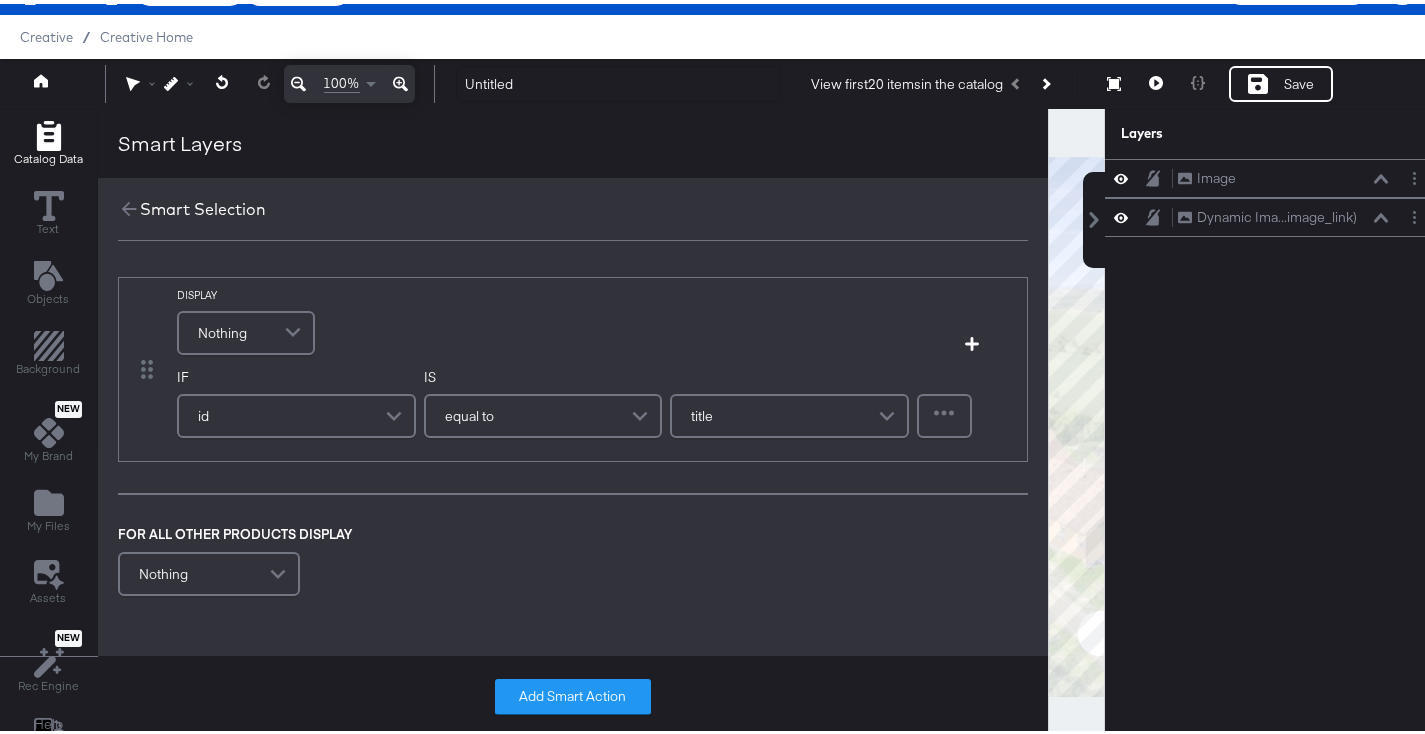 click on "Nothing" at bounding box center [246, 329] 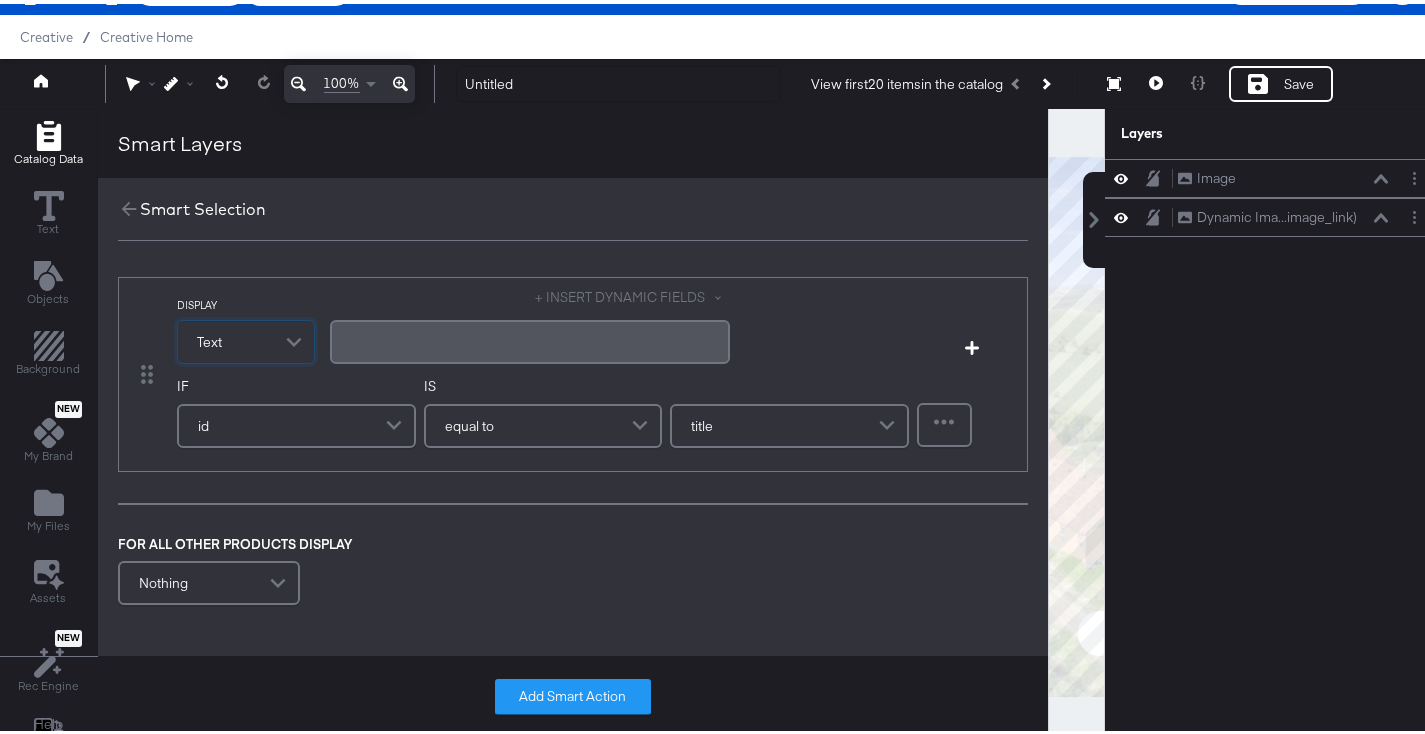 click on "﻿" at bounding box center [530, 337] 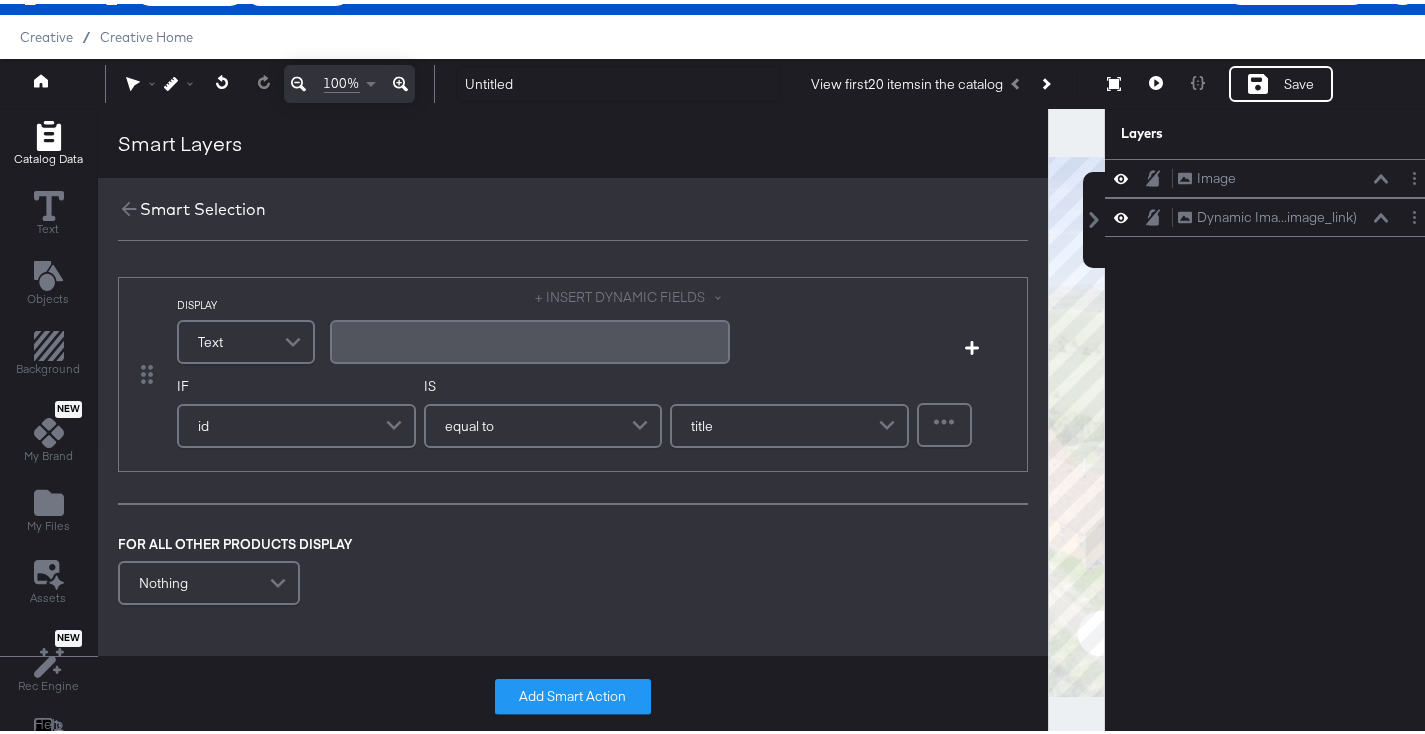 click on "+ INSERT DYNAMIC FIELDS" at bounding box center (633, 293) 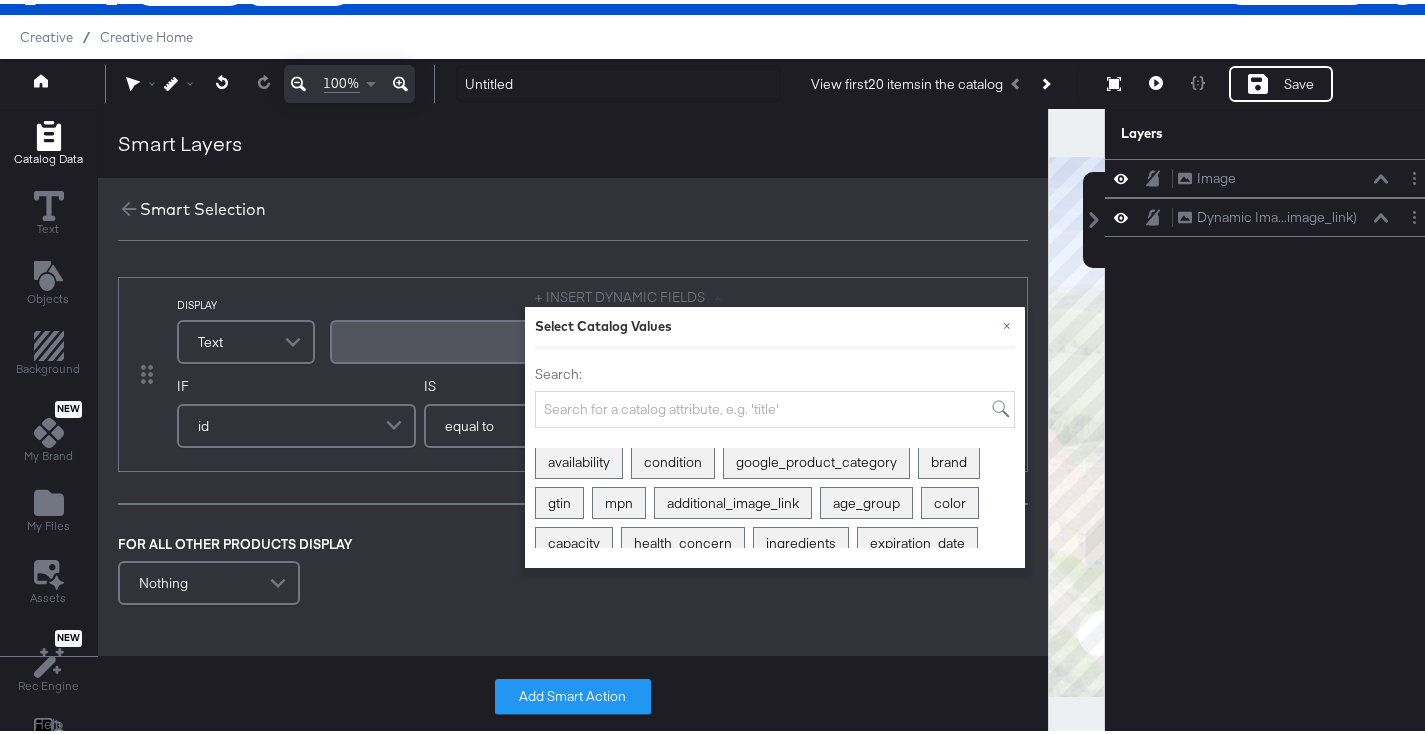 scroll, scrollTop: 7, scrollLeft: 0, axis: vertical 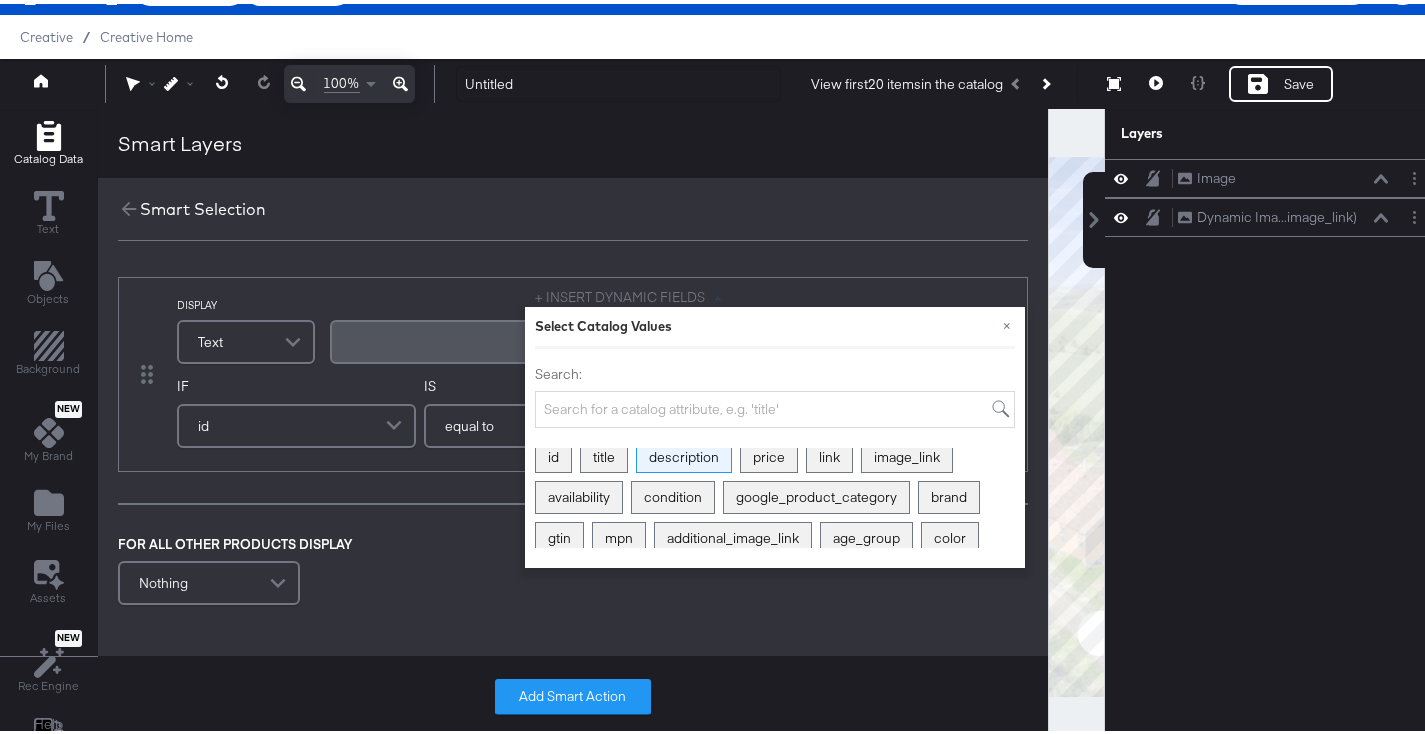 click on "description" at bounding box center (684, 453) 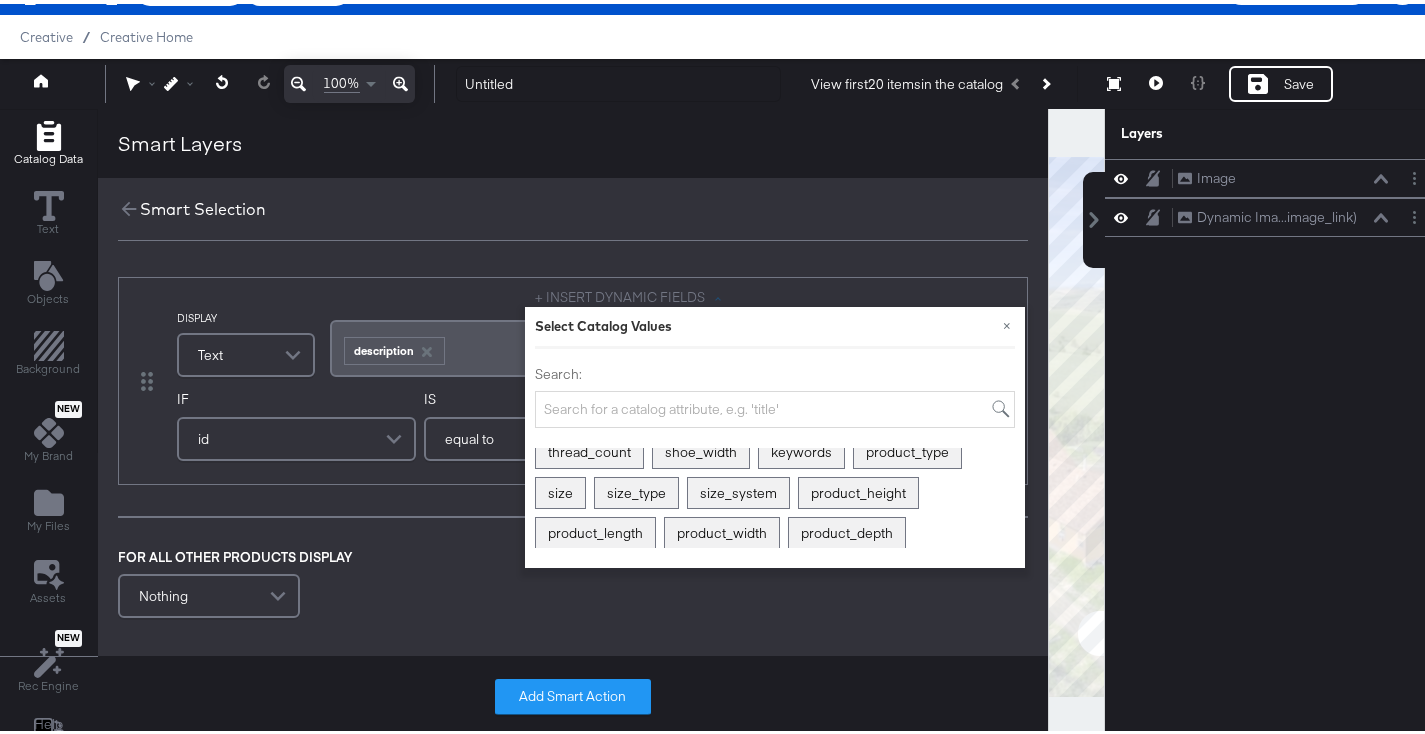 scroll, scrollTop: 264, scrollLeft: 0, axis: vertical 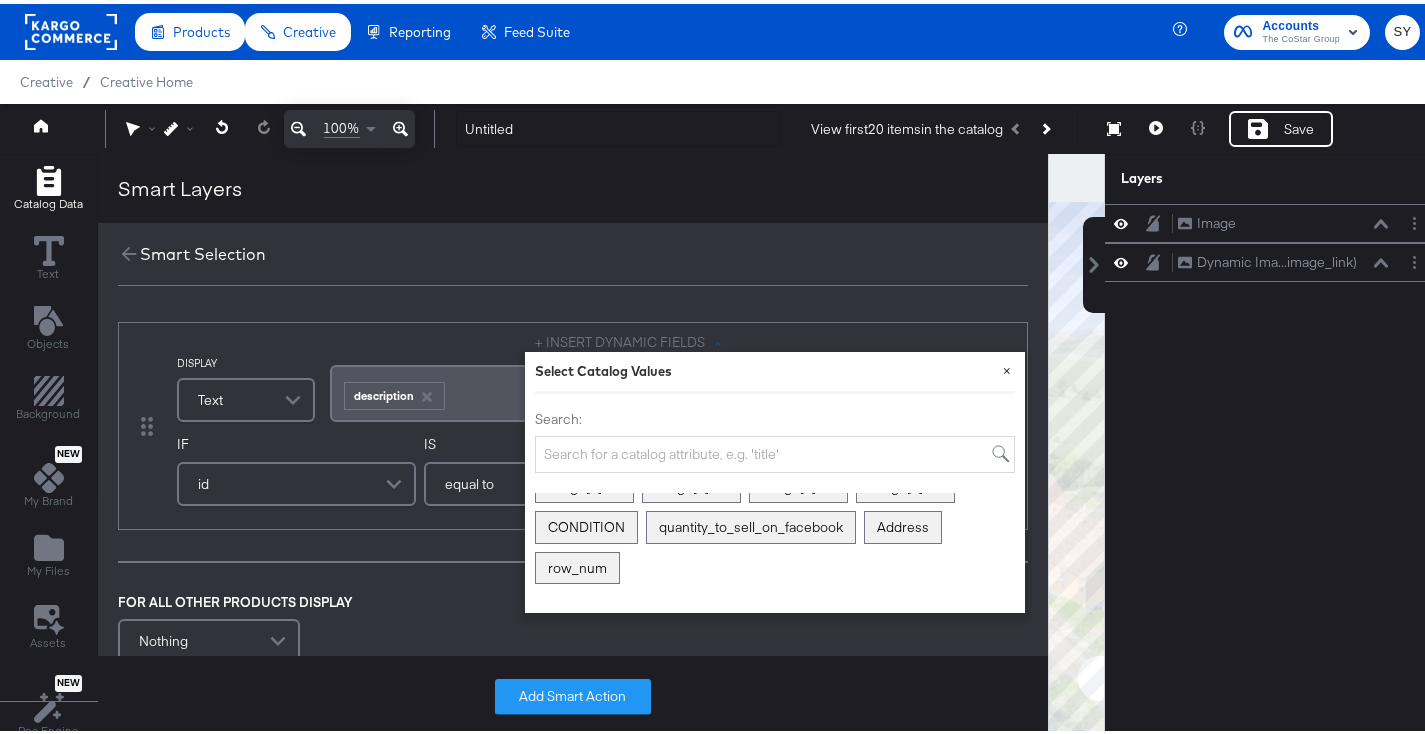 click on "×" at bounding box center [1007, 366] 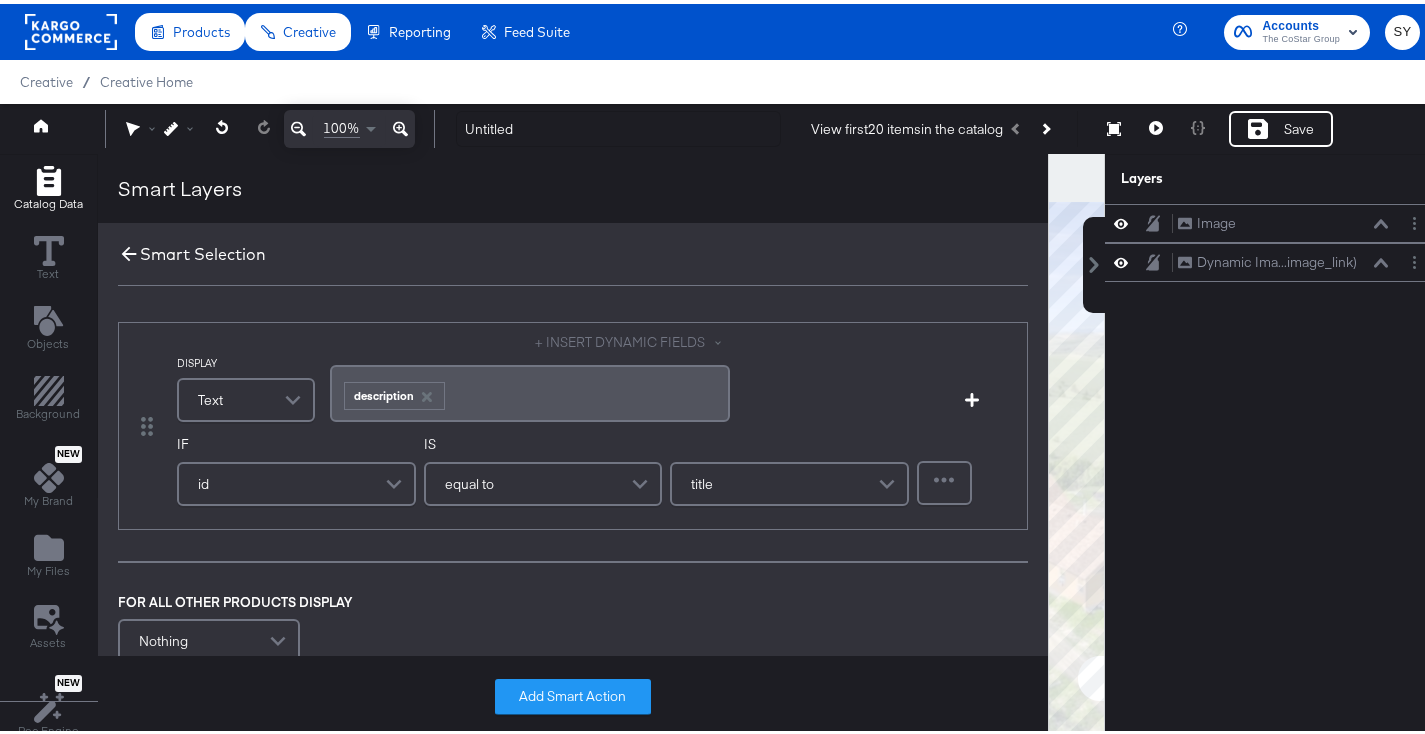 click 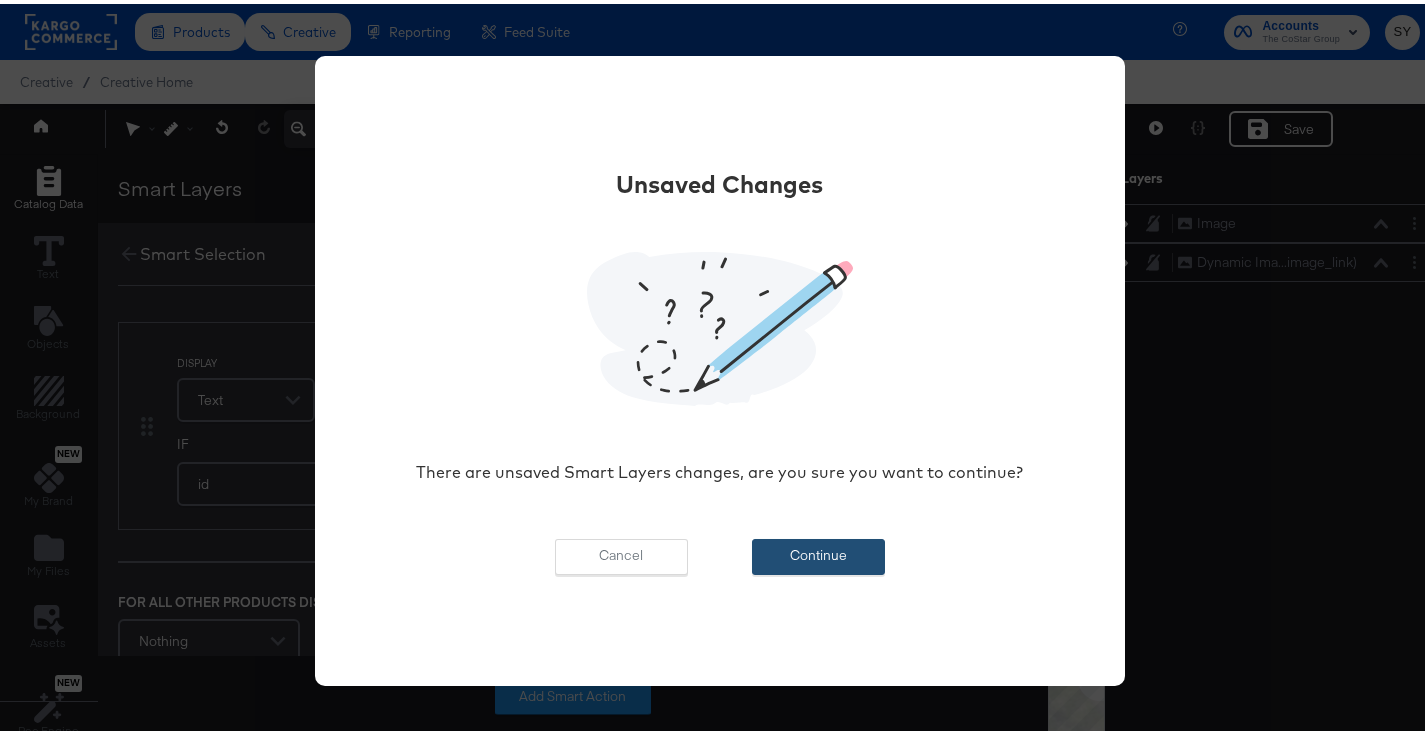 click on "Continue" at bounding box center [818, 553] 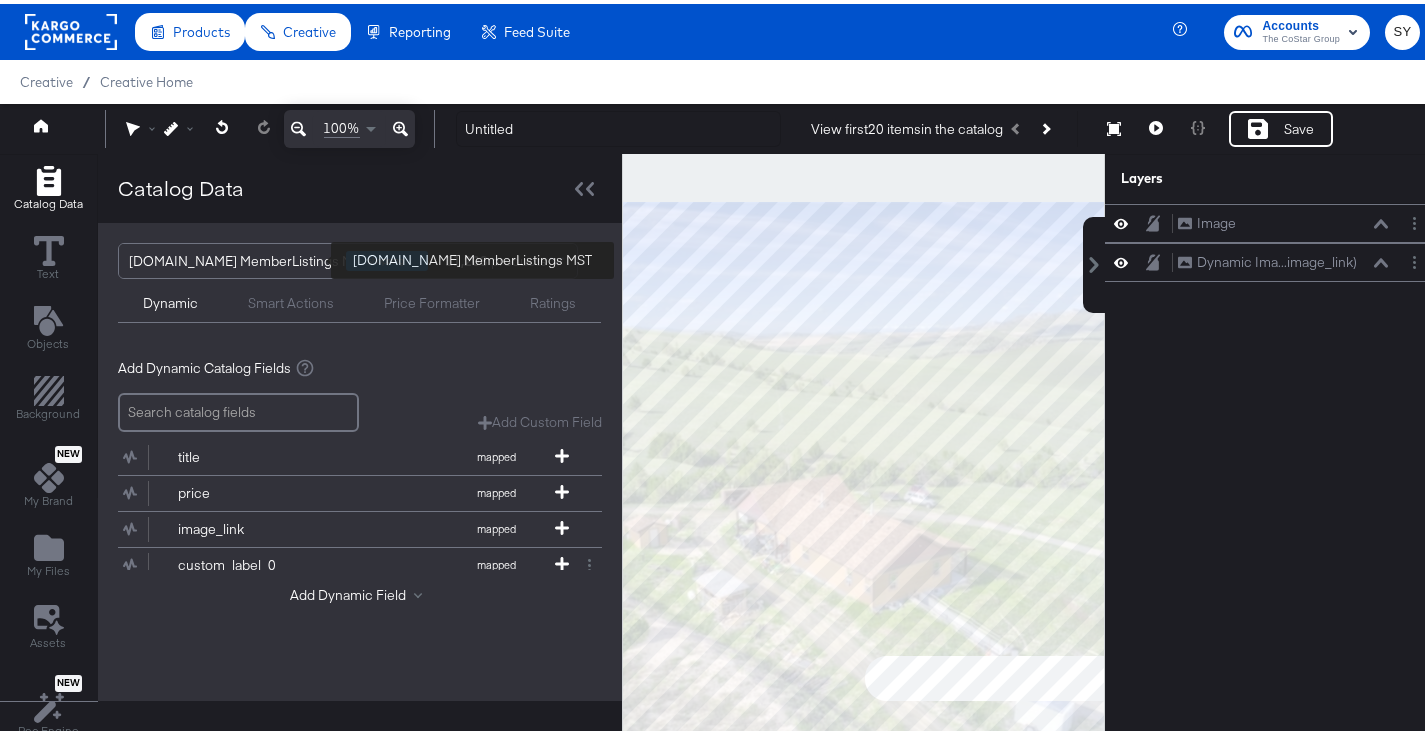 click on "[DOMAIN_NAME] MemberListings MST" at bounding box center [248, 257] 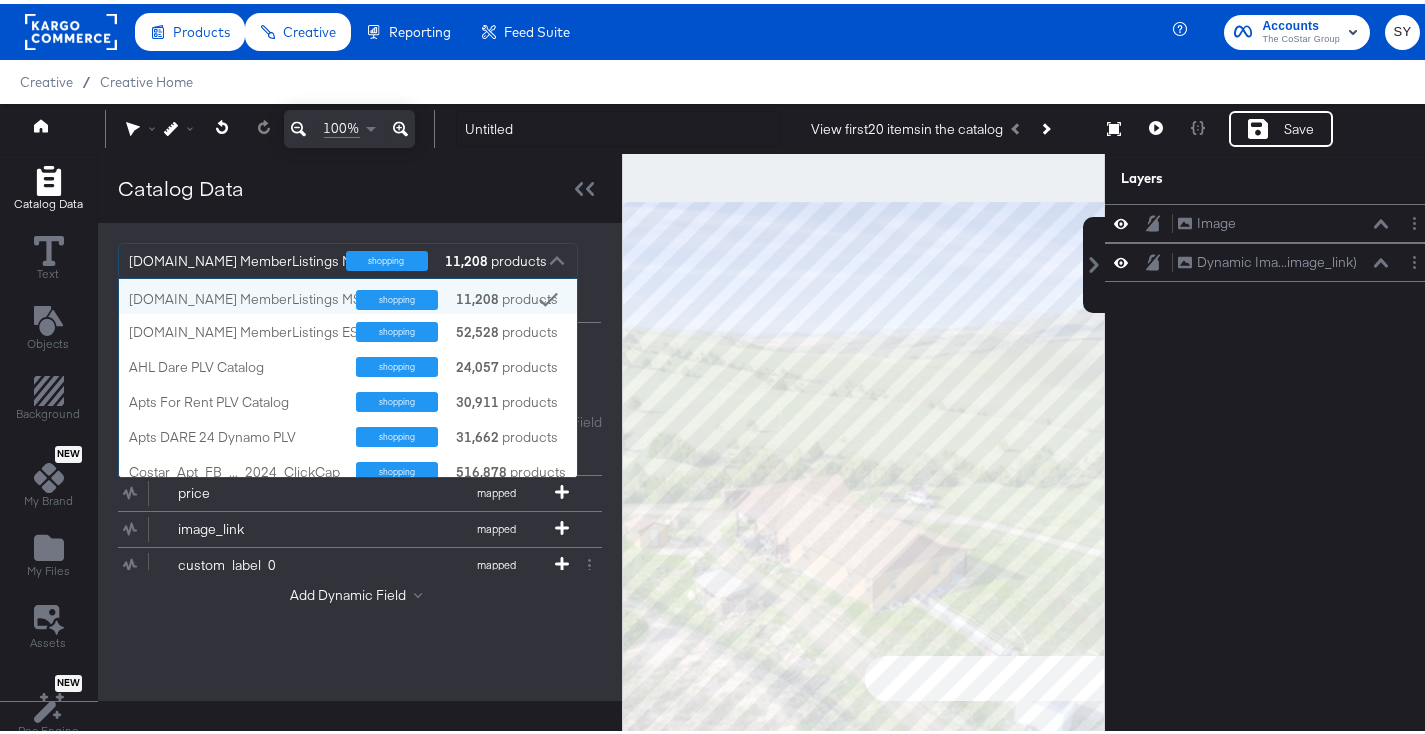 scroll, scrollTop: 16, scrollLeft: 16, axis: both 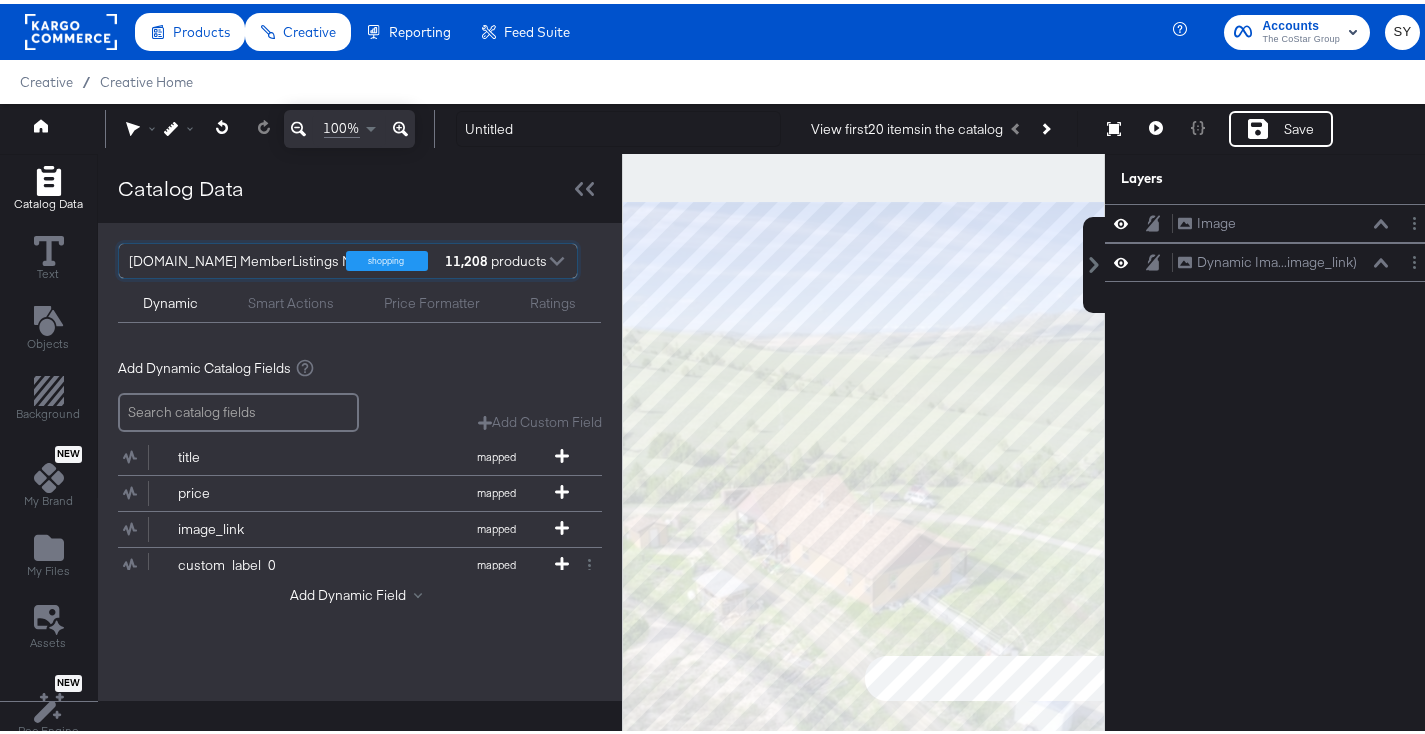 click at bounding box center [557, 259] 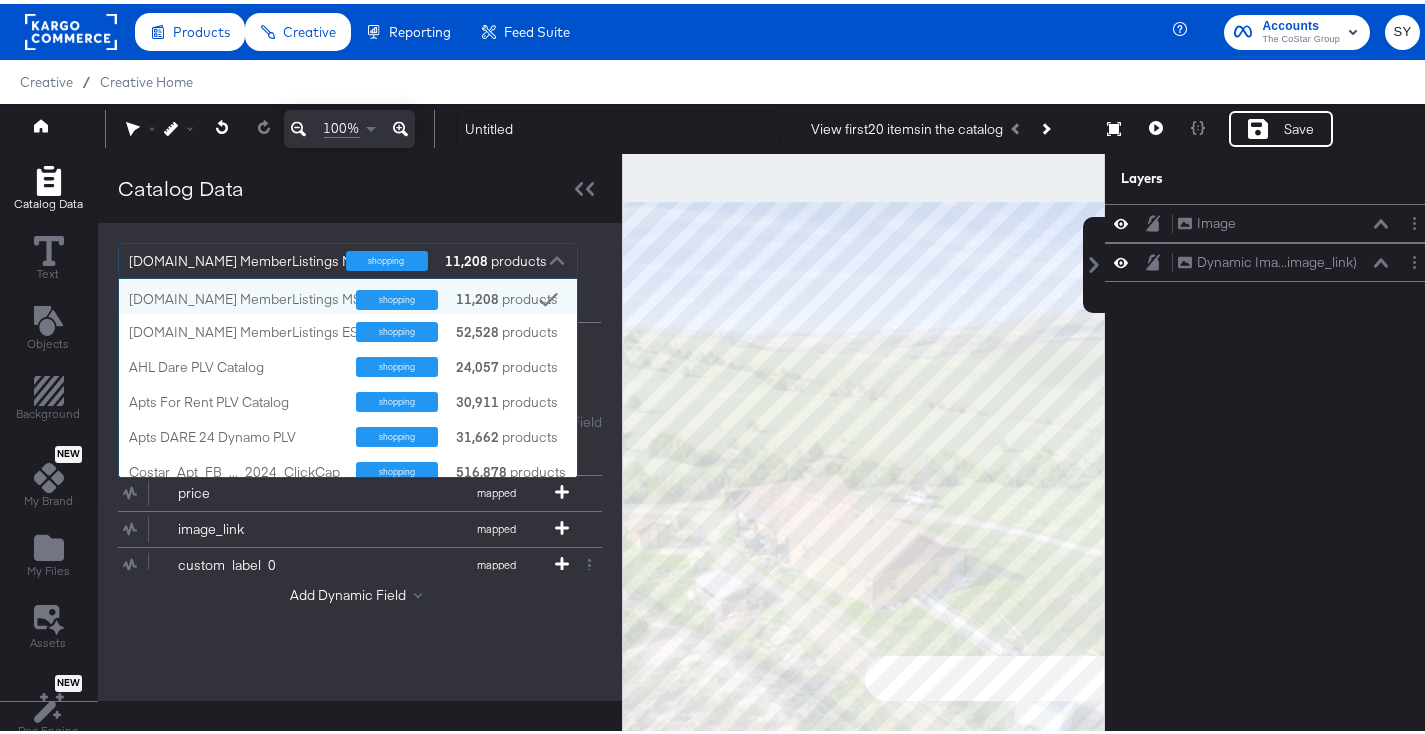 scroll, scrollTop: 16, scrollLeft: 16, axis: both 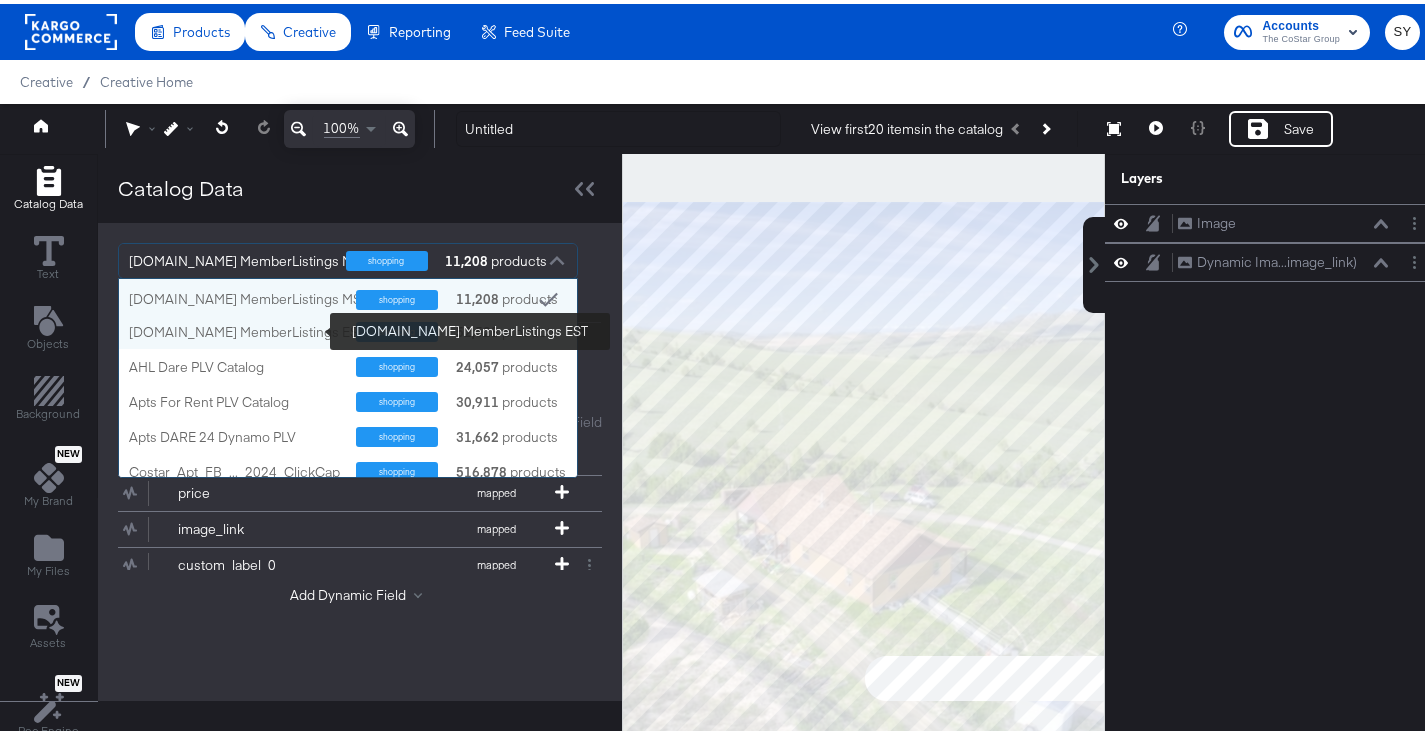 click on "Homes.com MemberListings EST" at bounding box center (247, 328) 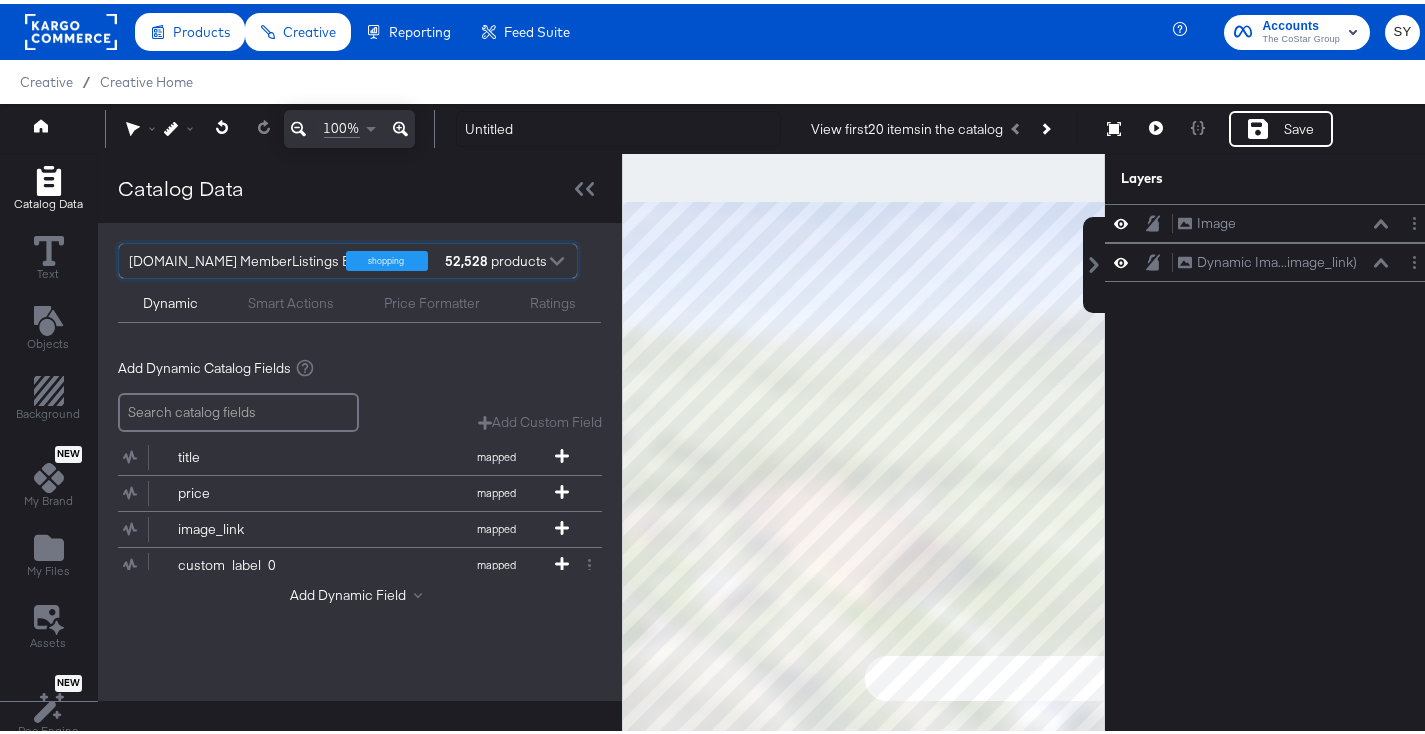 click on "Smart Actions" at bounding box center (291, 297) 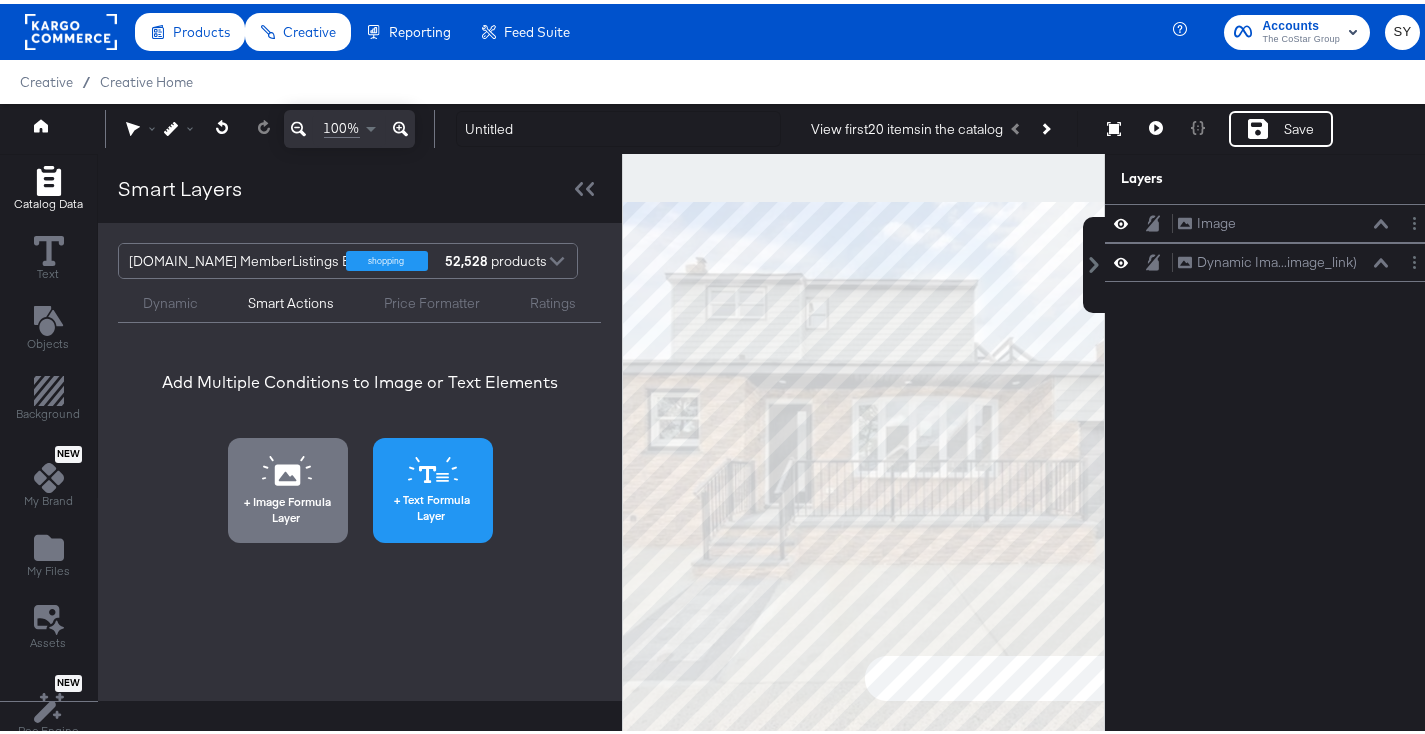 click on "Text Formula Layer" at bounding box center [433, 486] 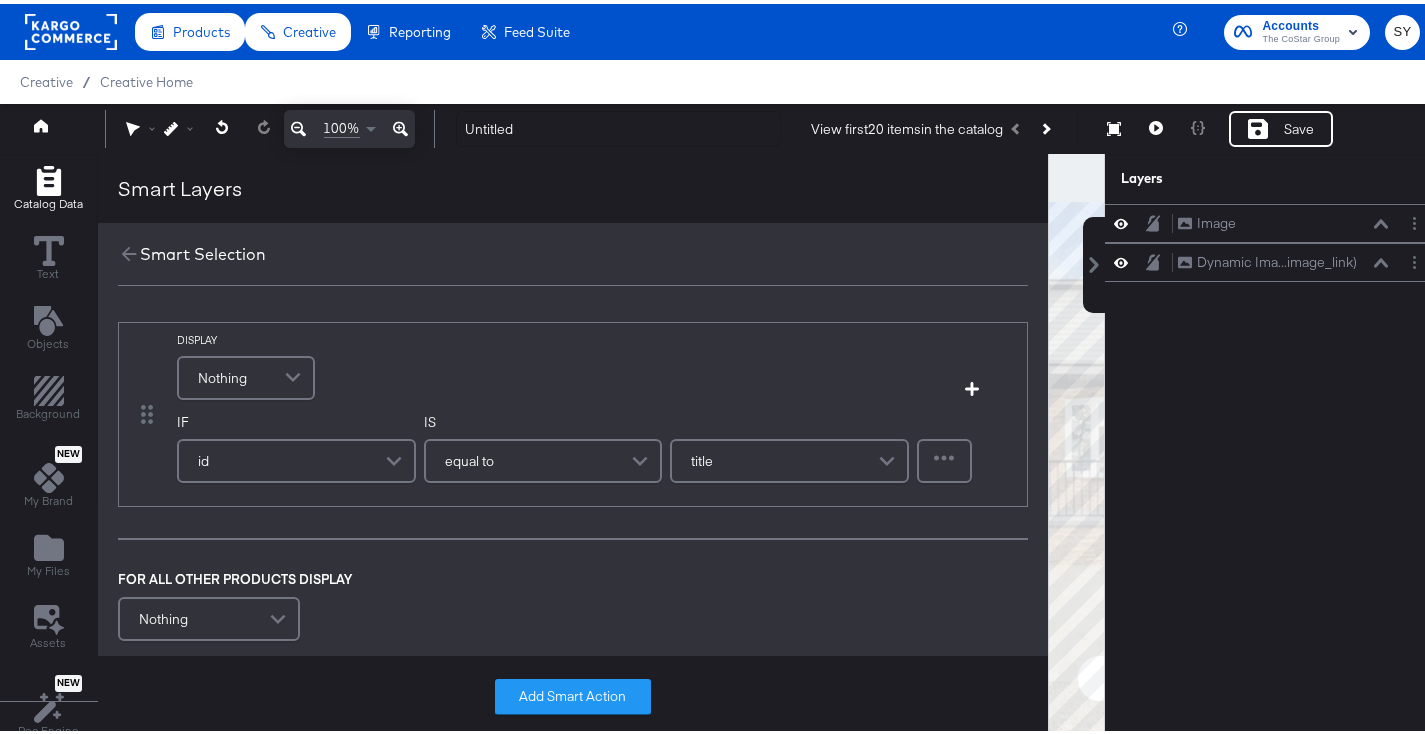click at bounding box center [295, 374] 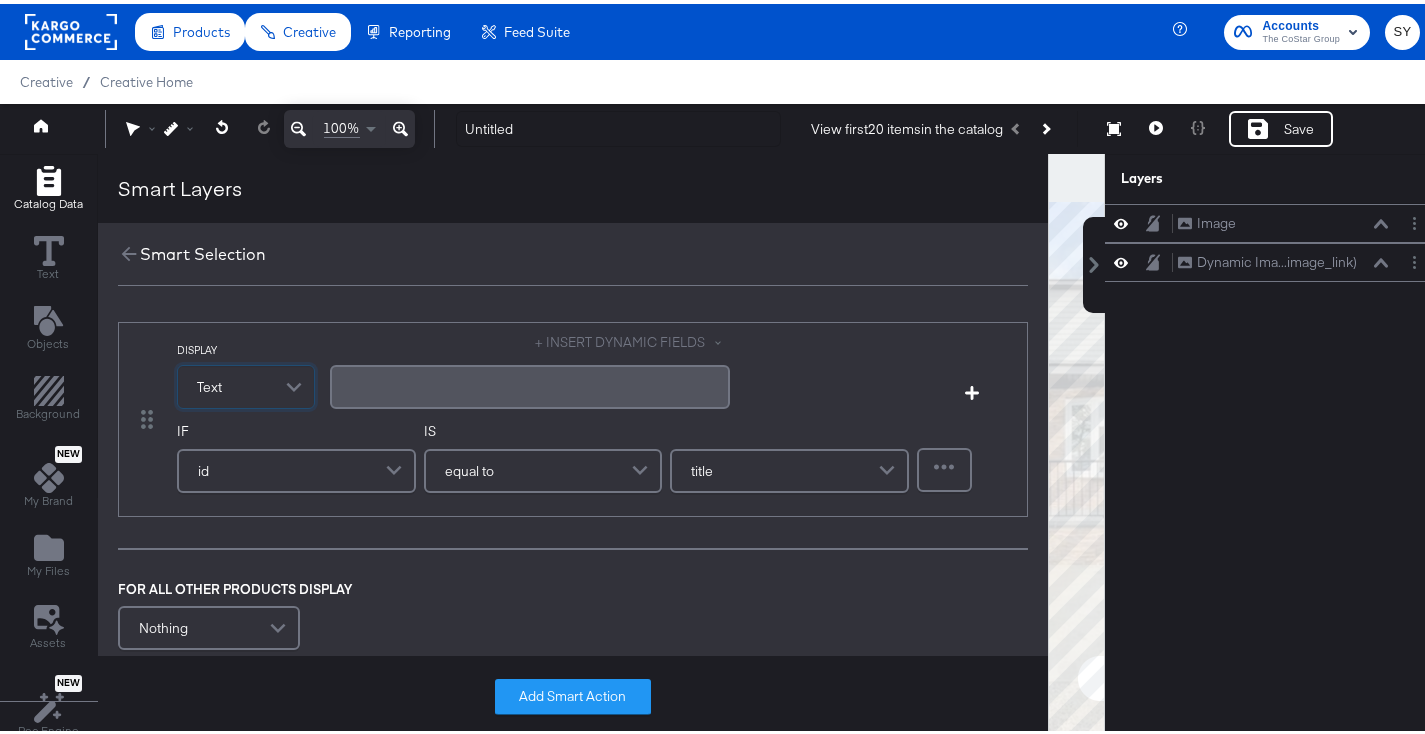 click on "id" at bounding box center [296, 467] 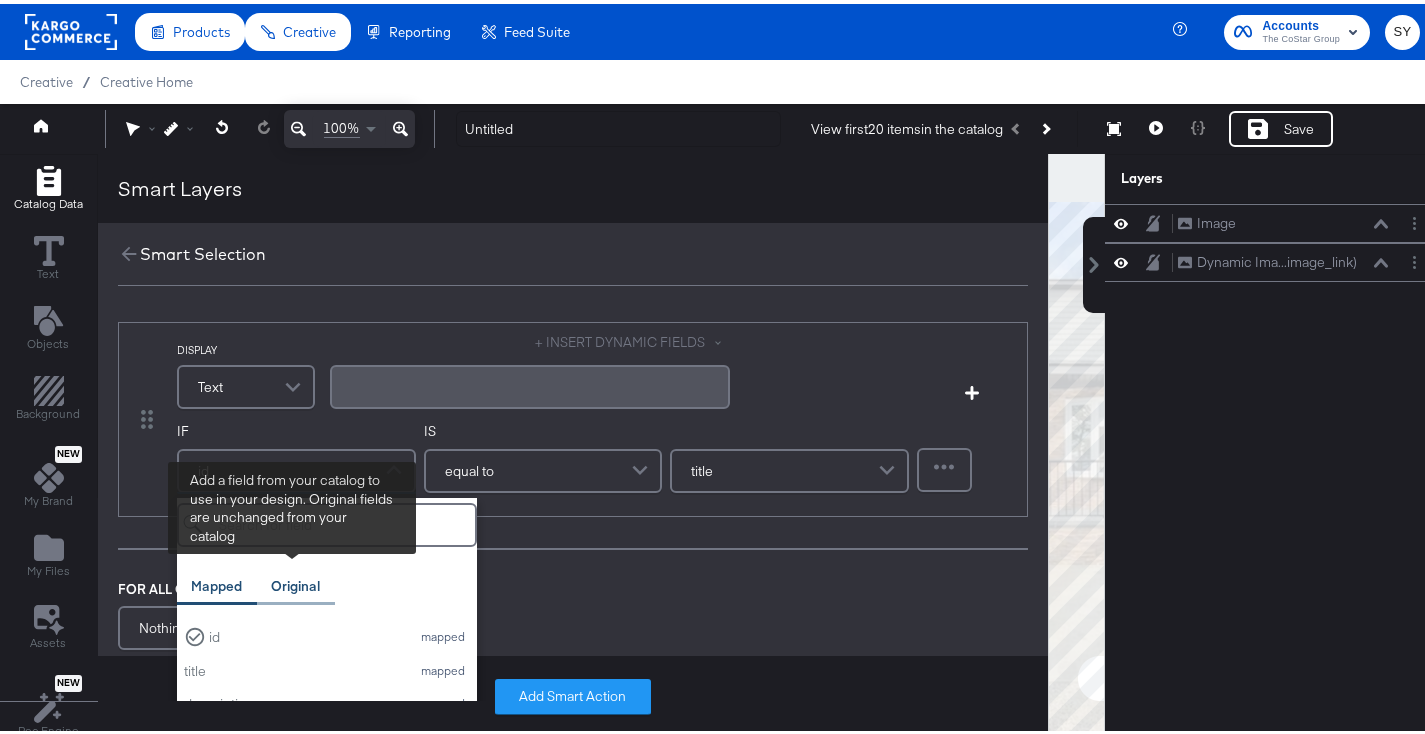 click on "Original" at bounding box center (296, 582) 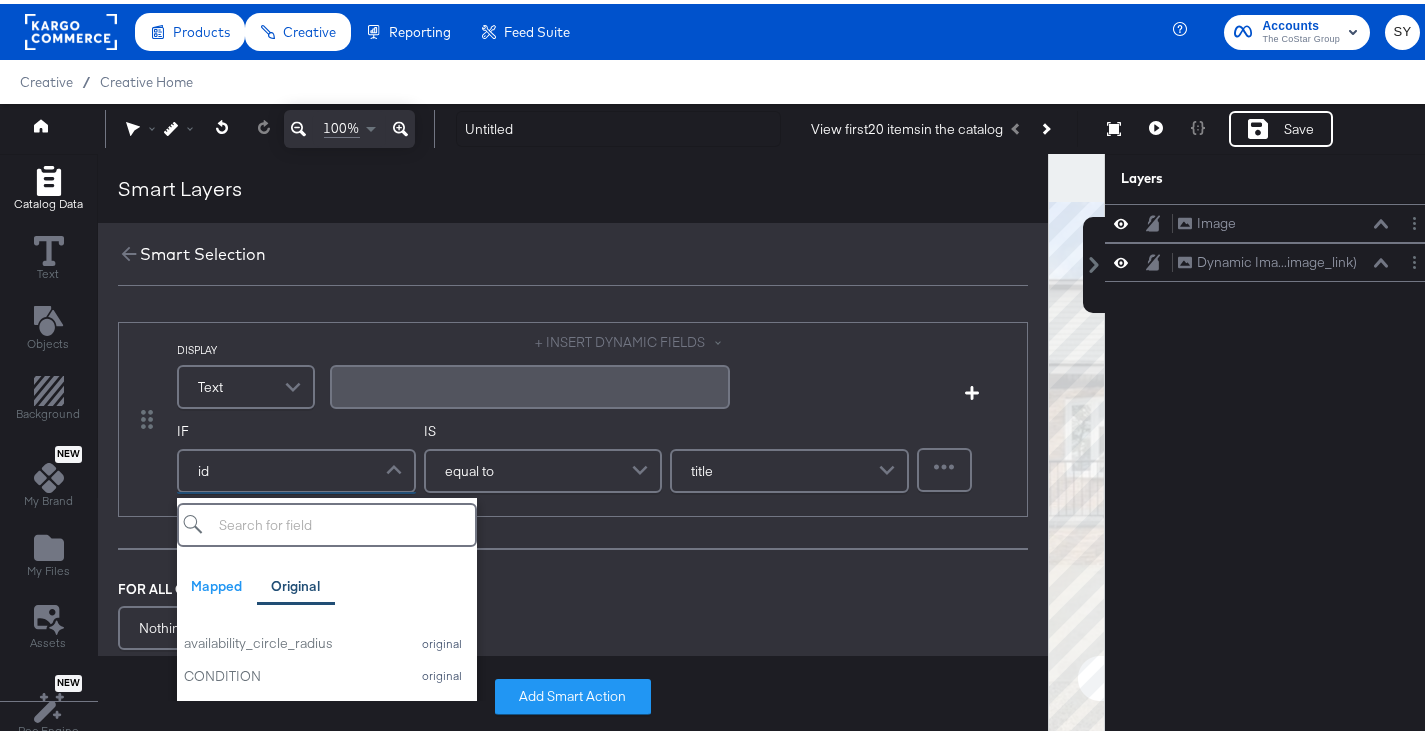 scroll, scrollTop: 722, scrollLeft: 0, axis: vertical 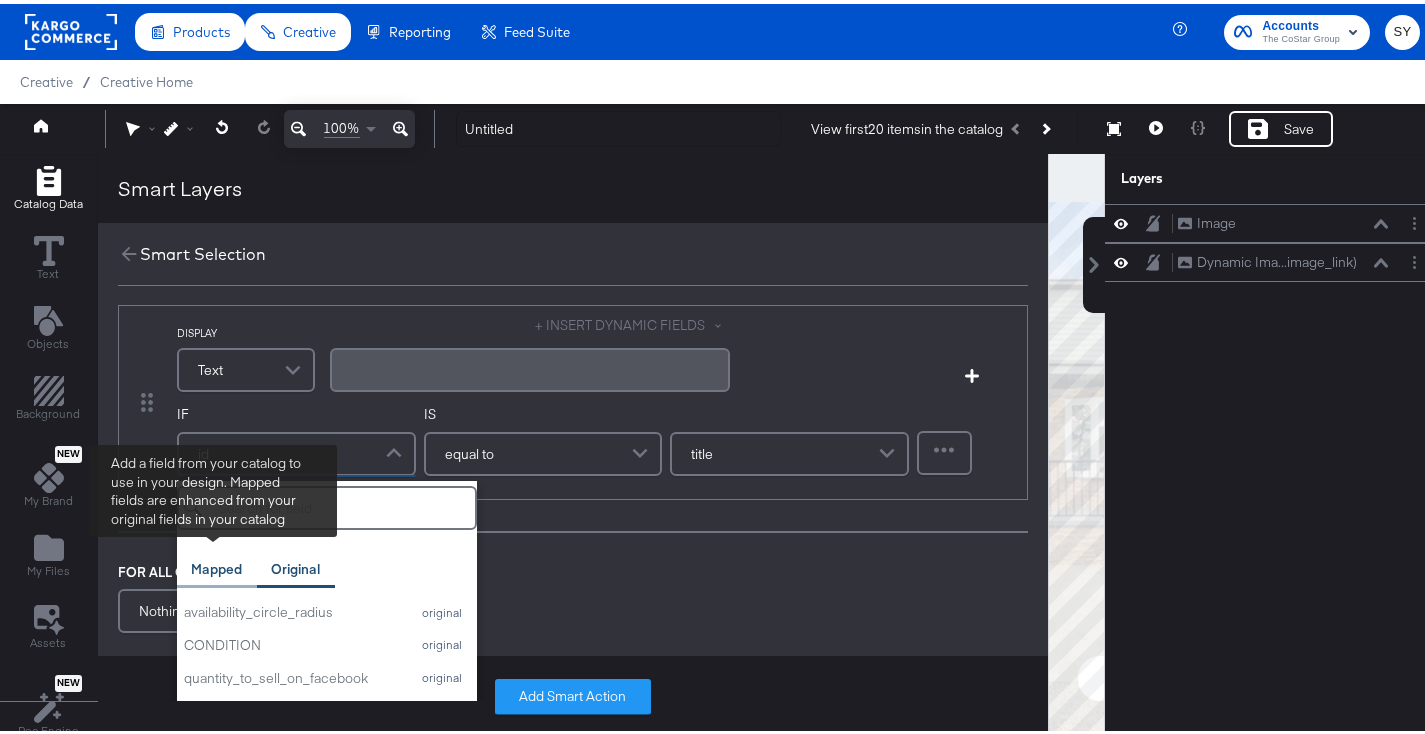 click on "Mapped" at bounding box center [216, 565] 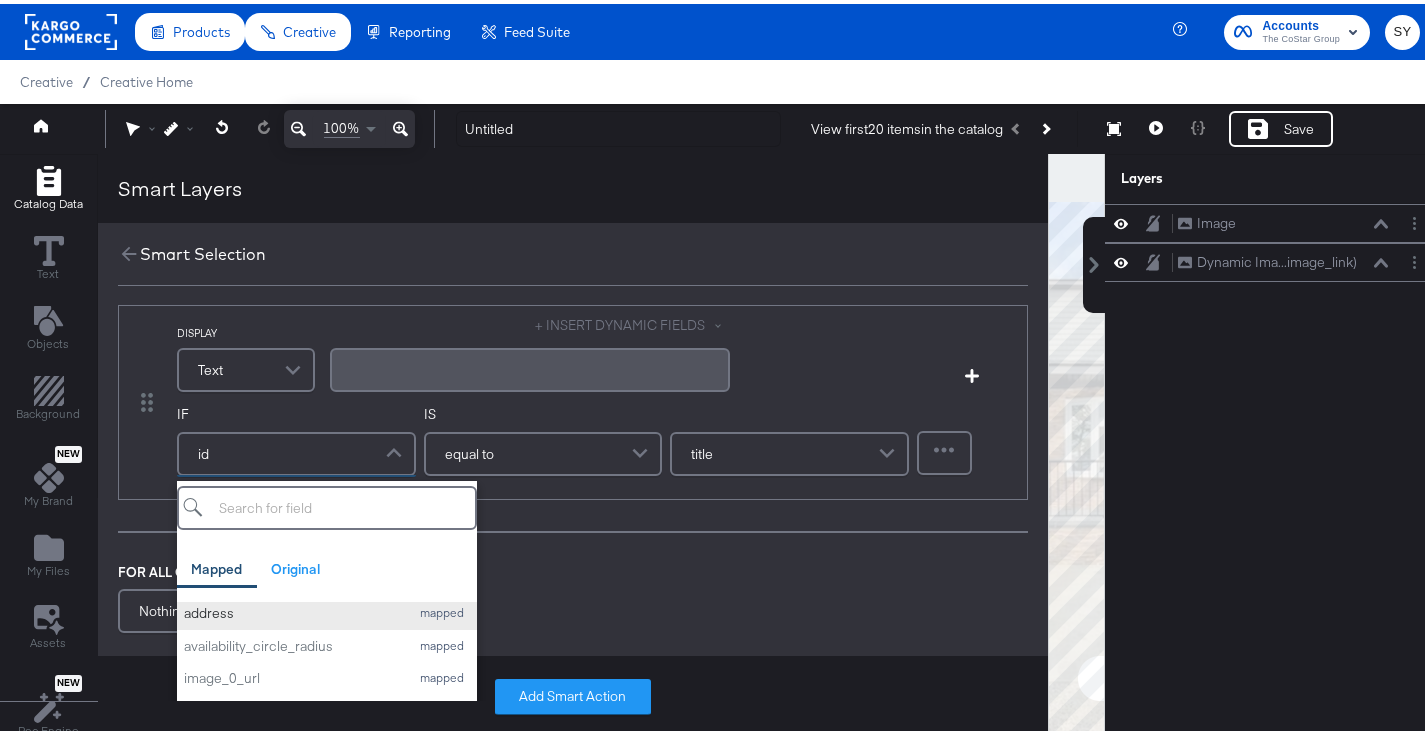 scroll, scrollTop: 118, scrollLeft: 0, axis: vertical 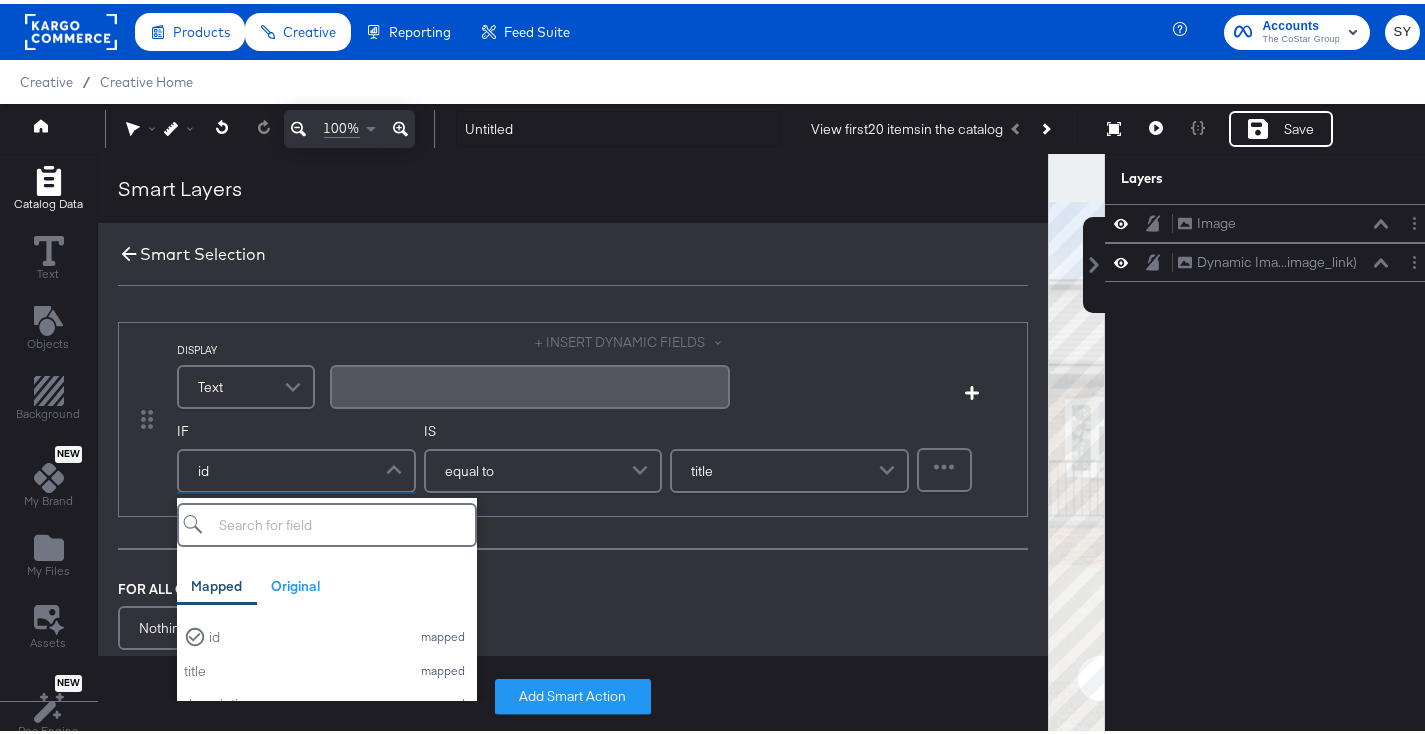 click 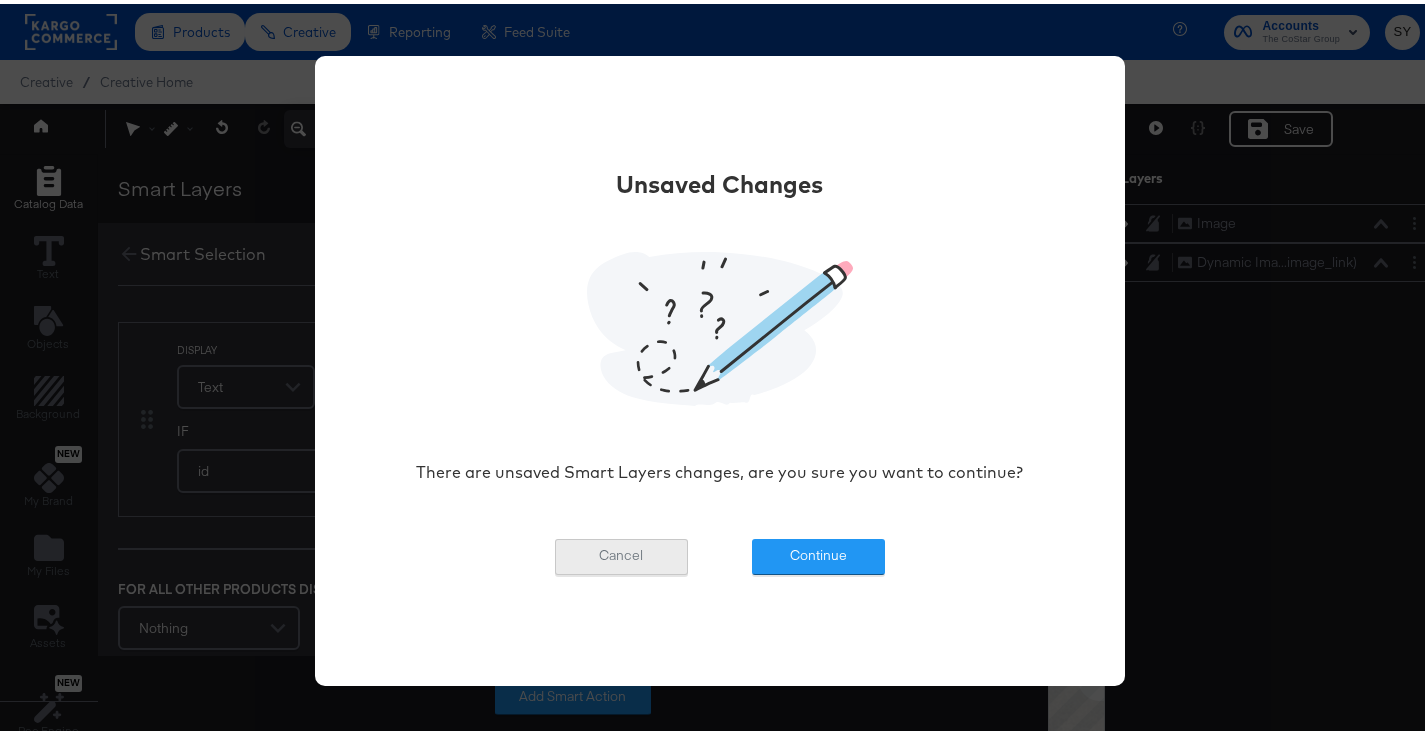 click on "Cancel" at bounding box center (621, 553) 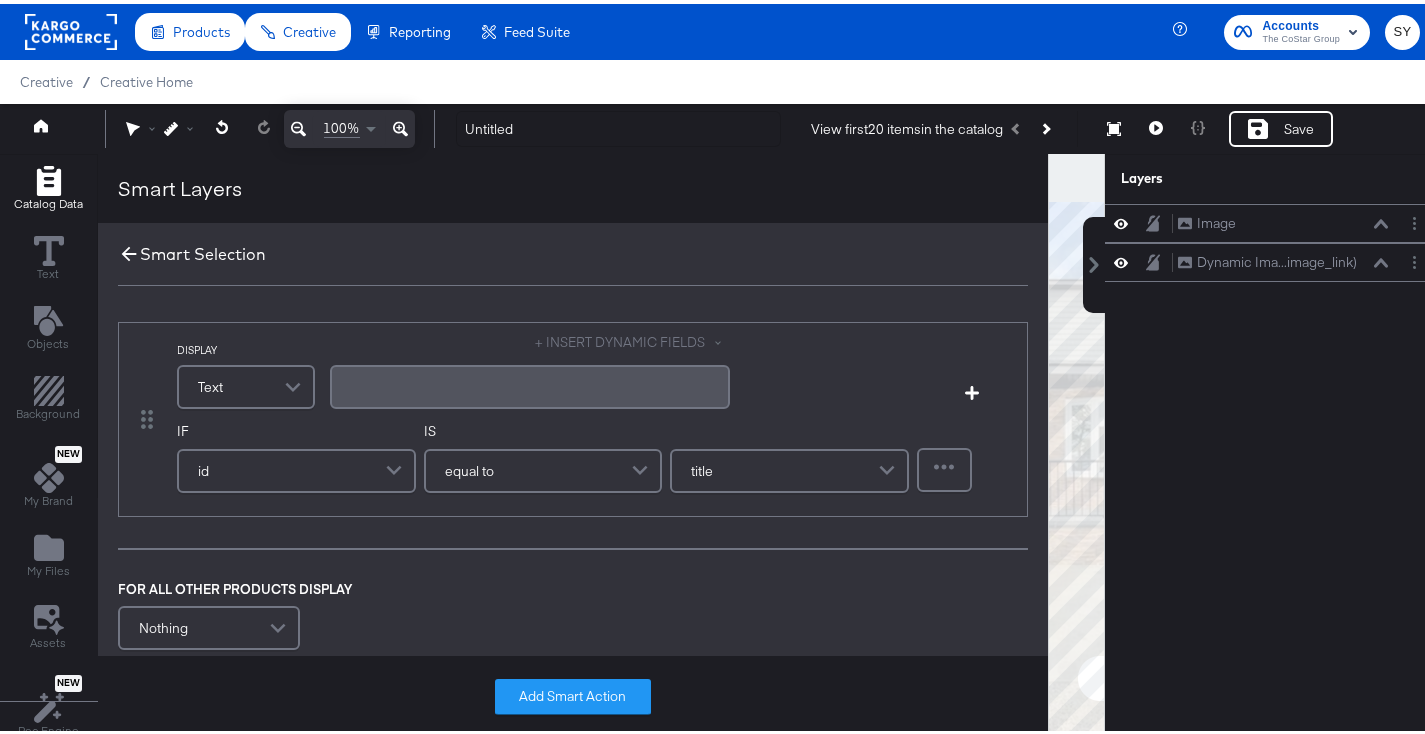 click 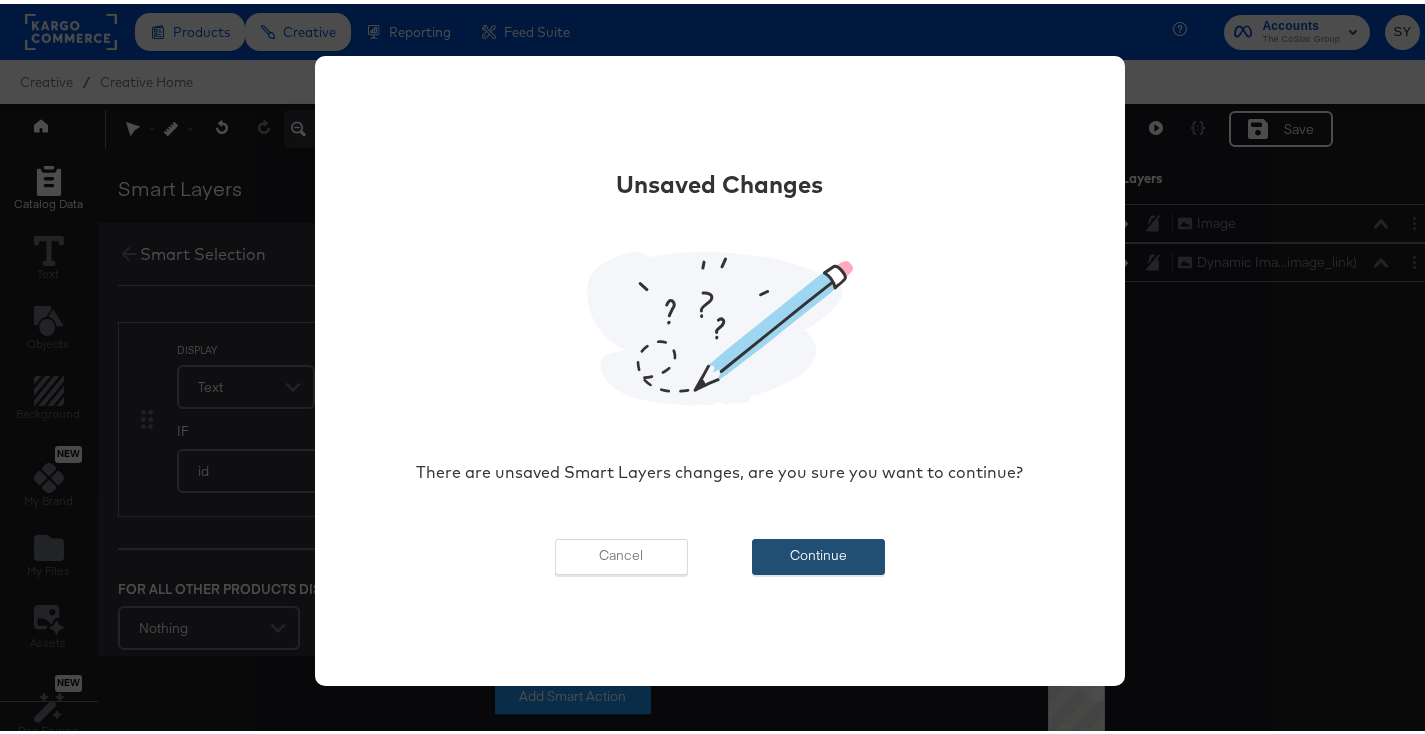 click on "Continue" at bounding box center [818, 553] 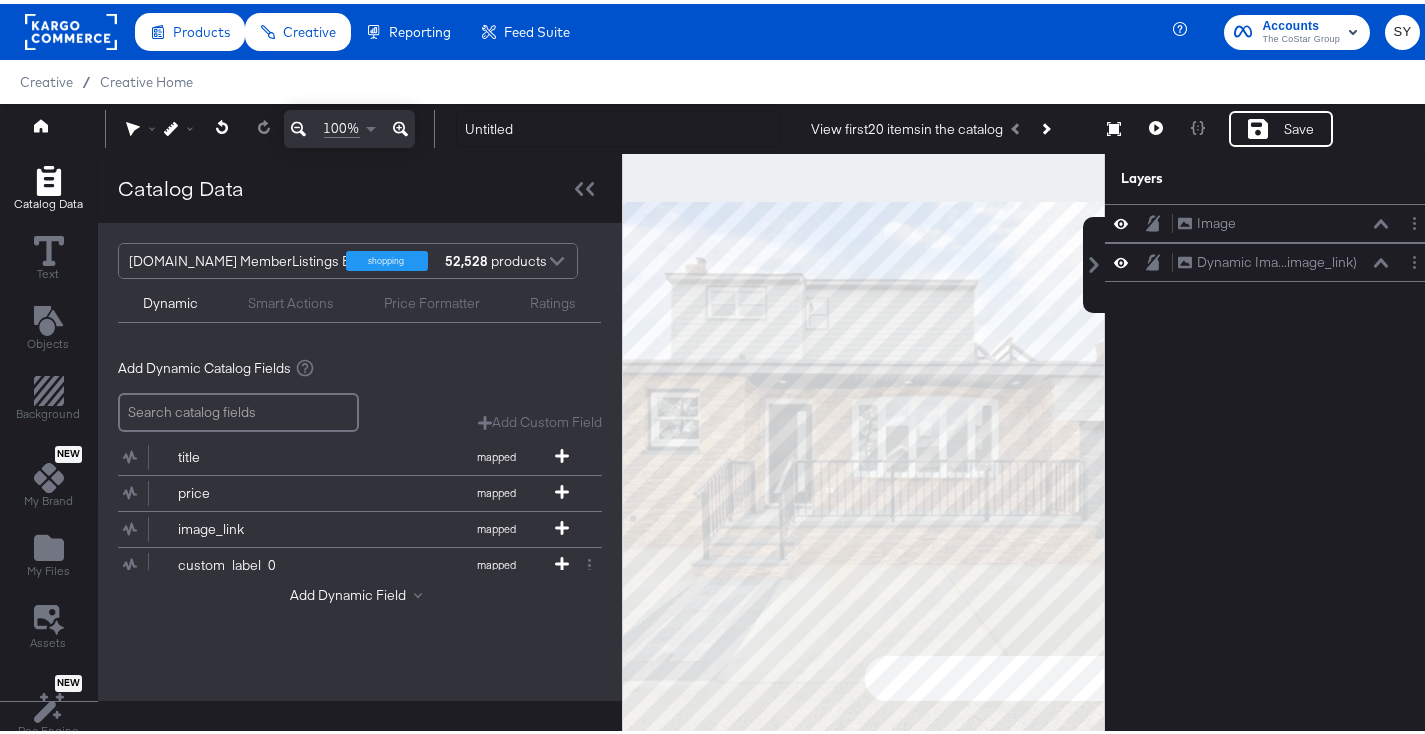 click at bounding box center [557, 259] 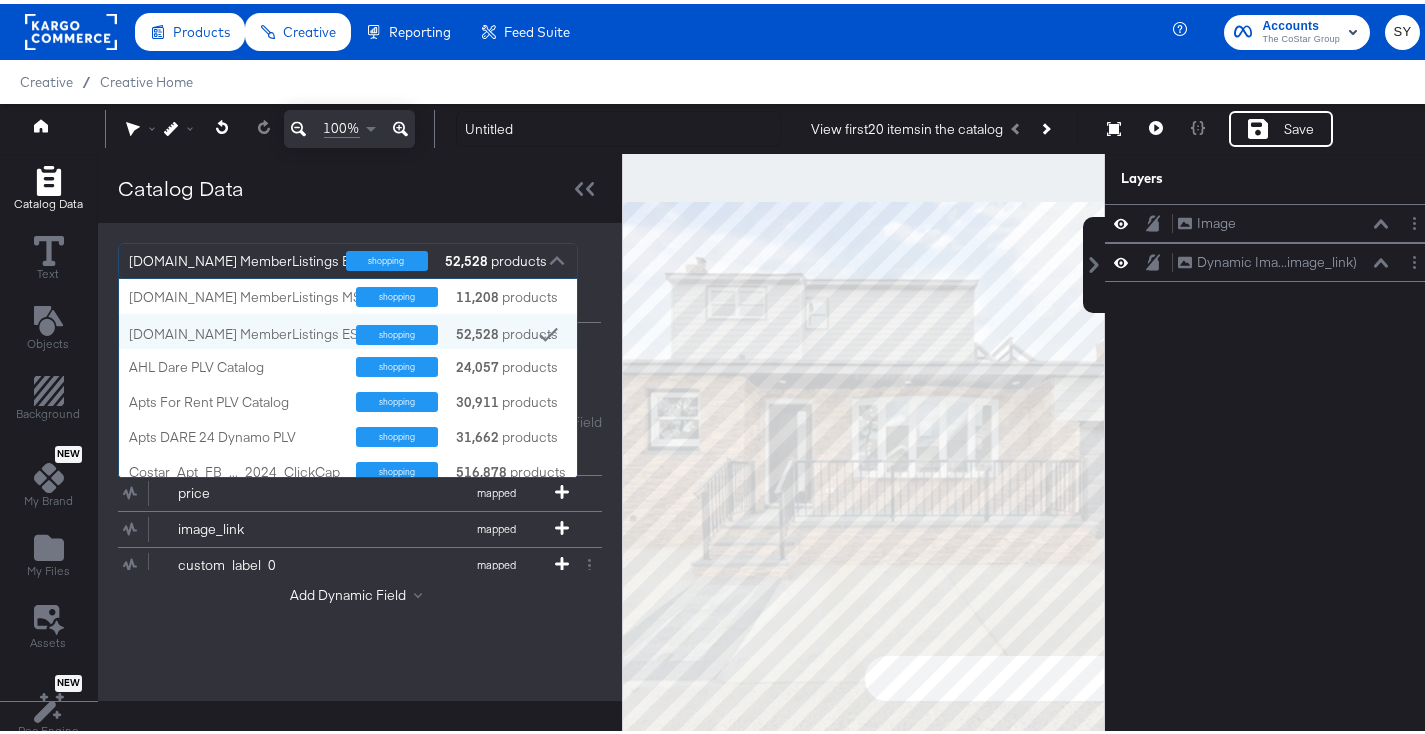 scroll, scrollTop: 16, scrollLeft: 16, axis: both 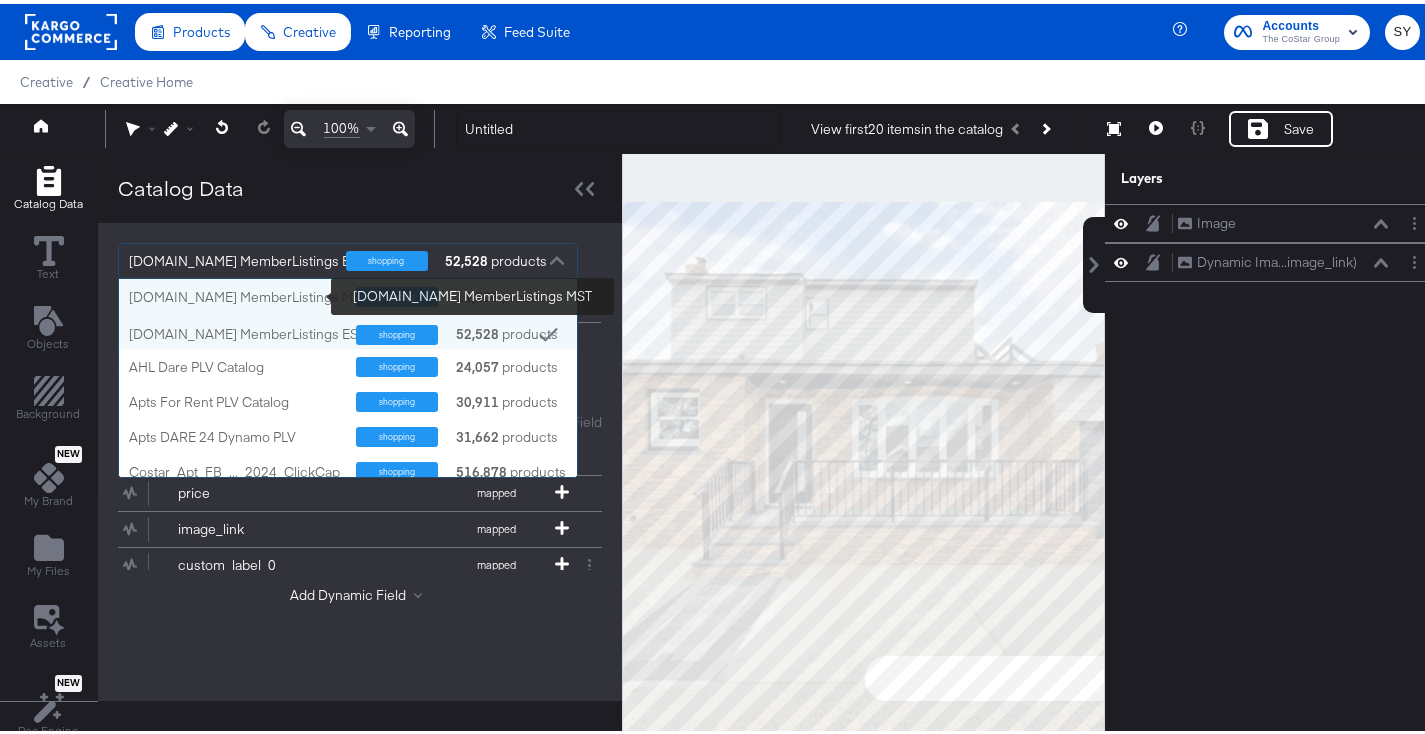 click on "[DOMAIN_NAME] MemberListings MST" at bounding box center [248, 293] 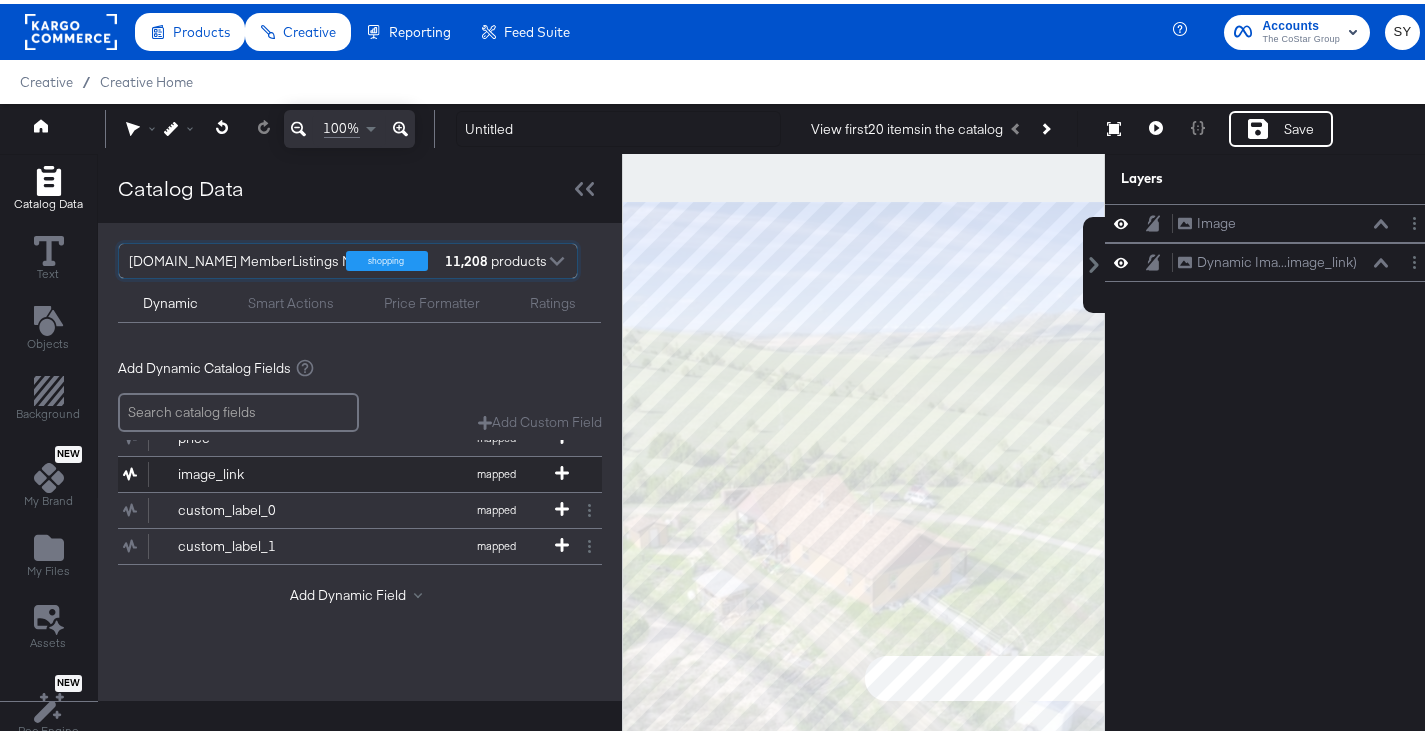 scroll, scrollTop: 92, scrollLeft: 0, axis: vertical 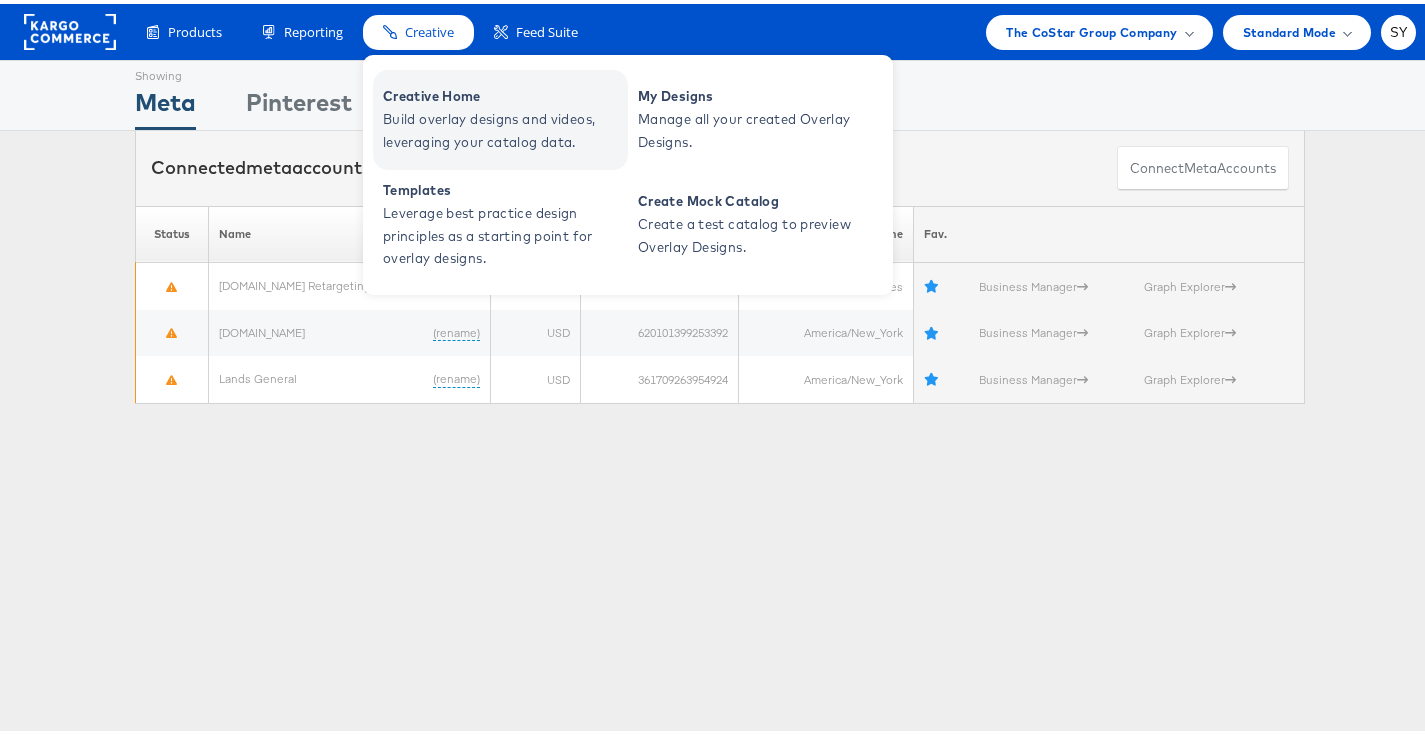 click on "Build overlay designs and videos, leveraging your catalog data." at bounding box center (503, 127) 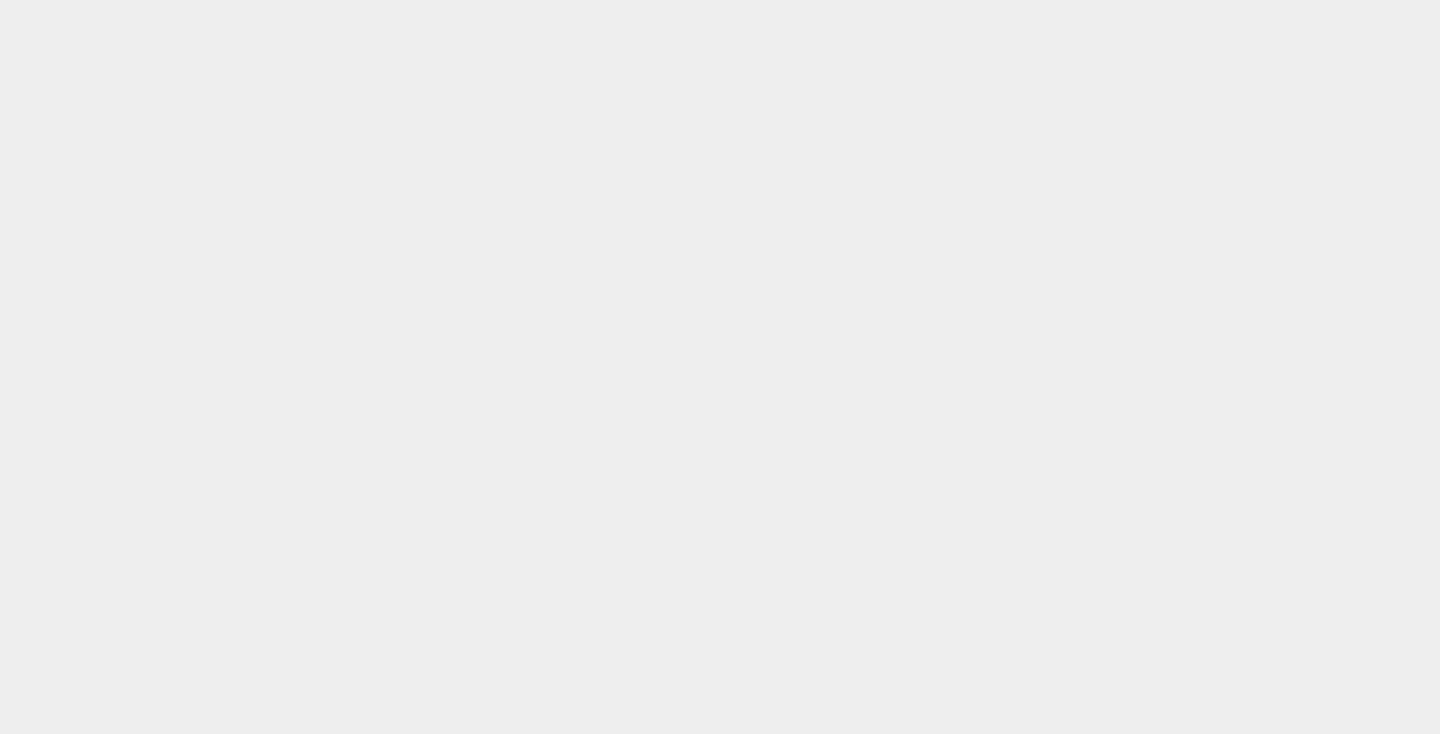 scroll, scrollTop: 0, scrollLeft: 0, axis: both 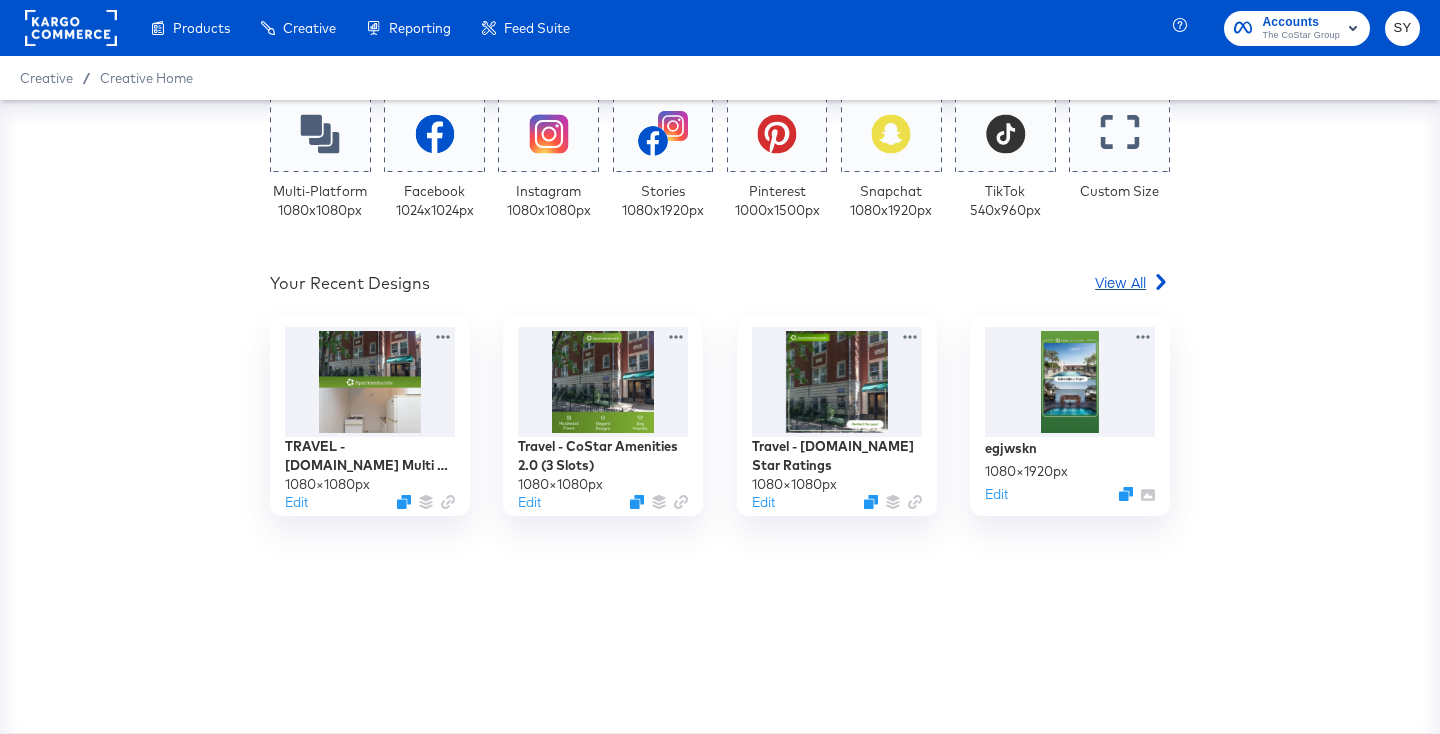 click on "View All" at bounding box center [1120, 282] 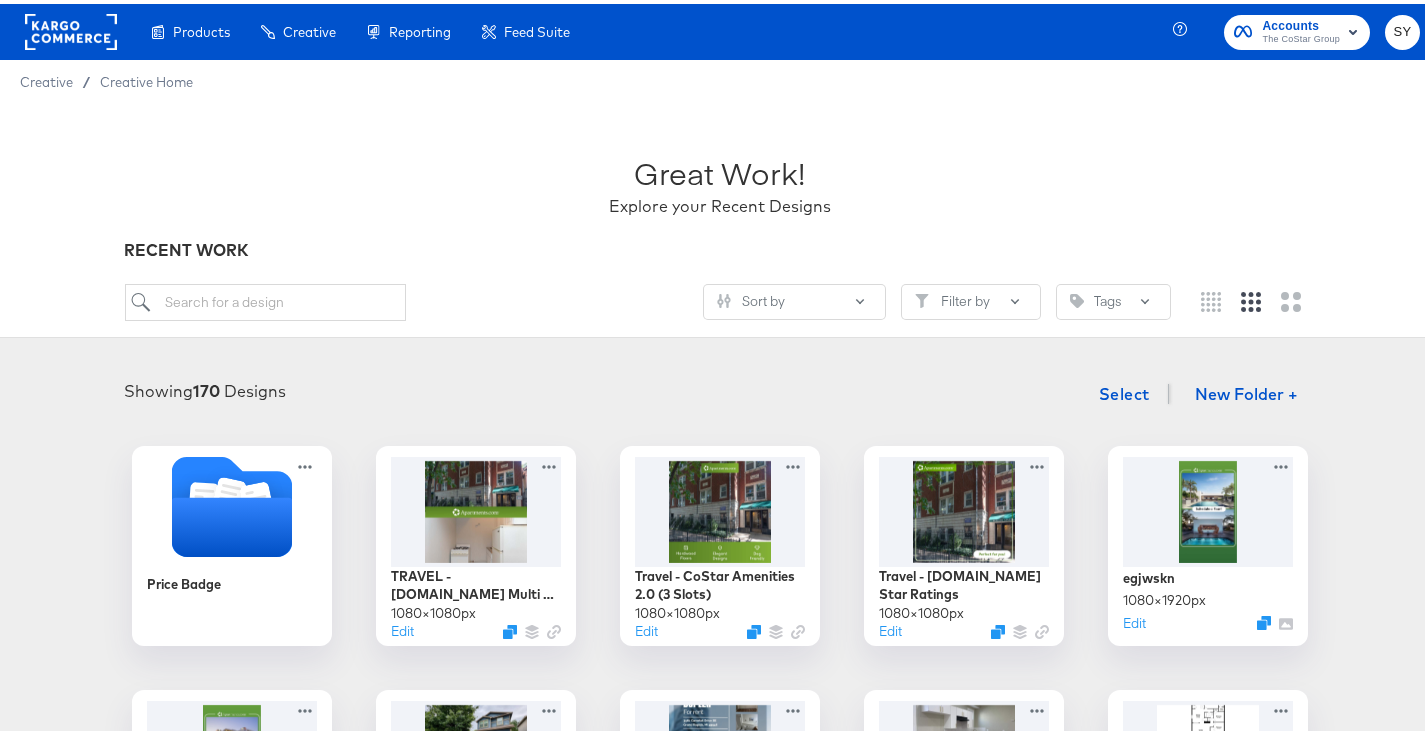click on "Accounts" at bounding box center [1301, 22] 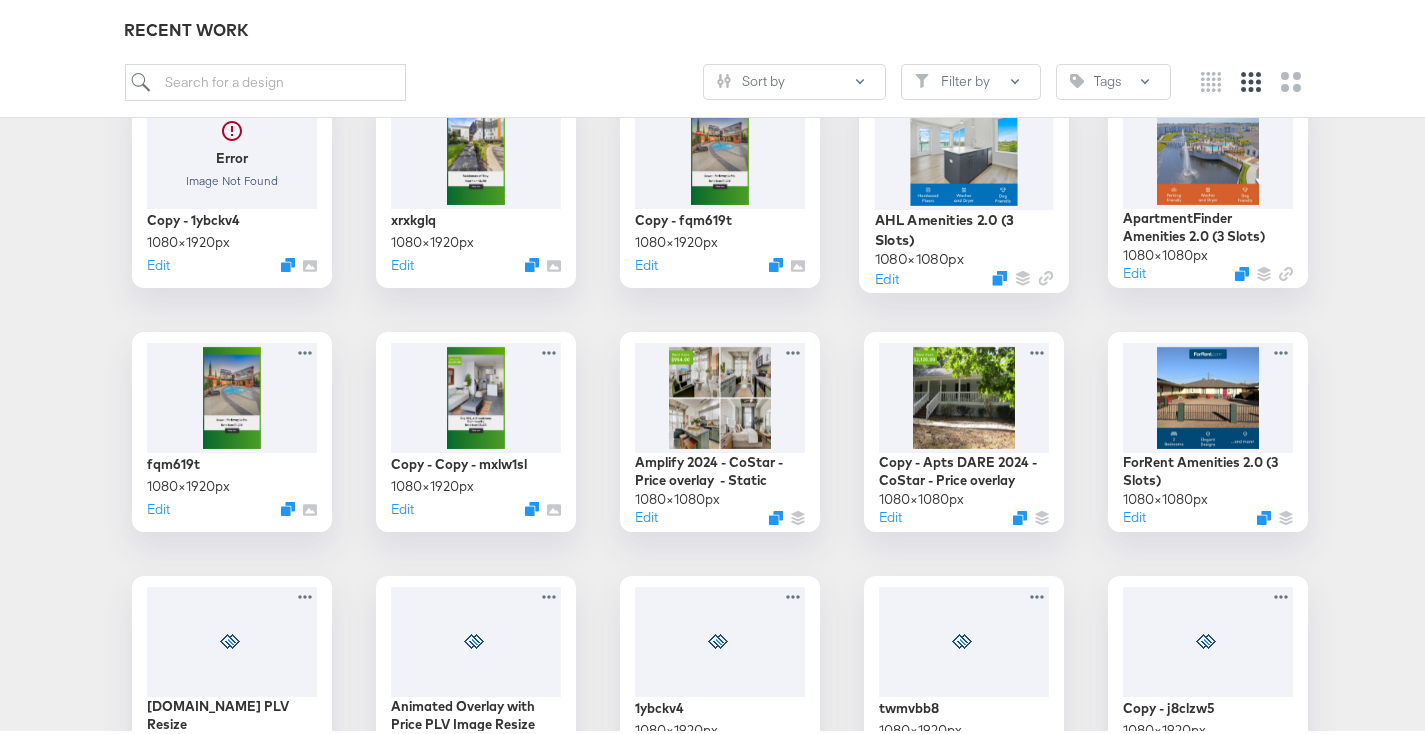 scroll, scrollTop: 3531, scrollLeft: 0, axis: vertical 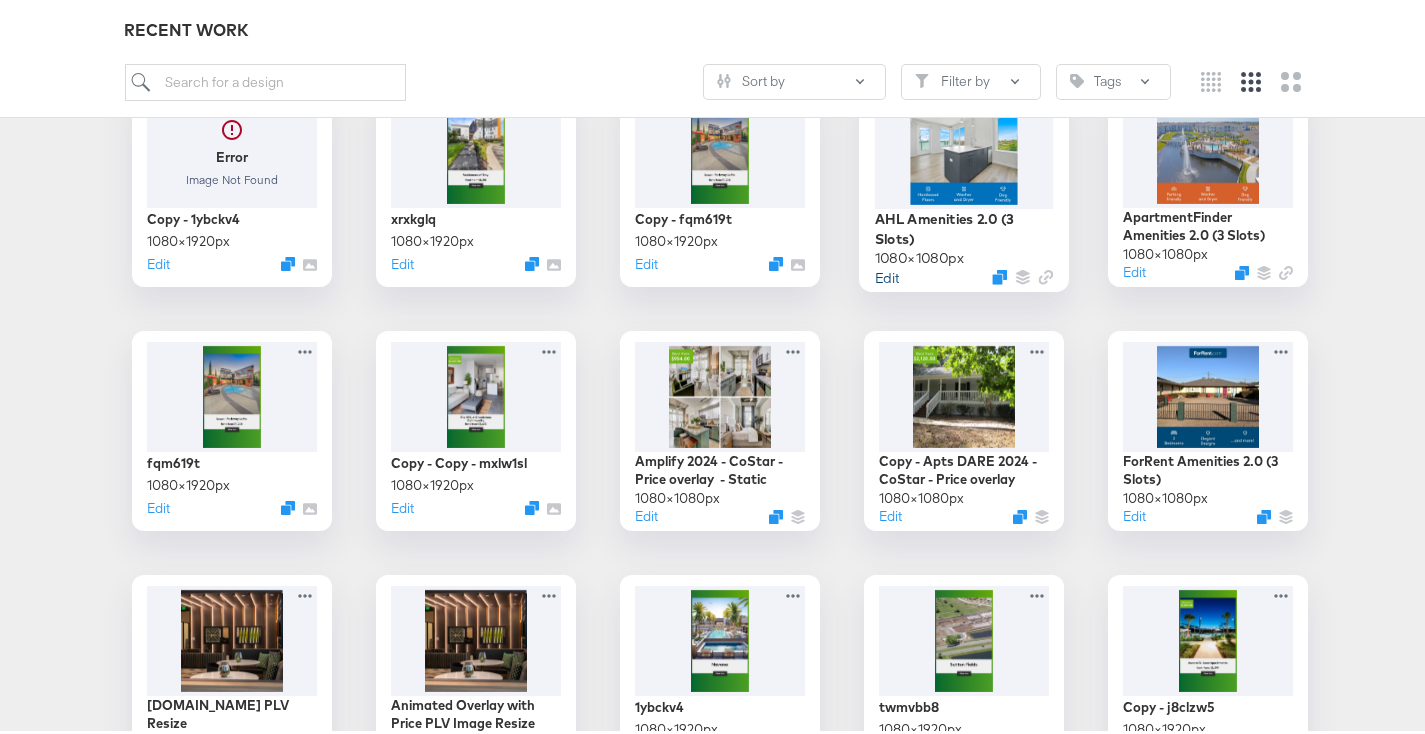 click on "Edit" at bounding box center [887, 272] 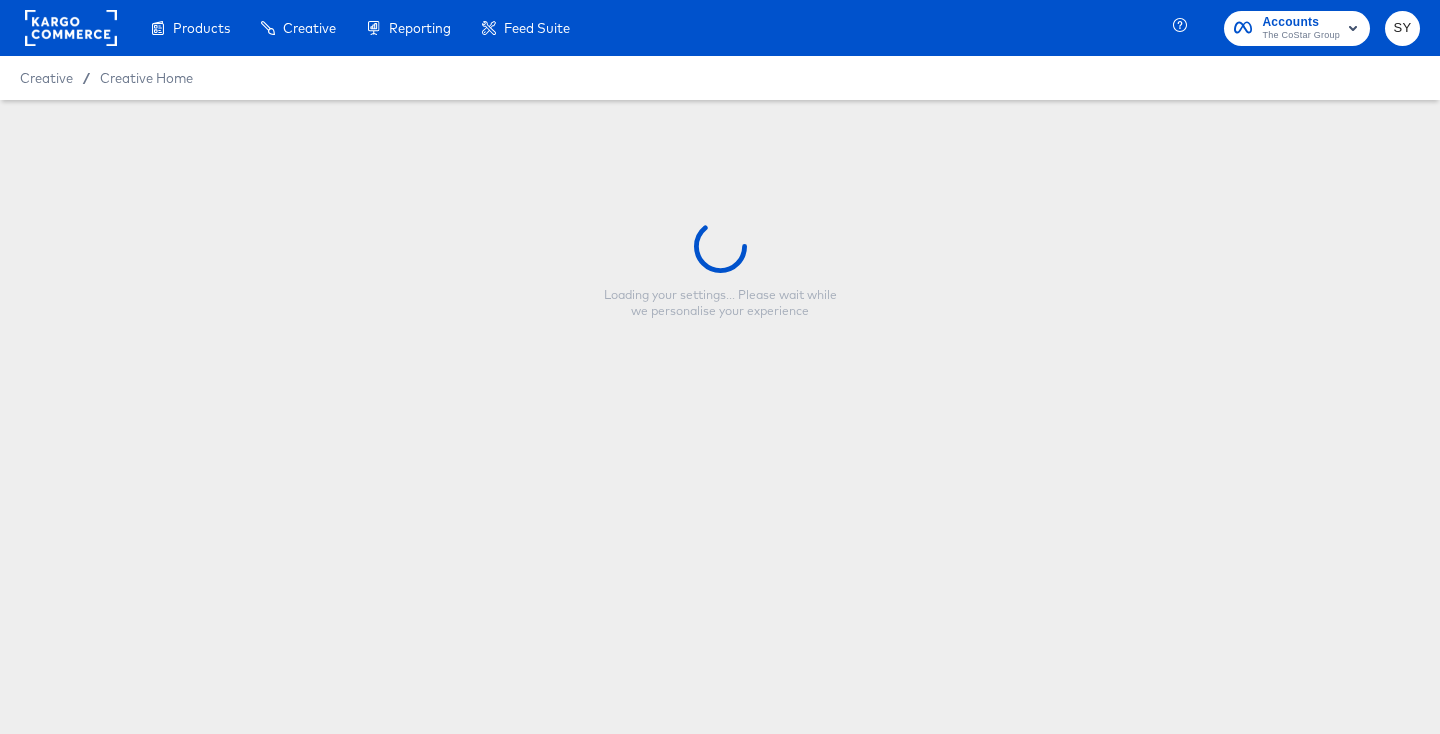 type on "AHL Amenities 2.0 (3 Slots)" 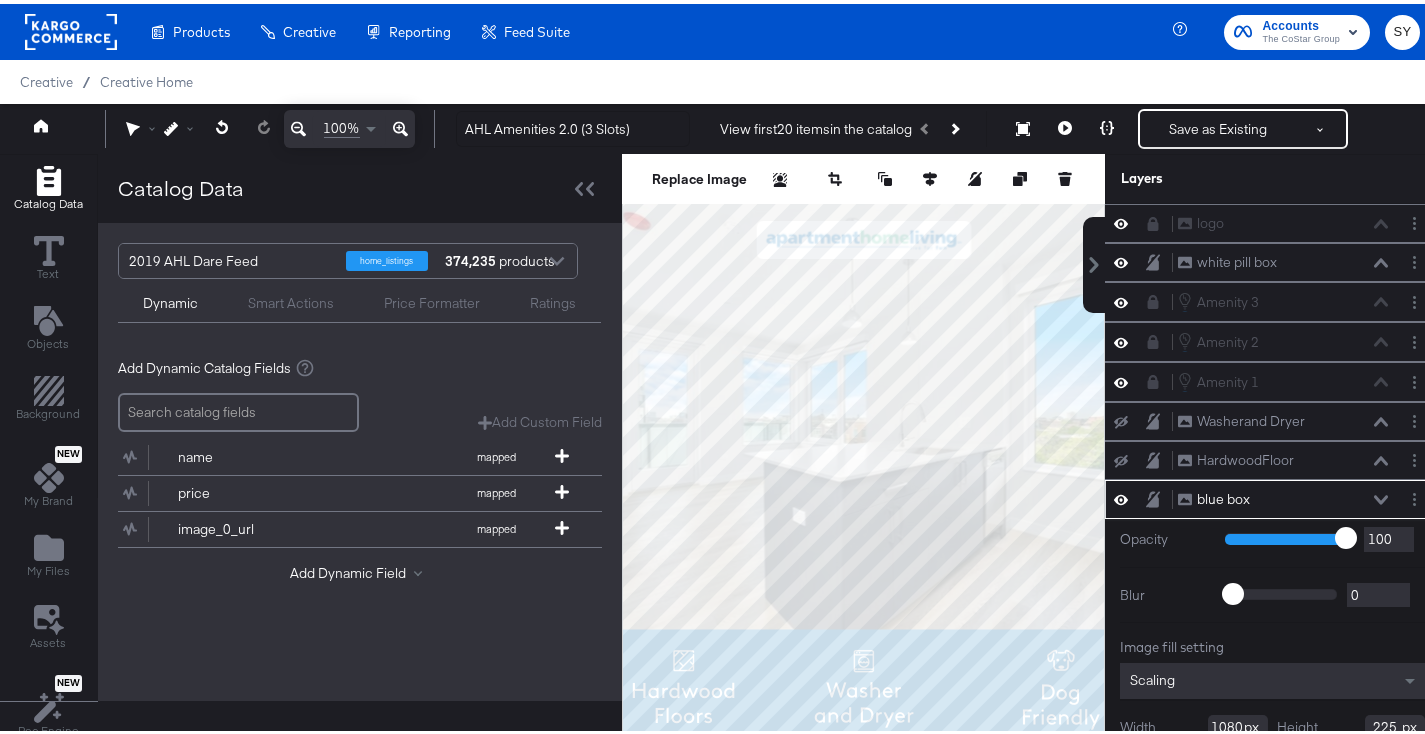scroll, scrollTop: 20, scrollLeft: 0, axis: vertical 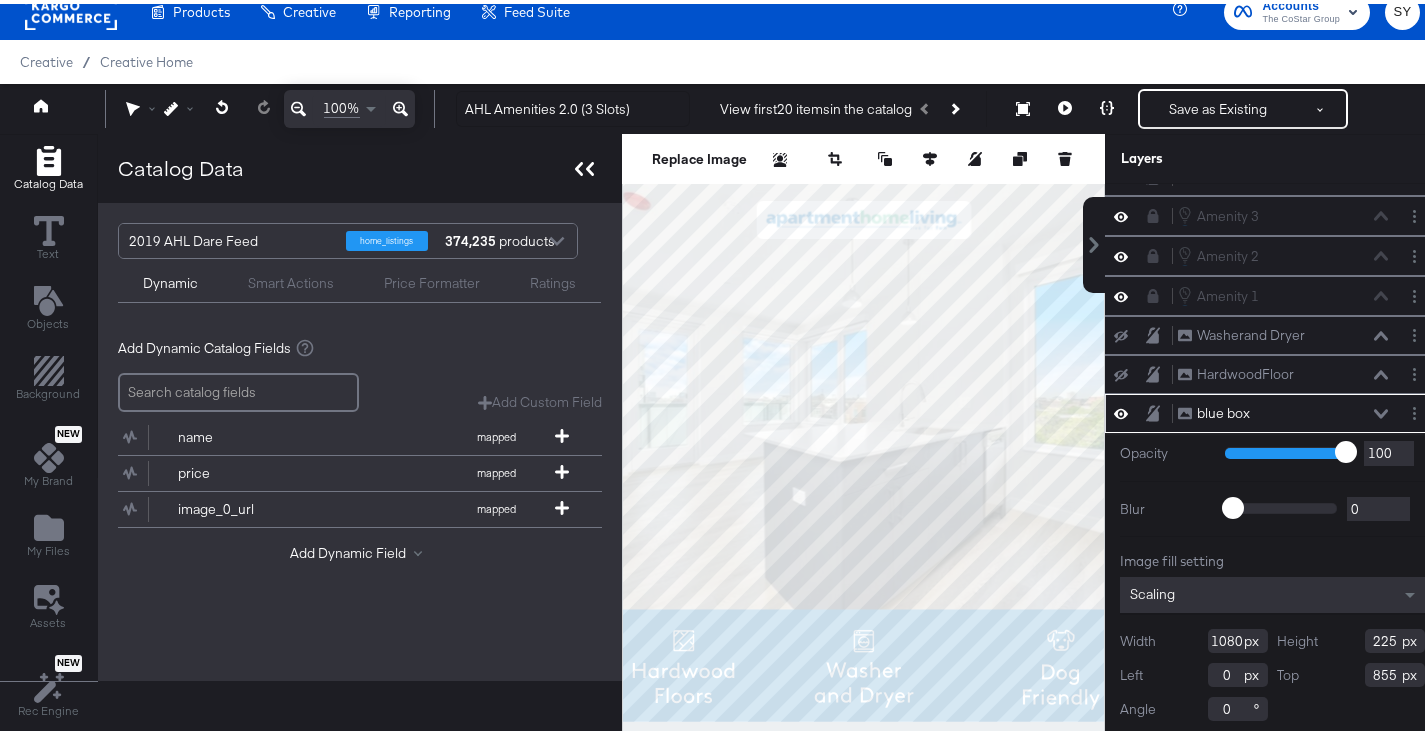 click 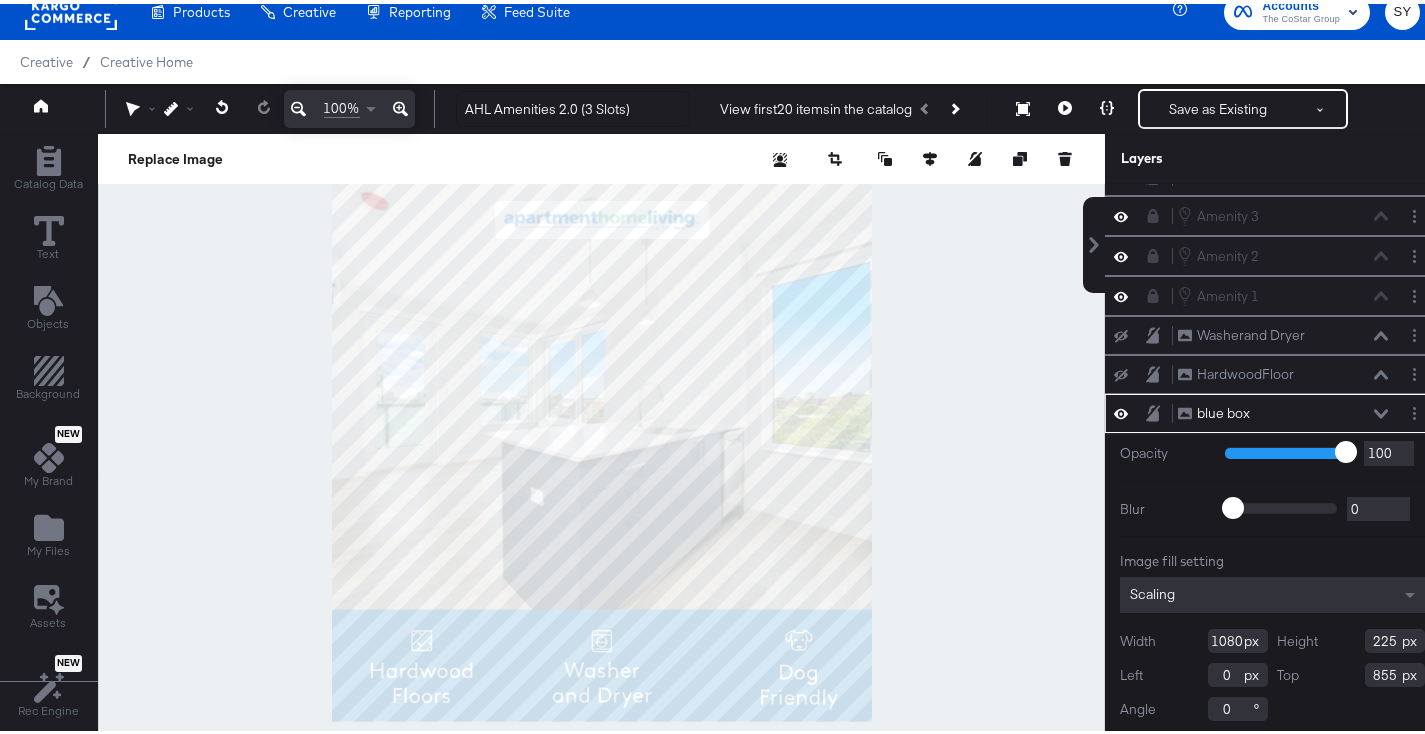 click on "blue box blue box" at bounding box center (1283, 409) 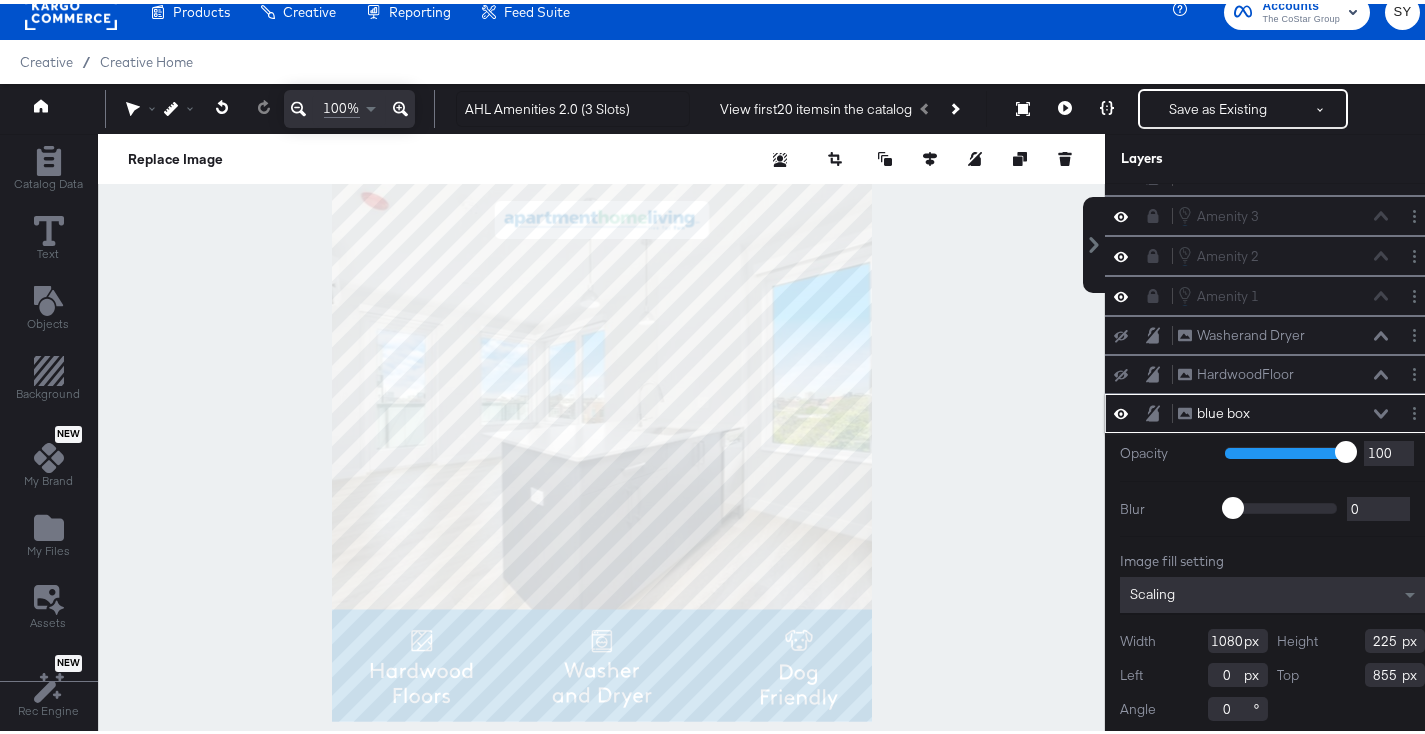 click 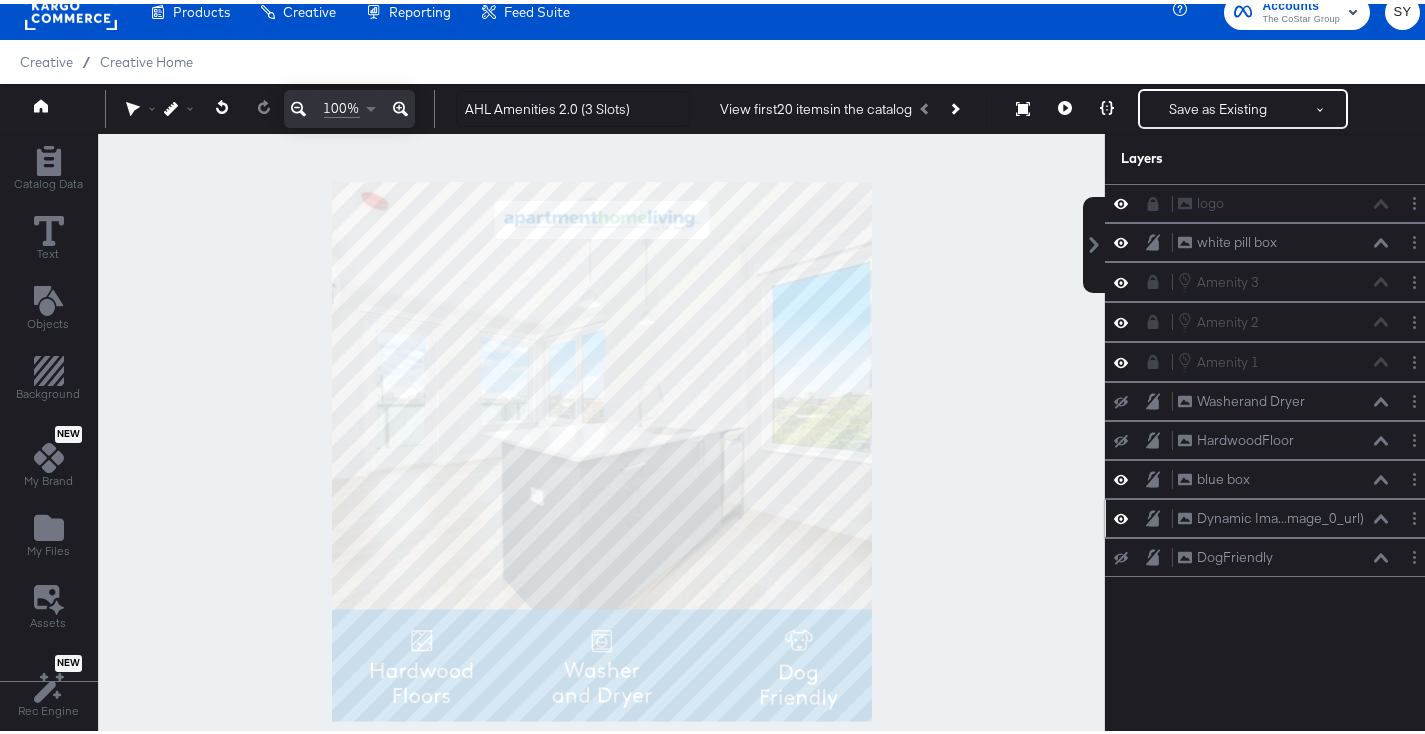 click on "Dynamic Ima...mage_0_url) Dynamic Image (image_0_url)" at bounding box center [1272, 514] 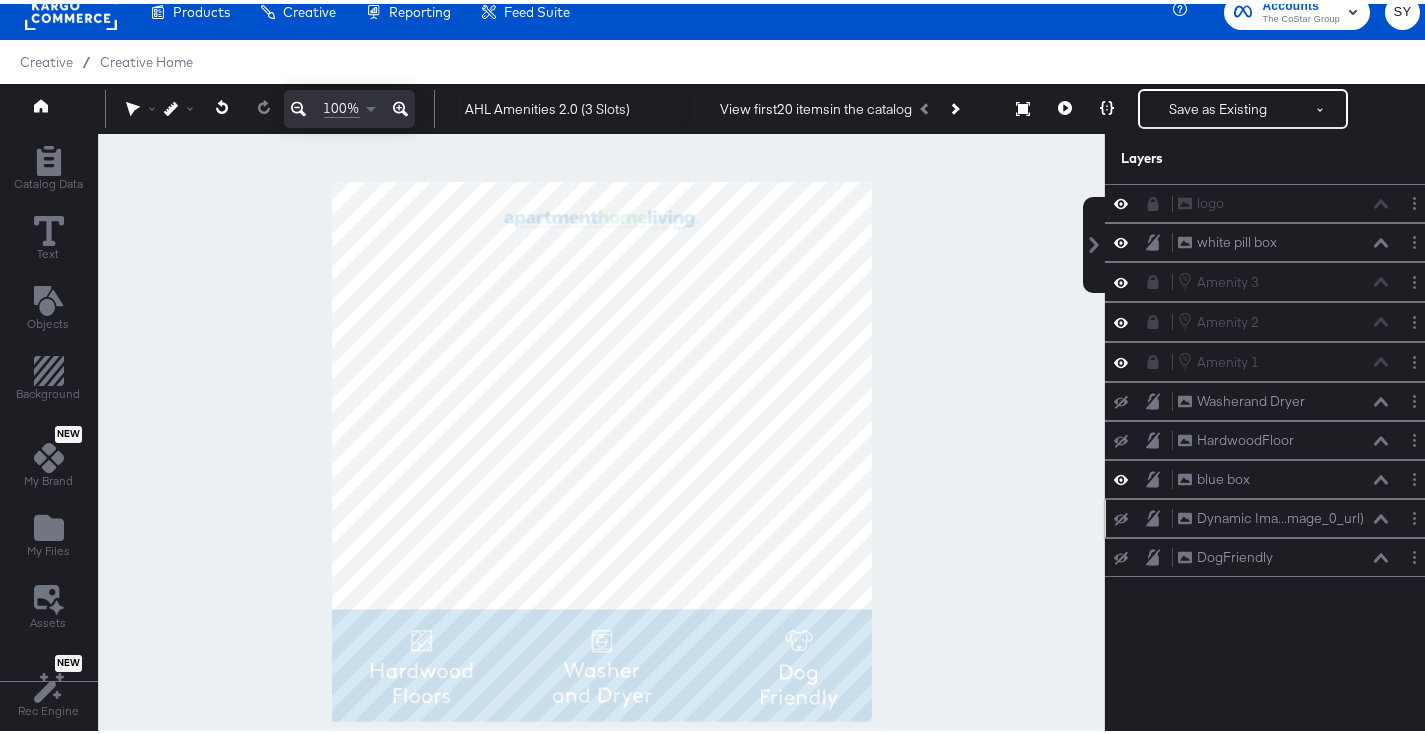 click on "Dynamic Ima...mage_0_url) Dynamic Image (image_0_url)" at bounding box center [1272, 514] 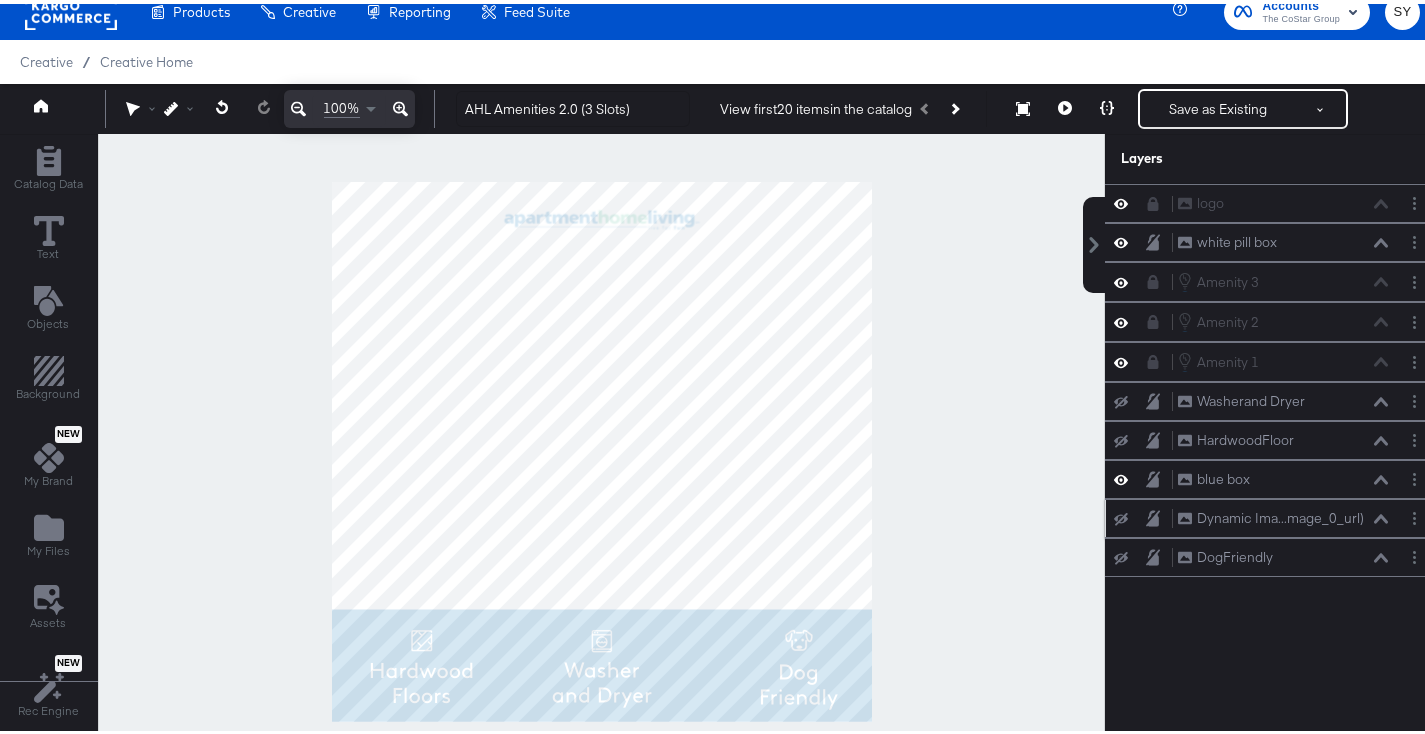 click 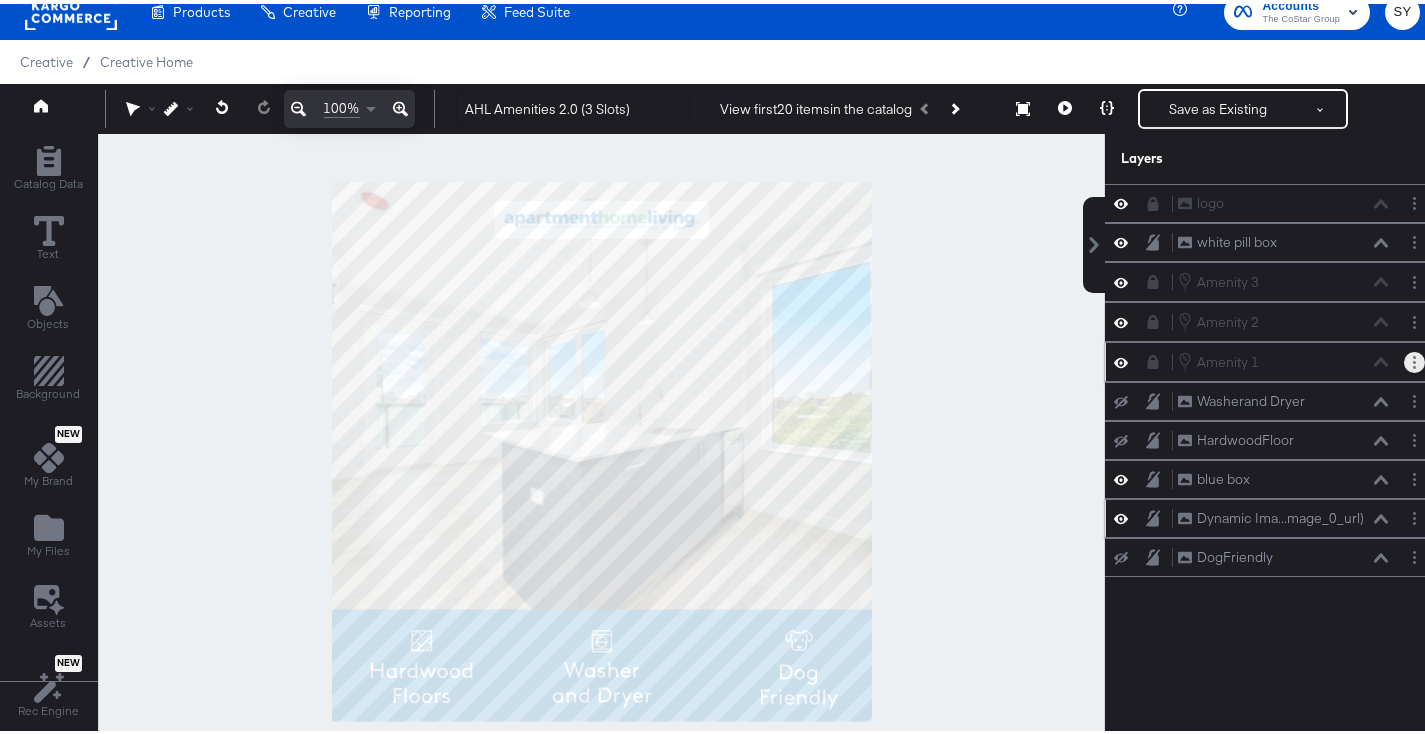 click 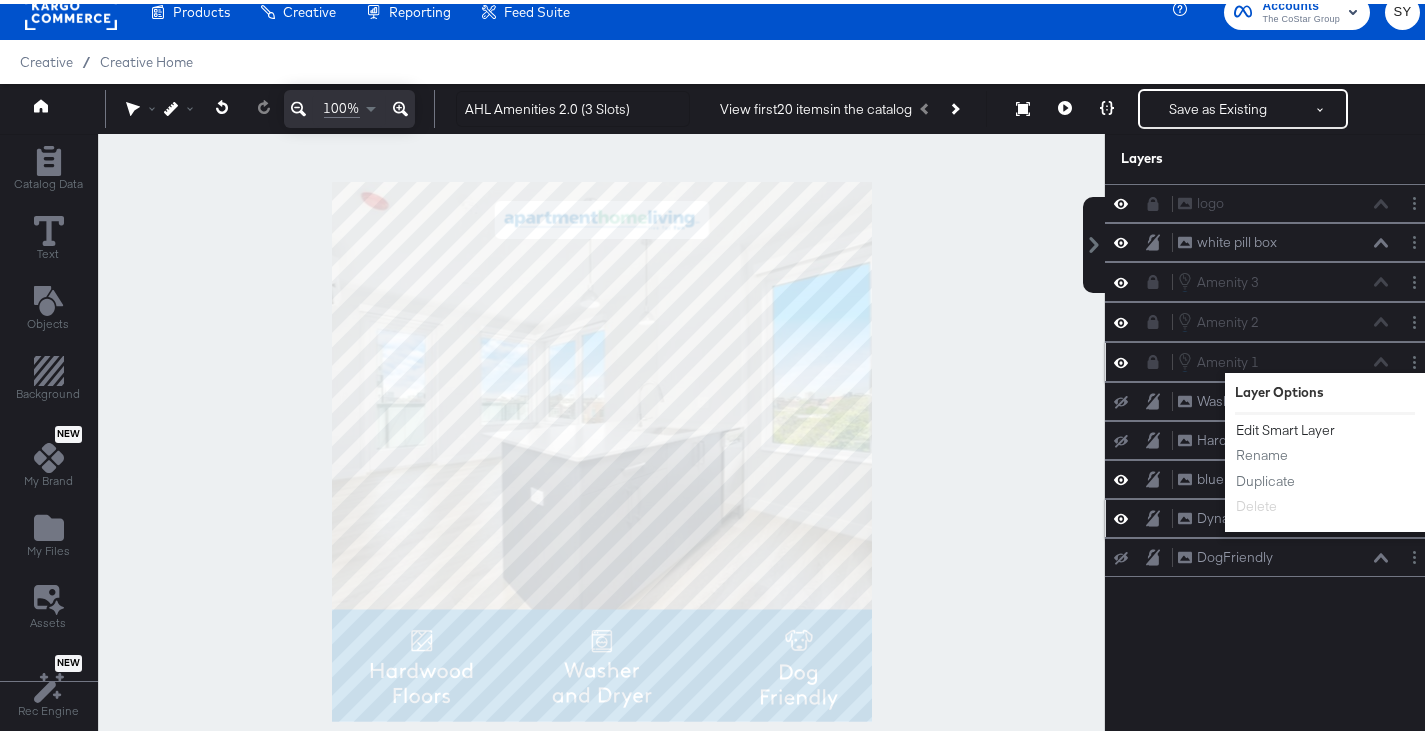 click on "Edit Smart Layer" at bounding box center (1285, 426) 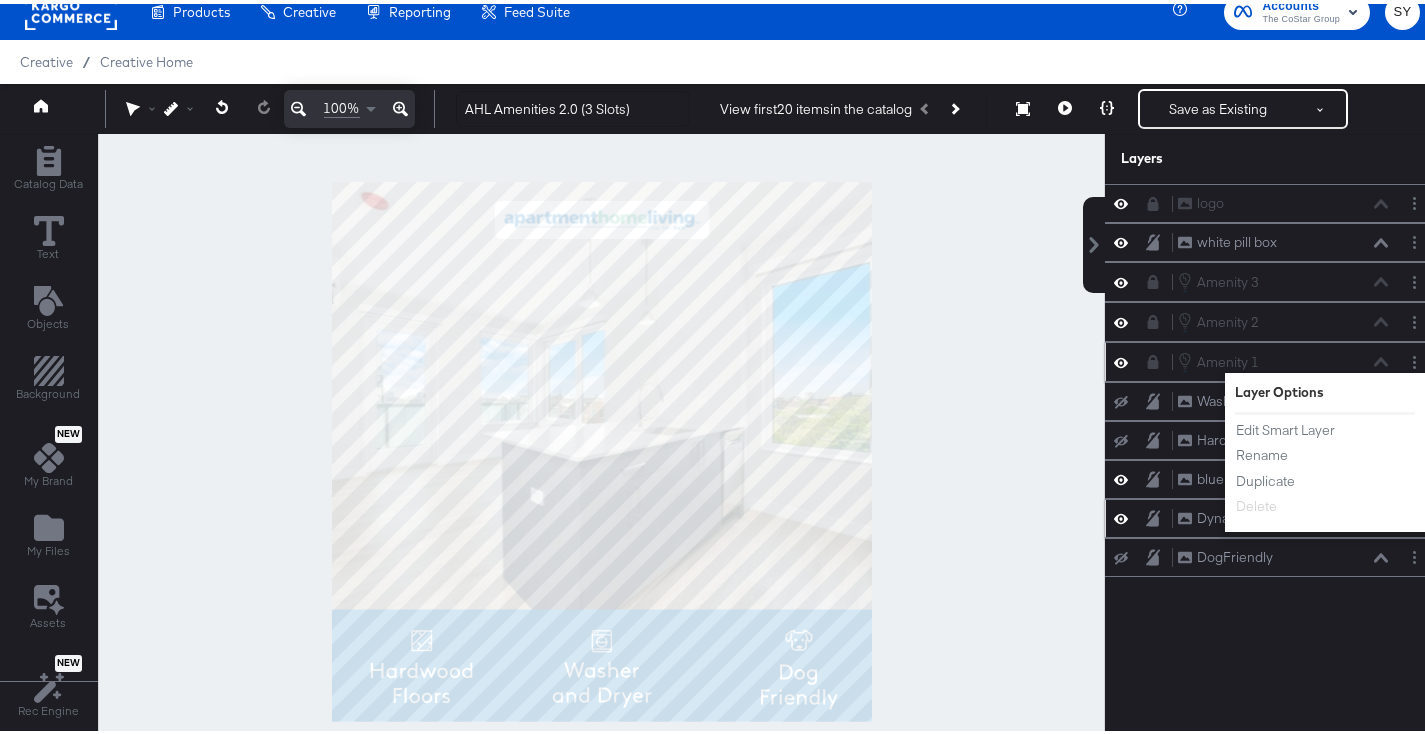 click at bounding box center [1153, 358] 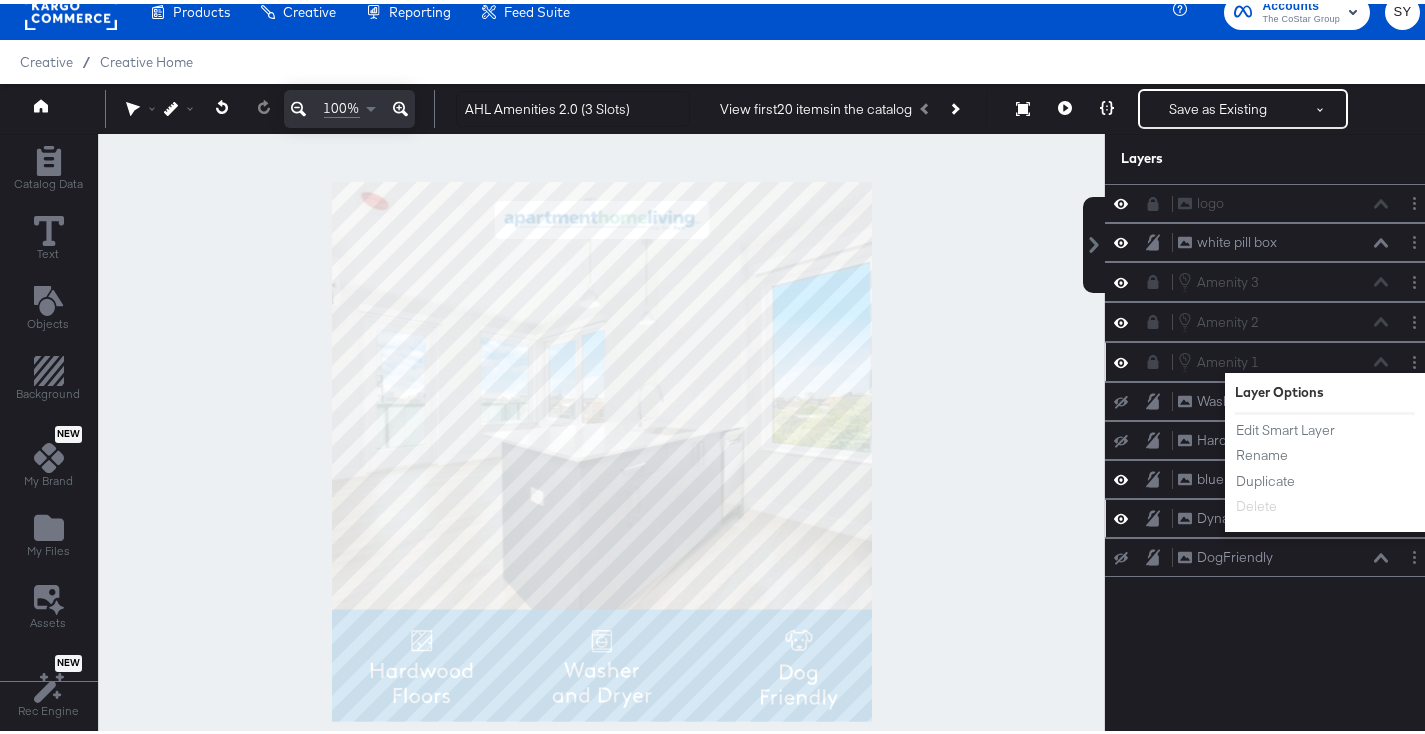 click at bounding box center (1159, 358) 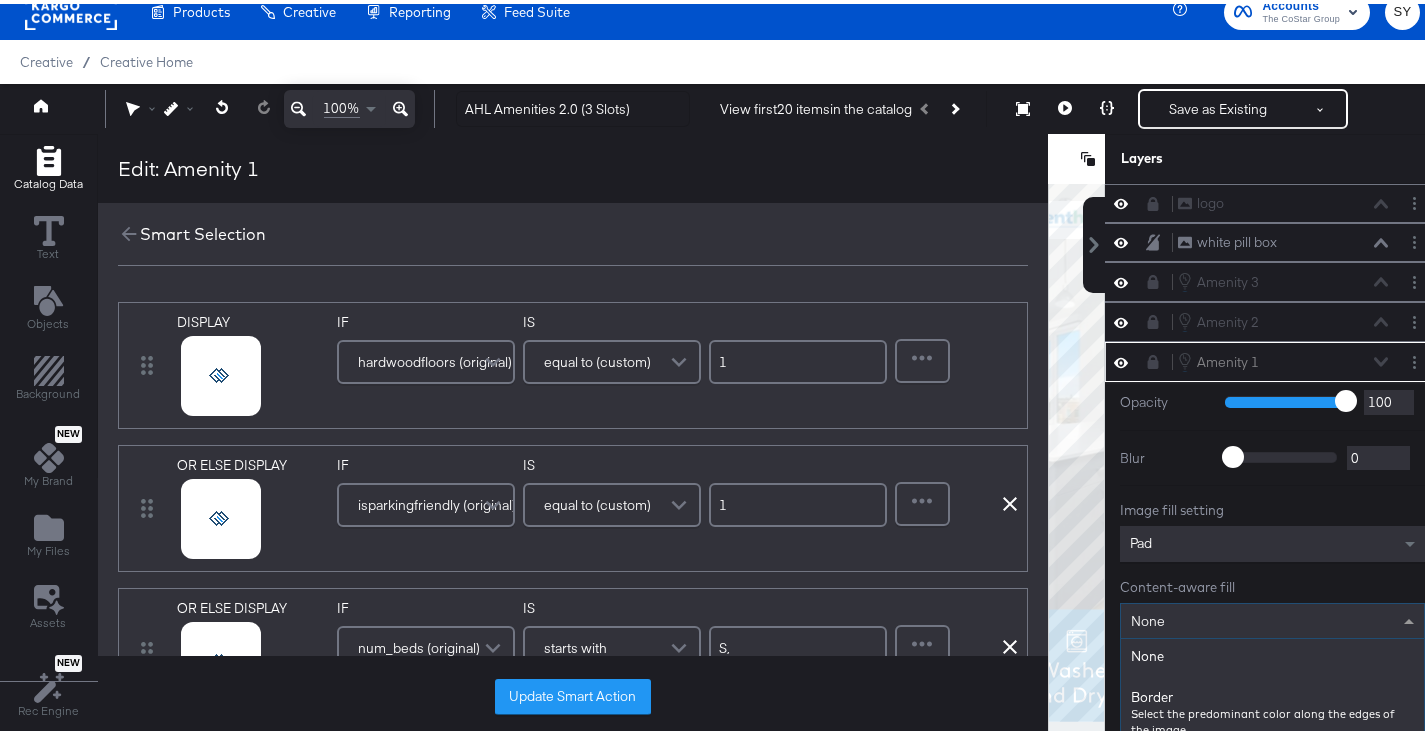 scroll, scrollTop: 84, scrollLeft: 0, axis: vertical 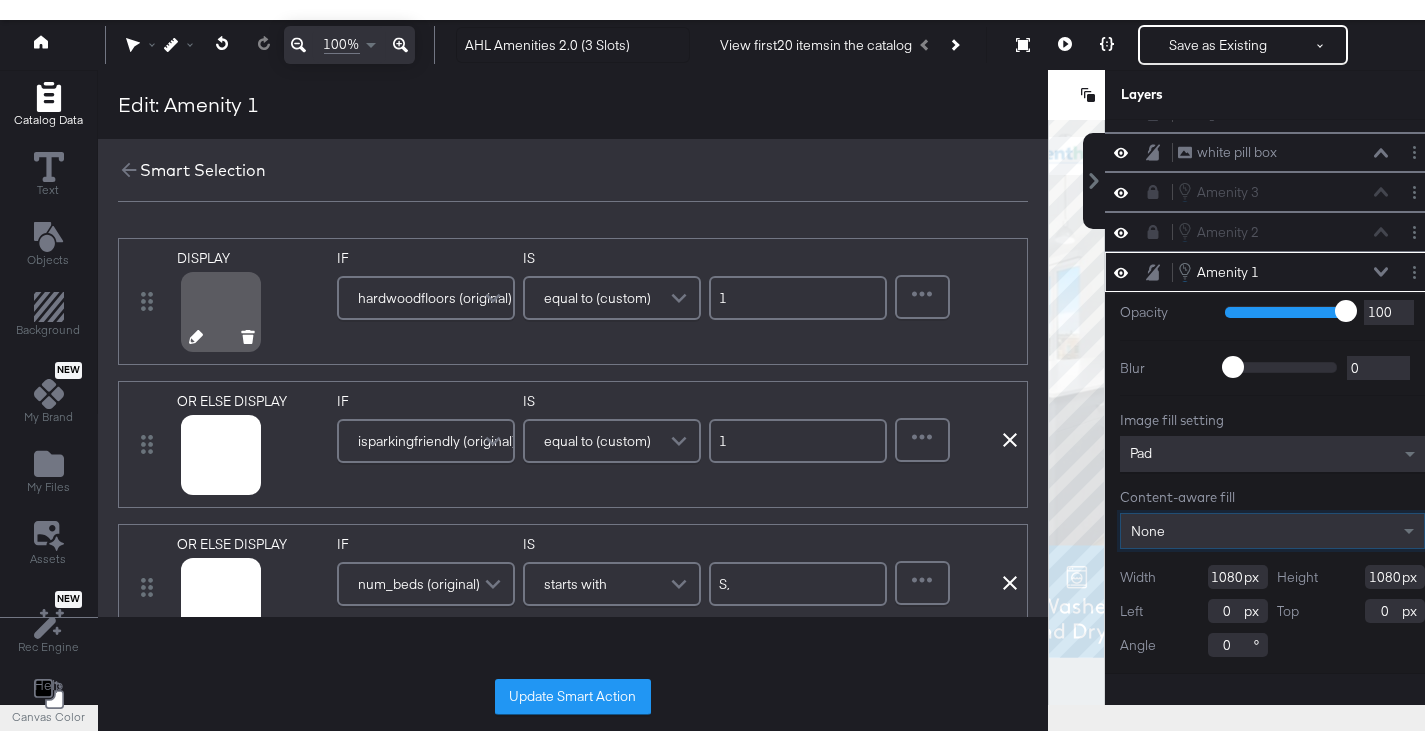 click 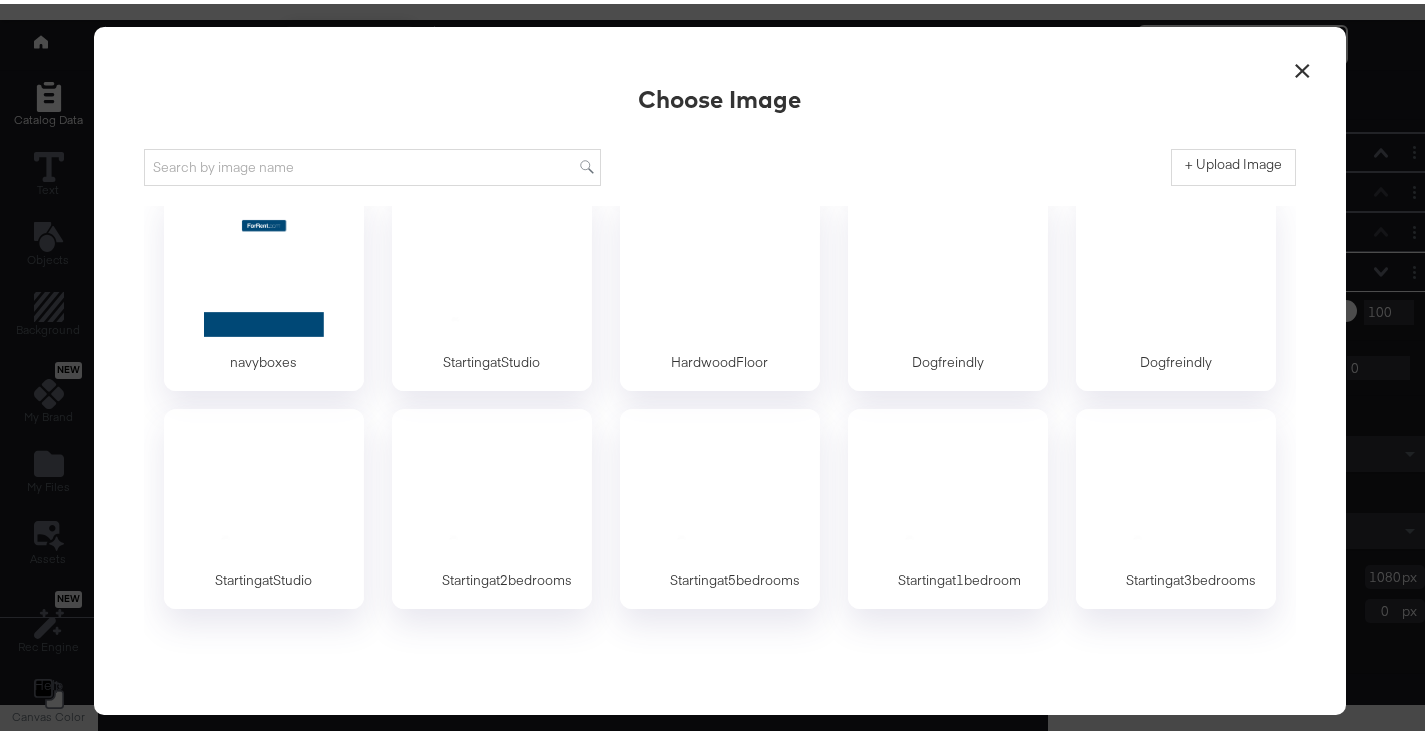 scroll, scrollTop: 3625, scrollLeft: 0, axis: vertical 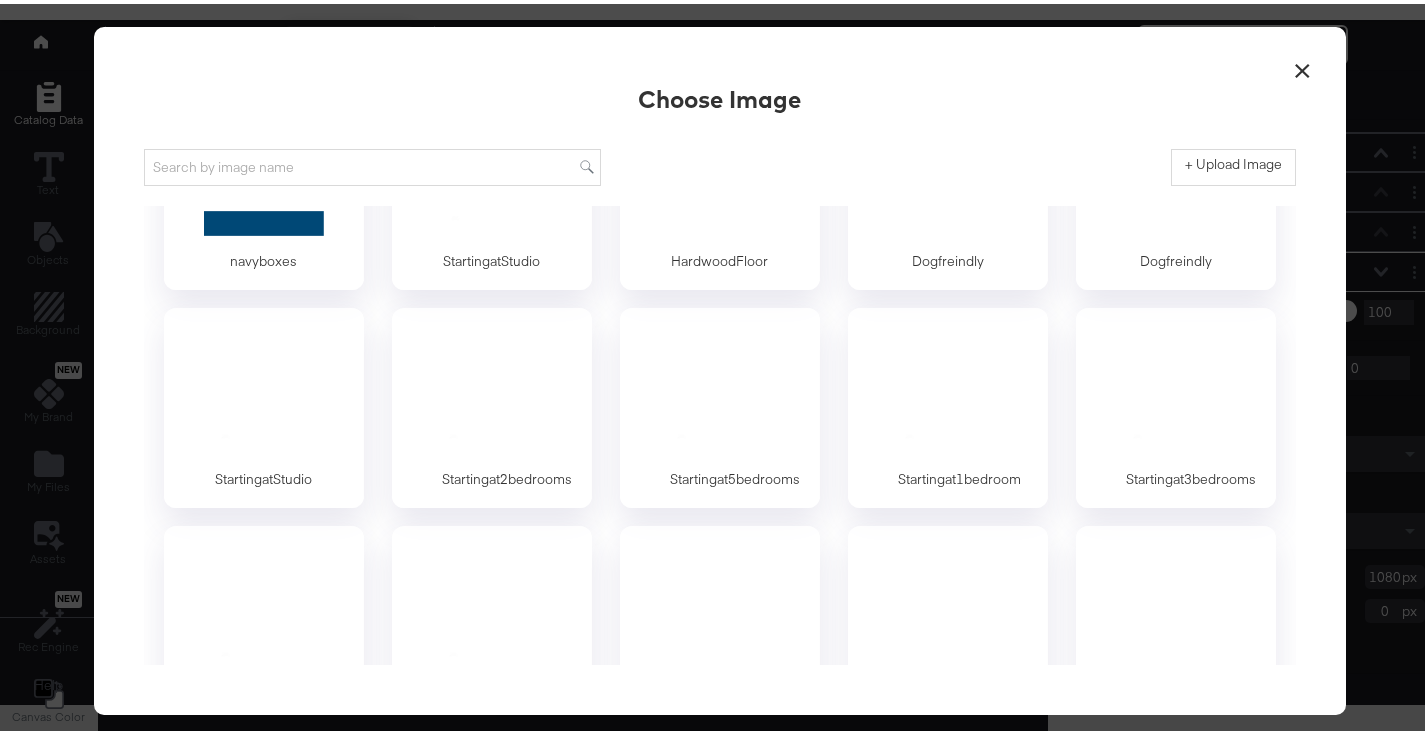 click on "×" at bounding box center (1303, 61) 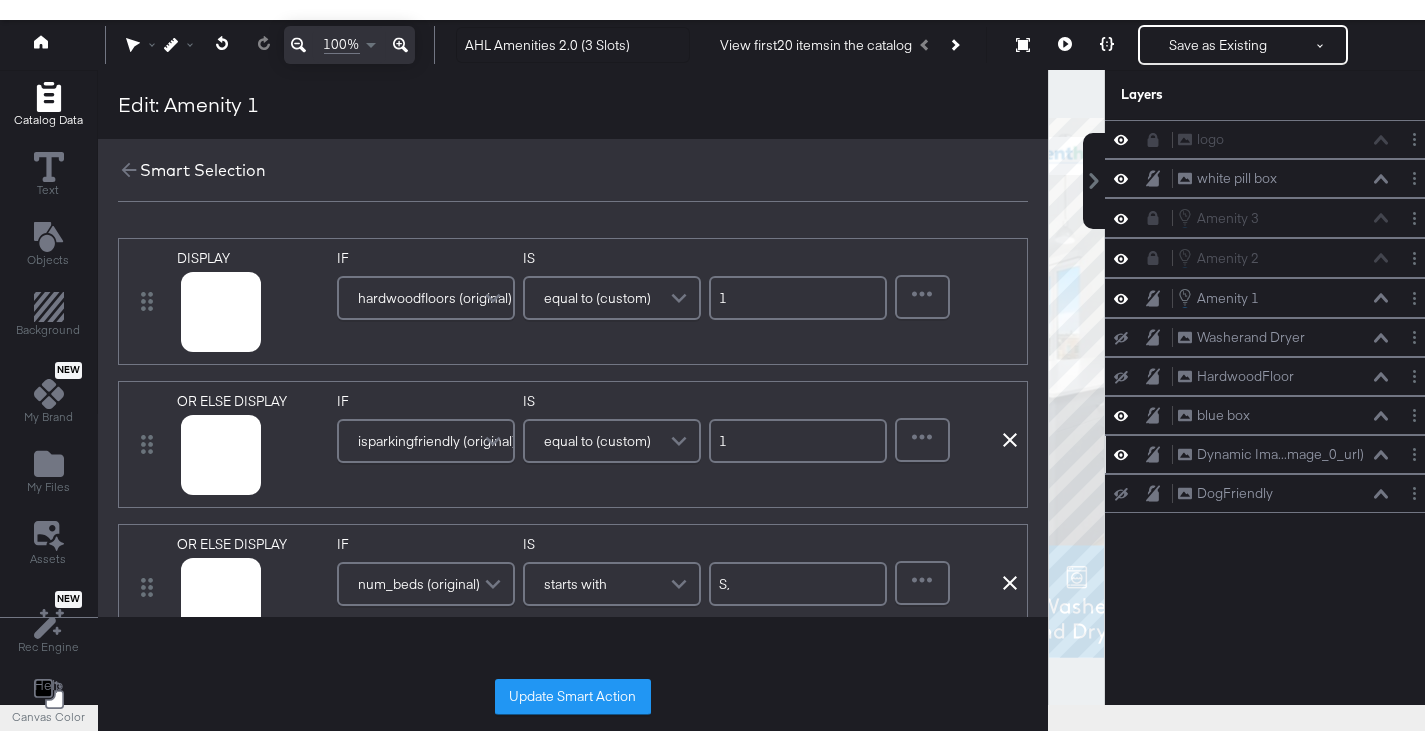 scroll, scrollTop: 0, scrollLeft: 0, axis: both 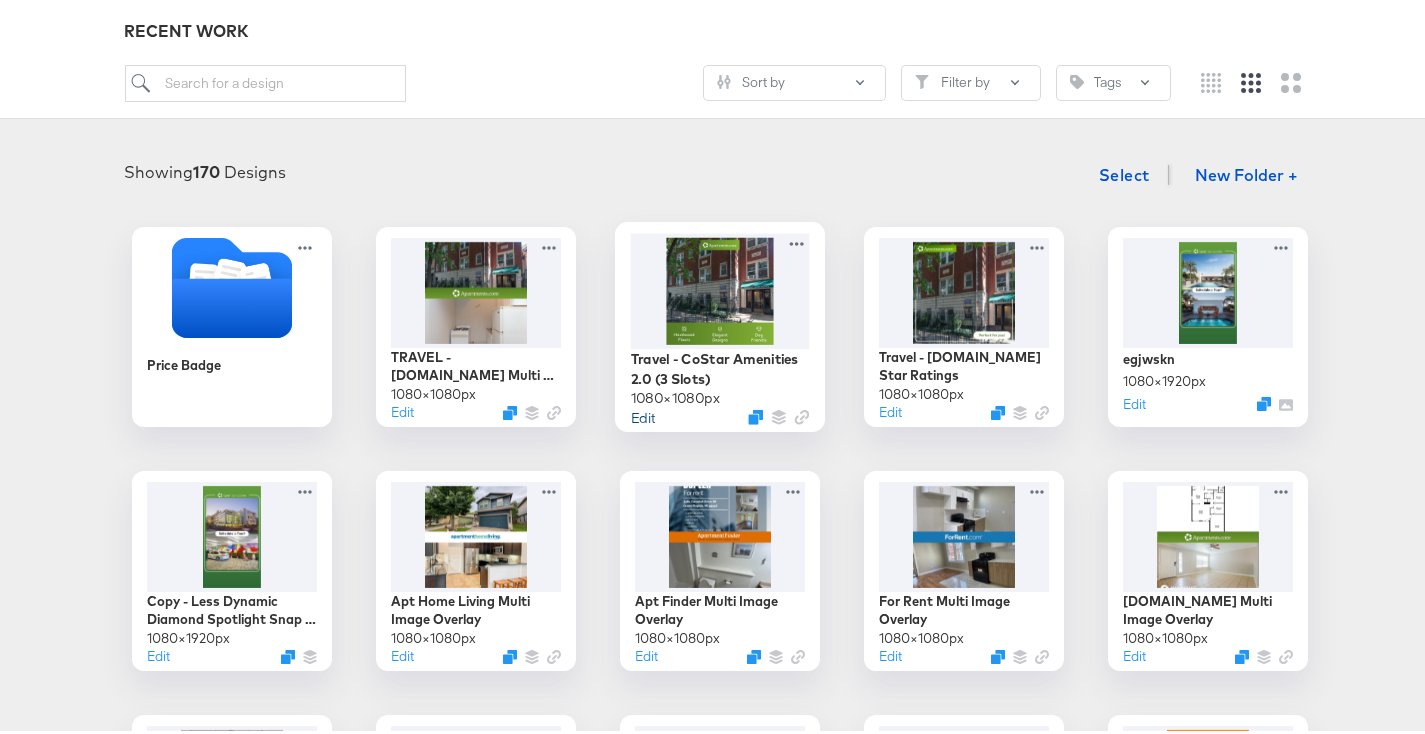 click on "Edit" at bounding box center [643, 412] 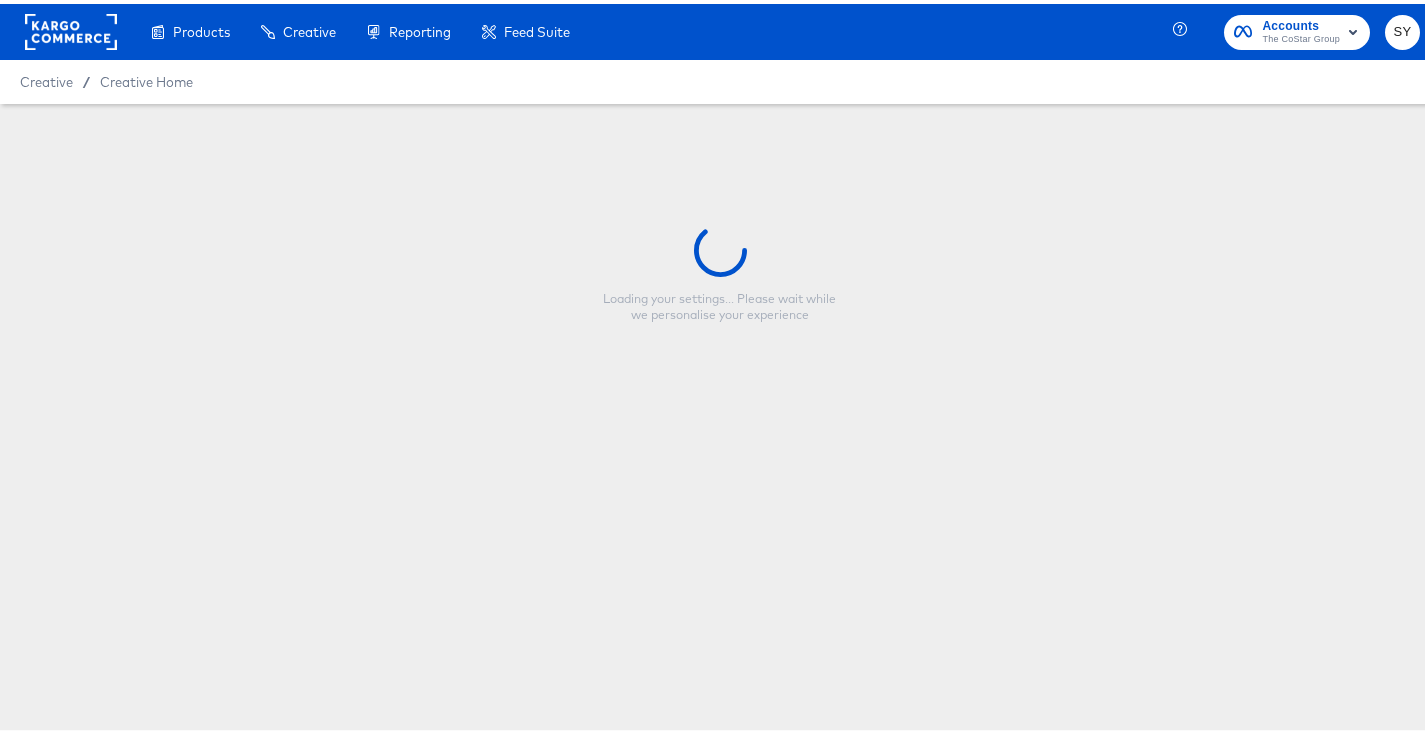 scroll, scrollTop: 0, scrollLeft: 0, axis: both 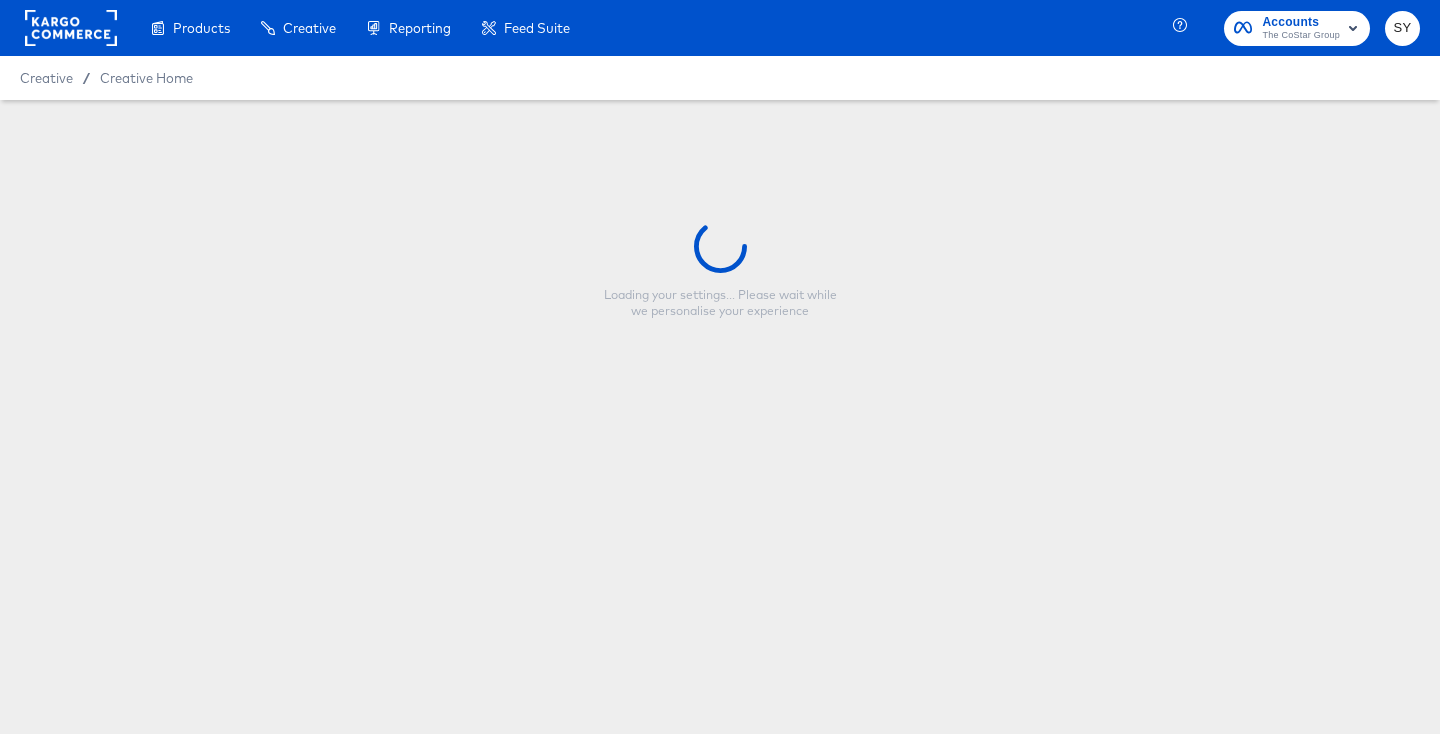 type on "Travel - CoStar Amenities 2.0 (3 Slots)" 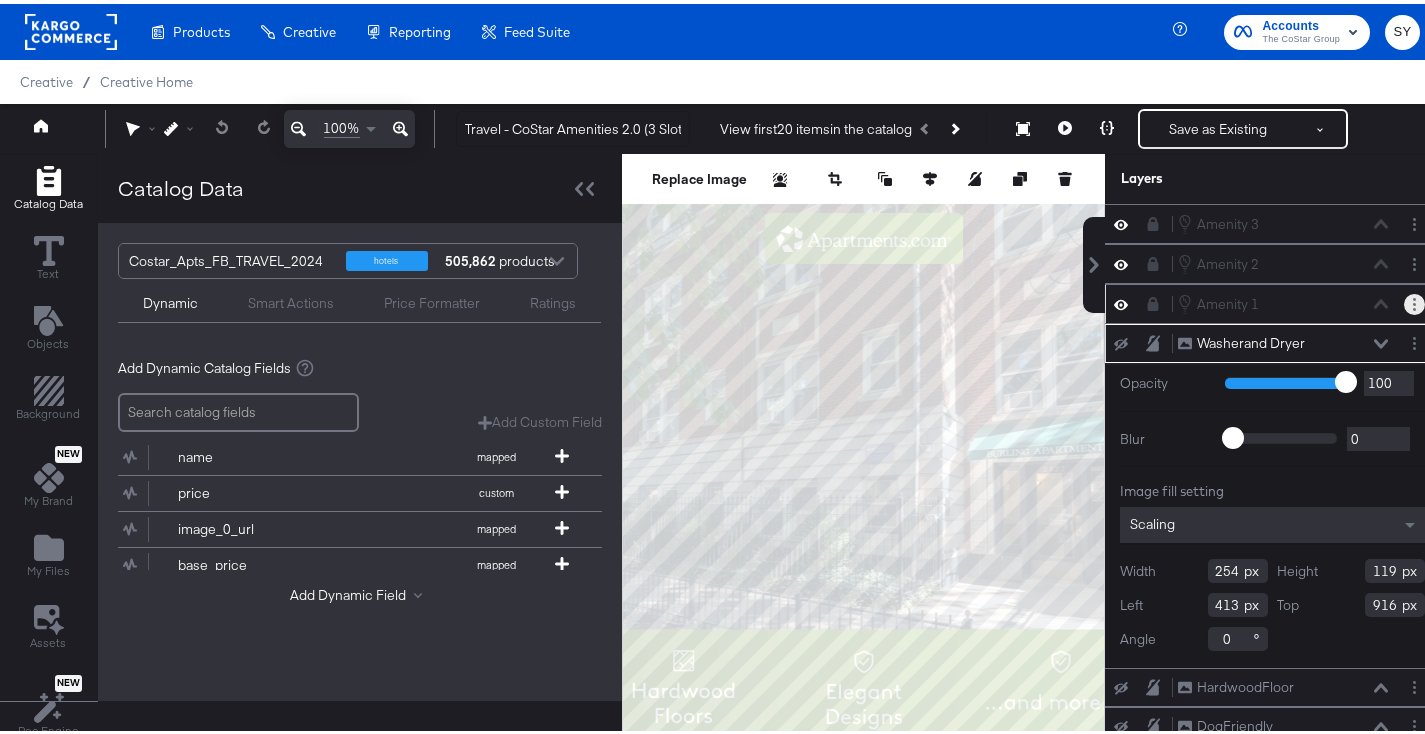 click 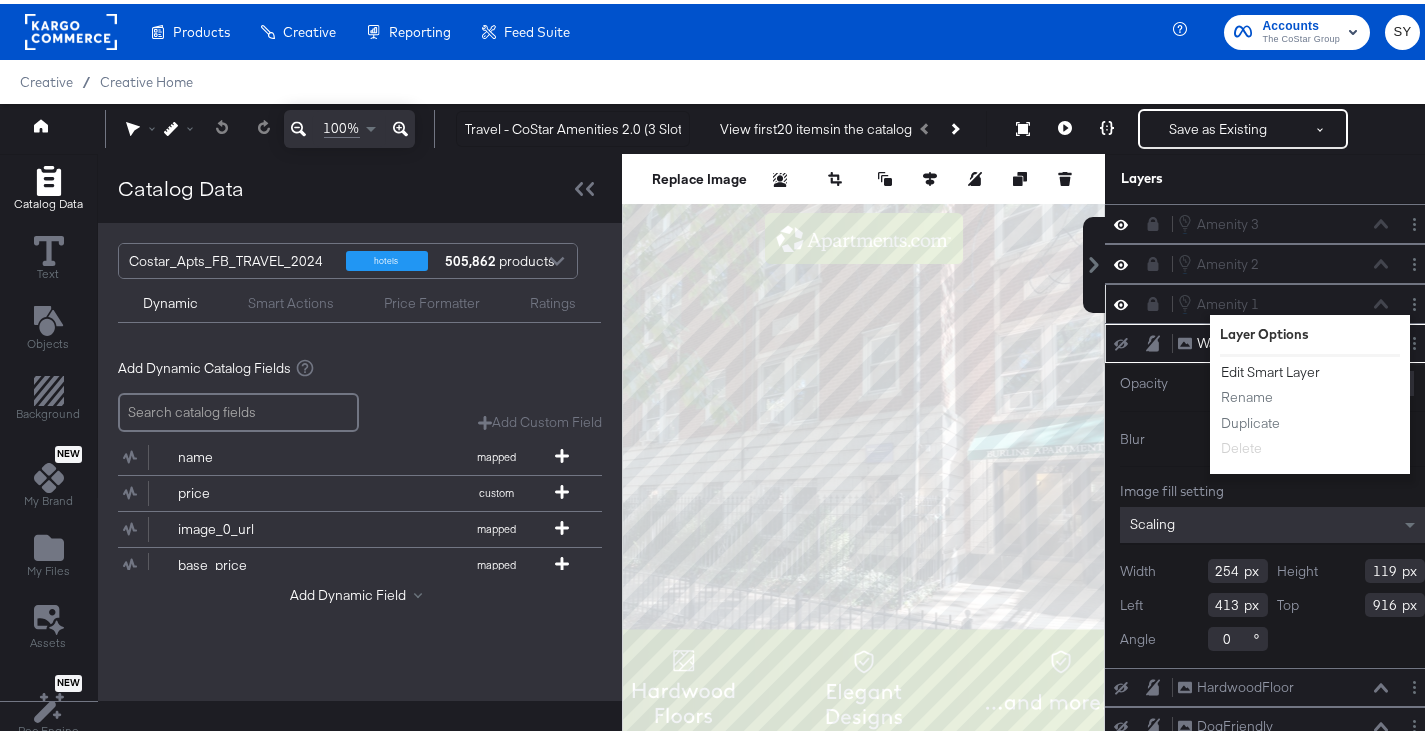 click on "Edit Smart Layer" at bounding box center (1270, 368) 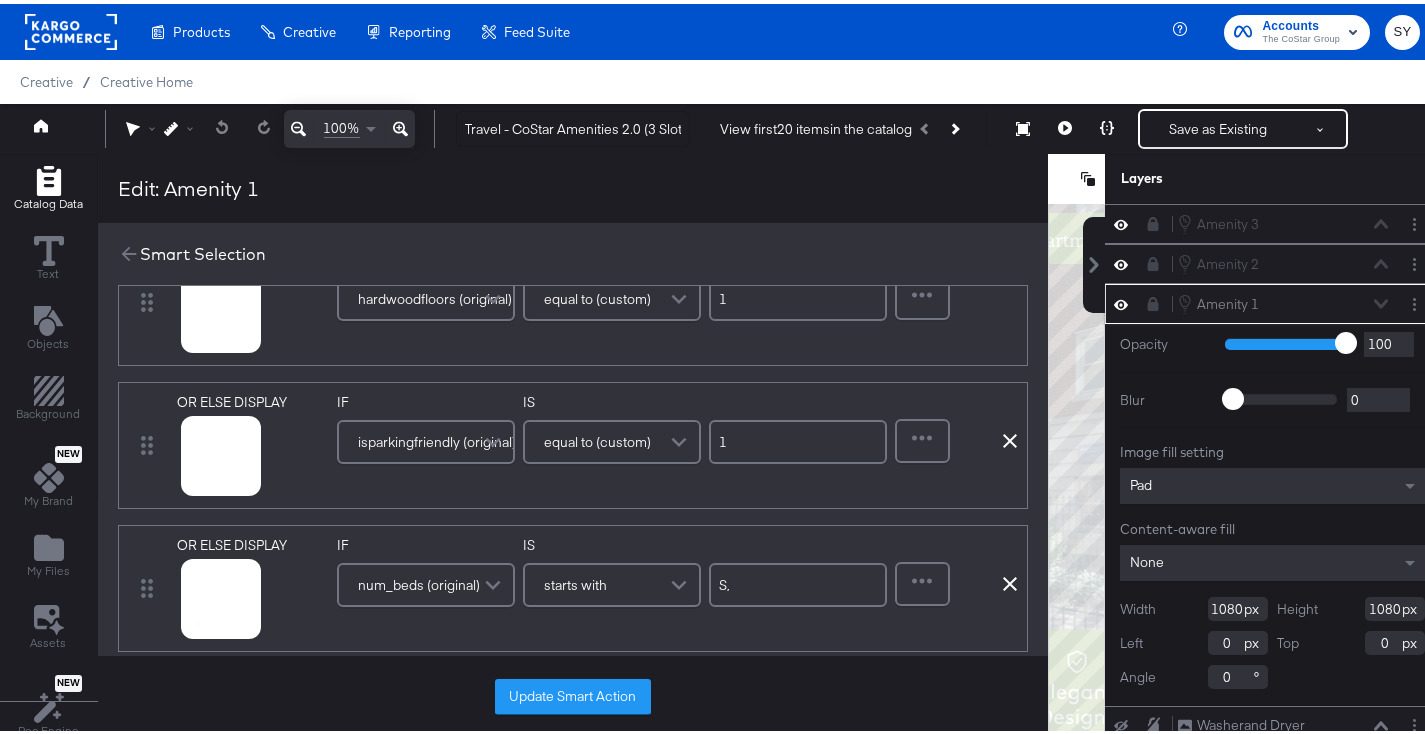 scroll, scrollTop: 0, scrollLeft: 0, axis: both 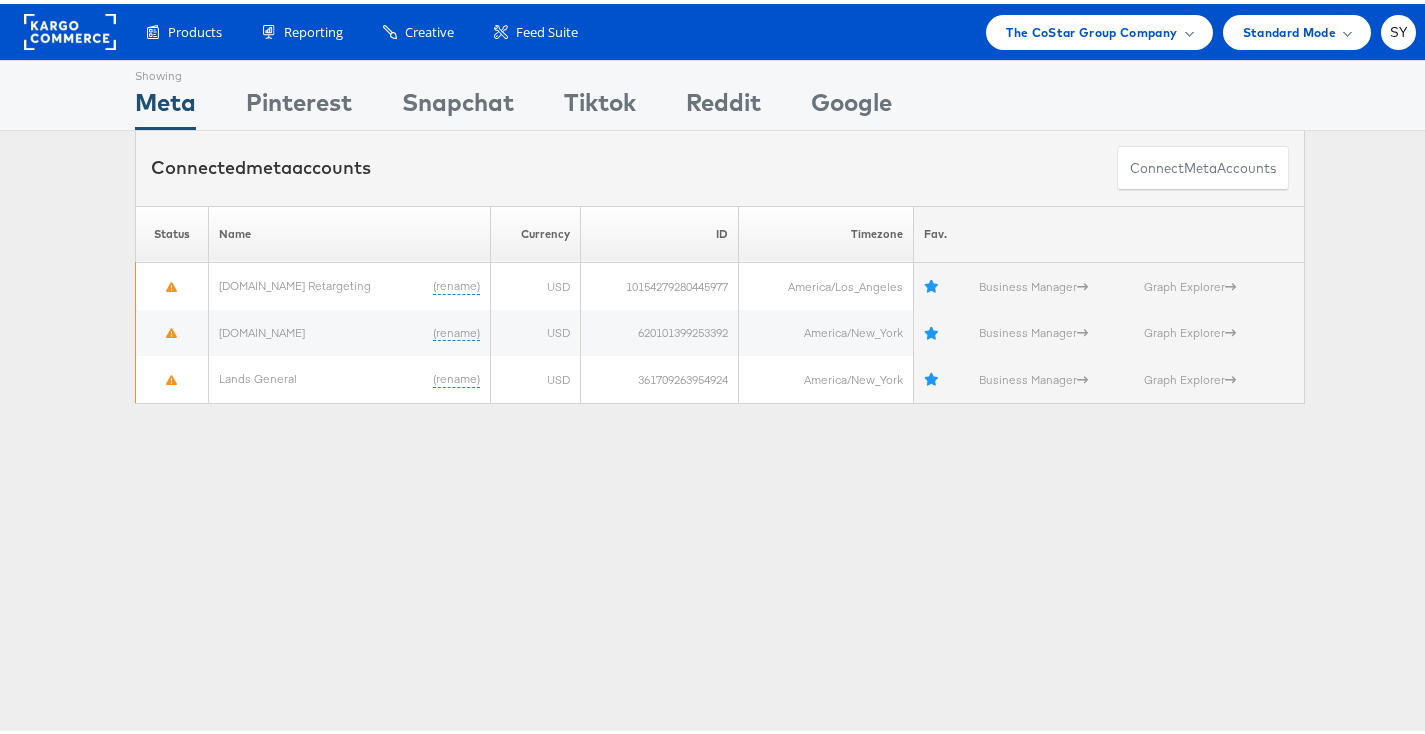 click on "Products
Product Catalogs
Enhance Your Product Catalog, Map Them to Publishers, and Incorporate Overlay Designs.
Product Sets
Create filtered sets to control which products appear in your ads.
Reporting
Scheduled Reports
Automate Meta reports to run at a specific time.
Kargo Reporting" at bounding box center [720, 28] 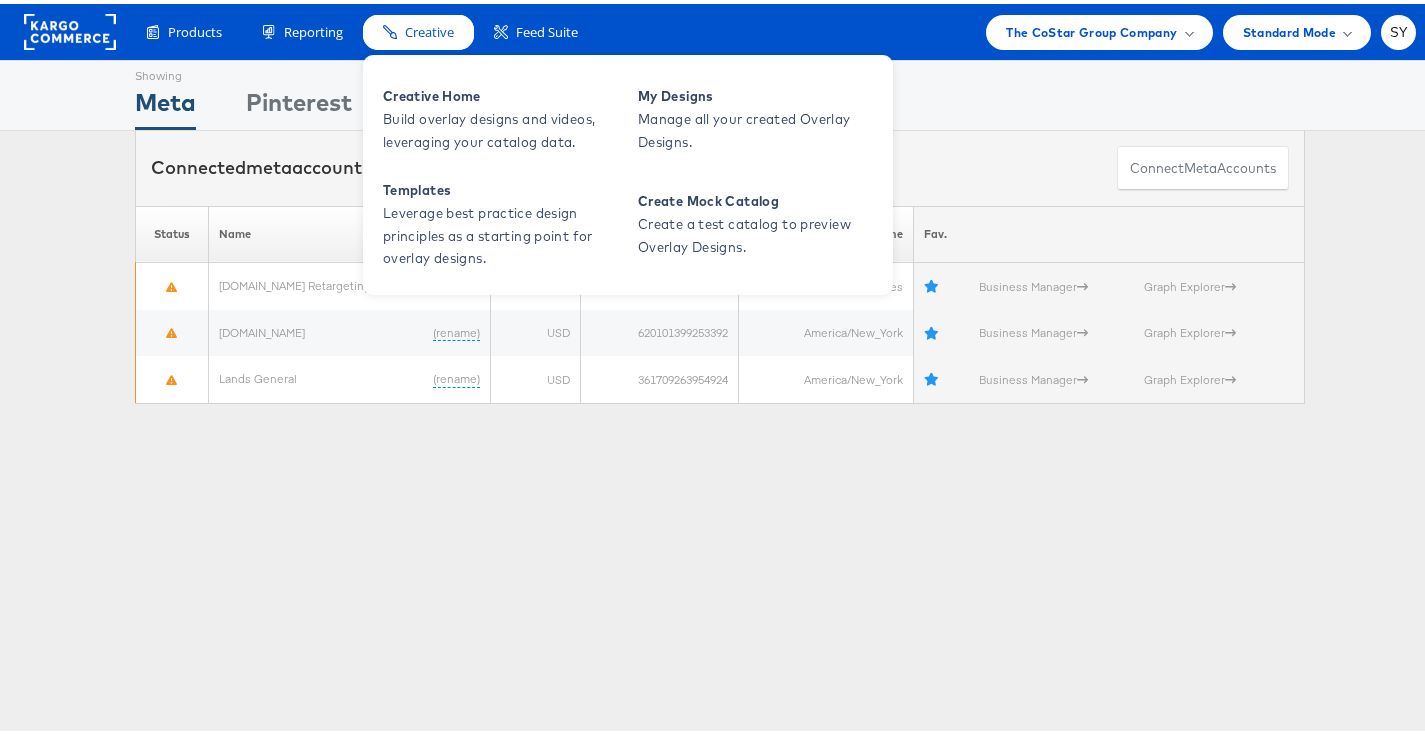 click on "Creative" at bounding box center (429, 28) 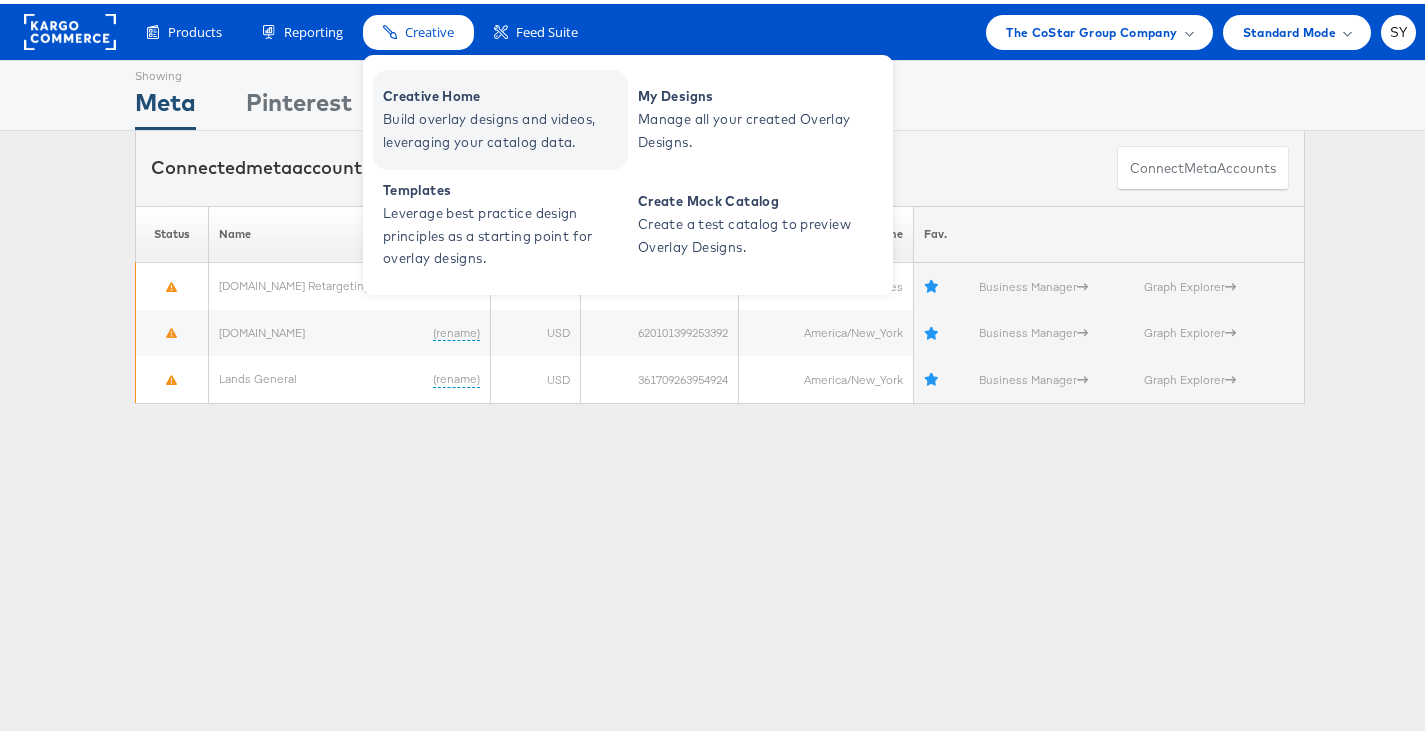 click on "Creative Home" at bounding box center (503, 92) 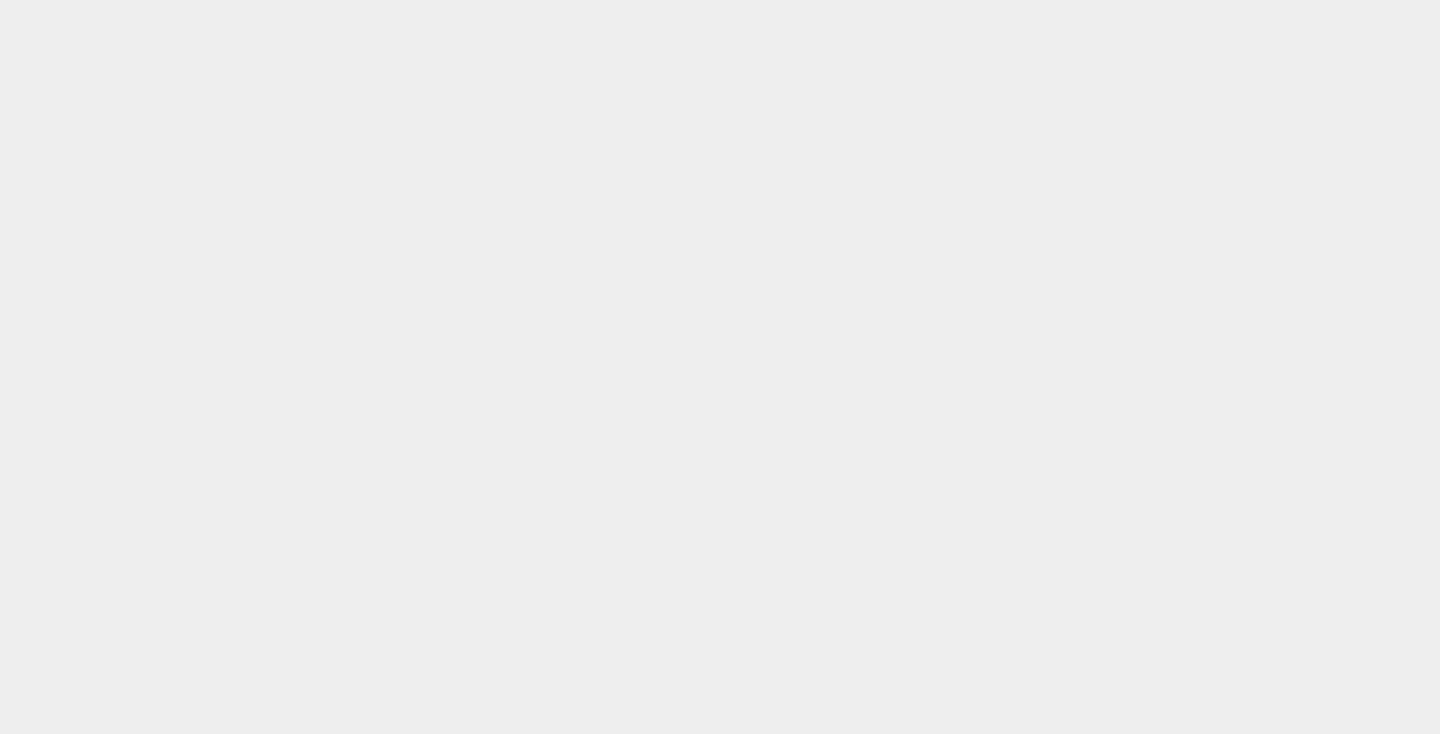 scroll, scrollTop: 0, scrollLeft: 0, axis: both 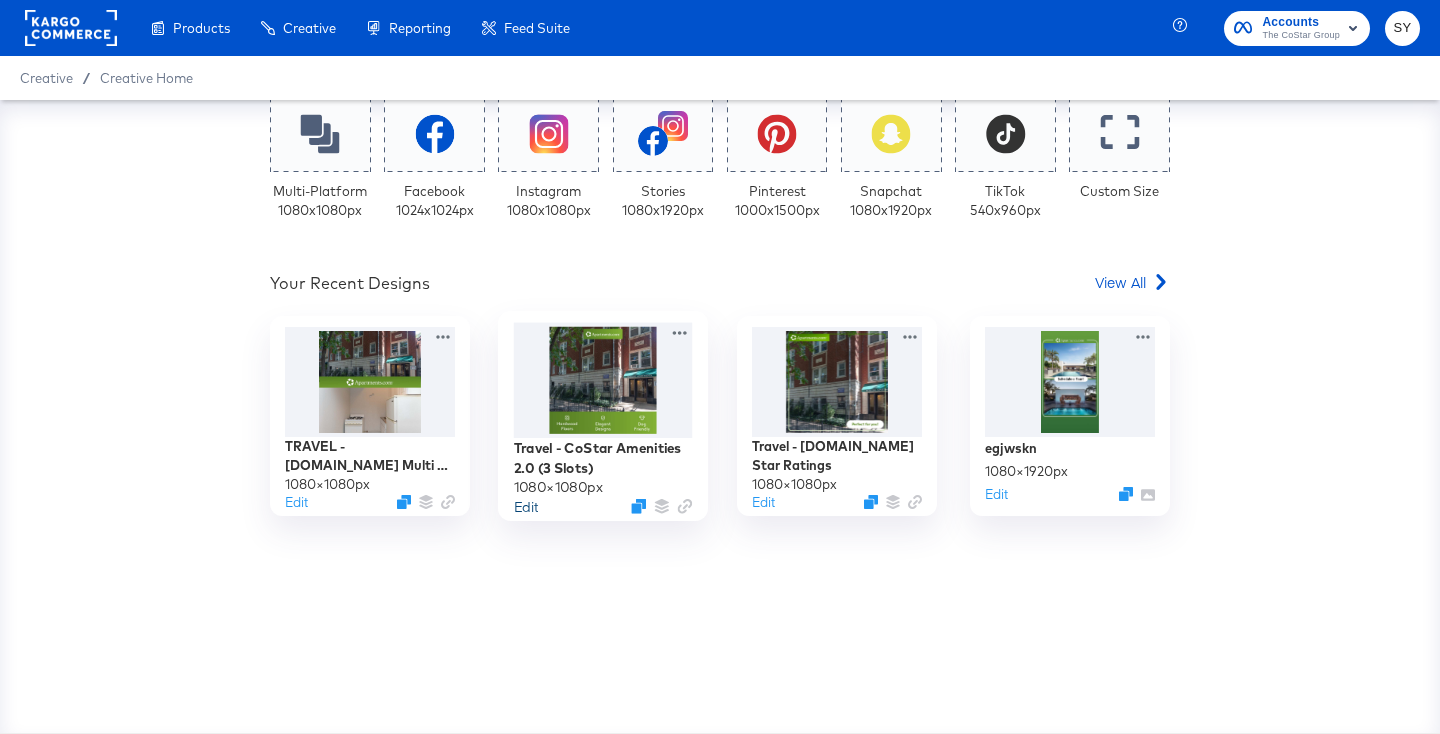 click on "Edit" at bounding box center (526, 506) 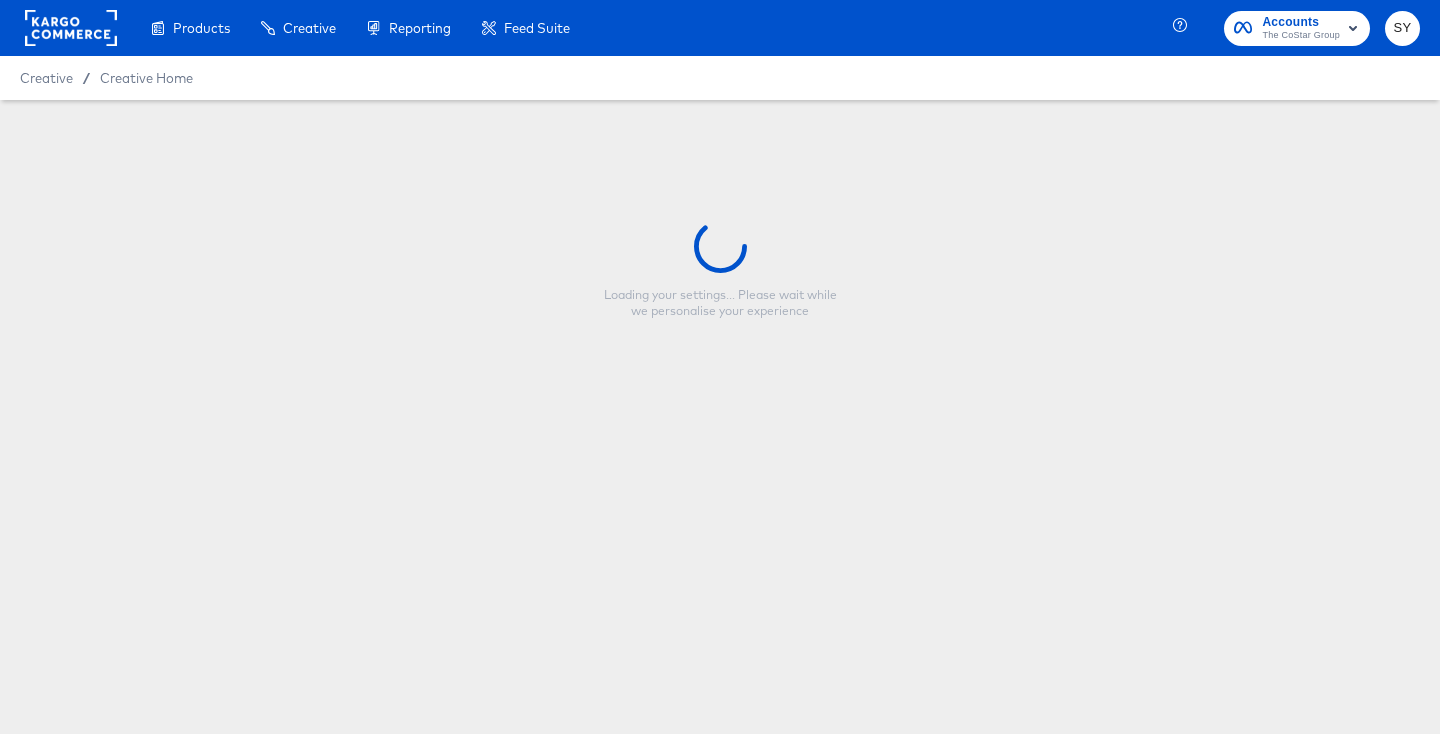 type on "Travel - CoStar Amenities 2.0 (3 Slots)" 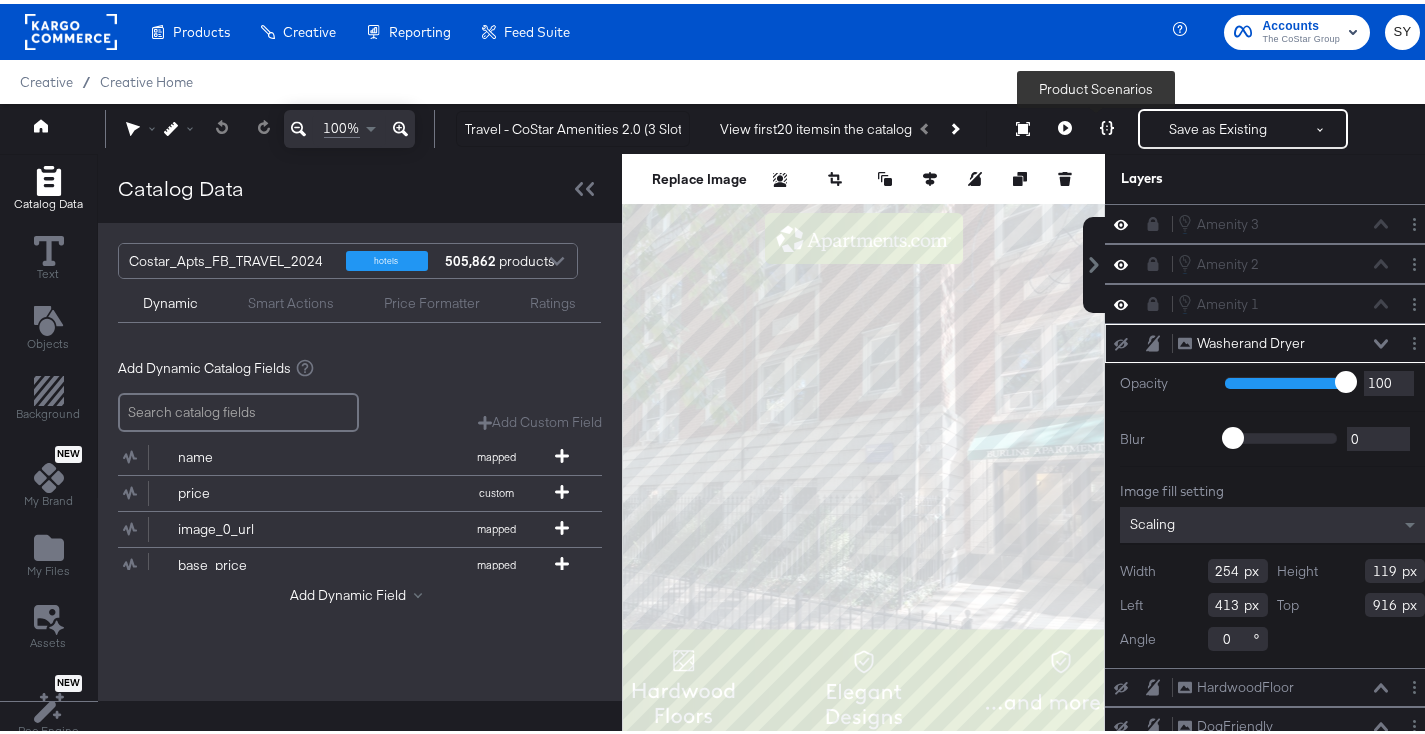 click 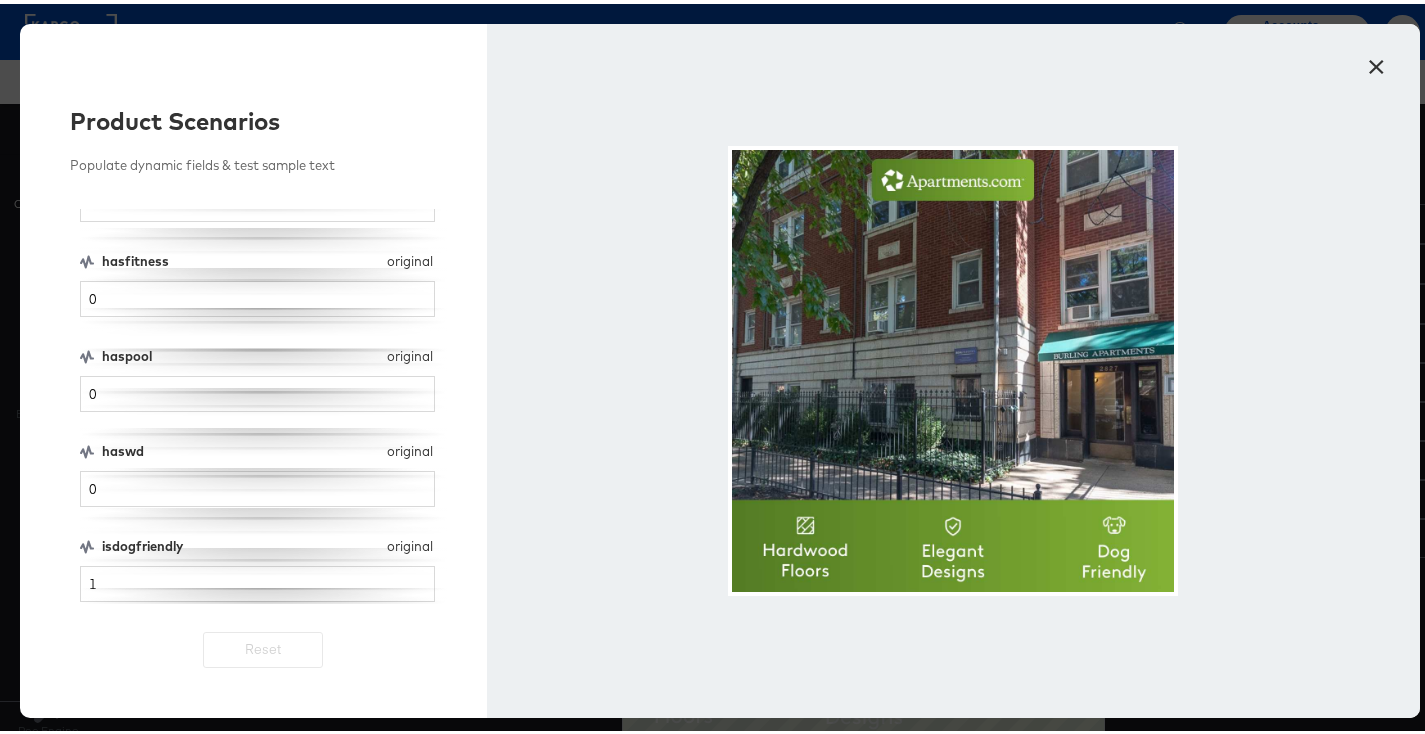 scroll, scrollTop: 0, scrollLeft: 0, axis: both 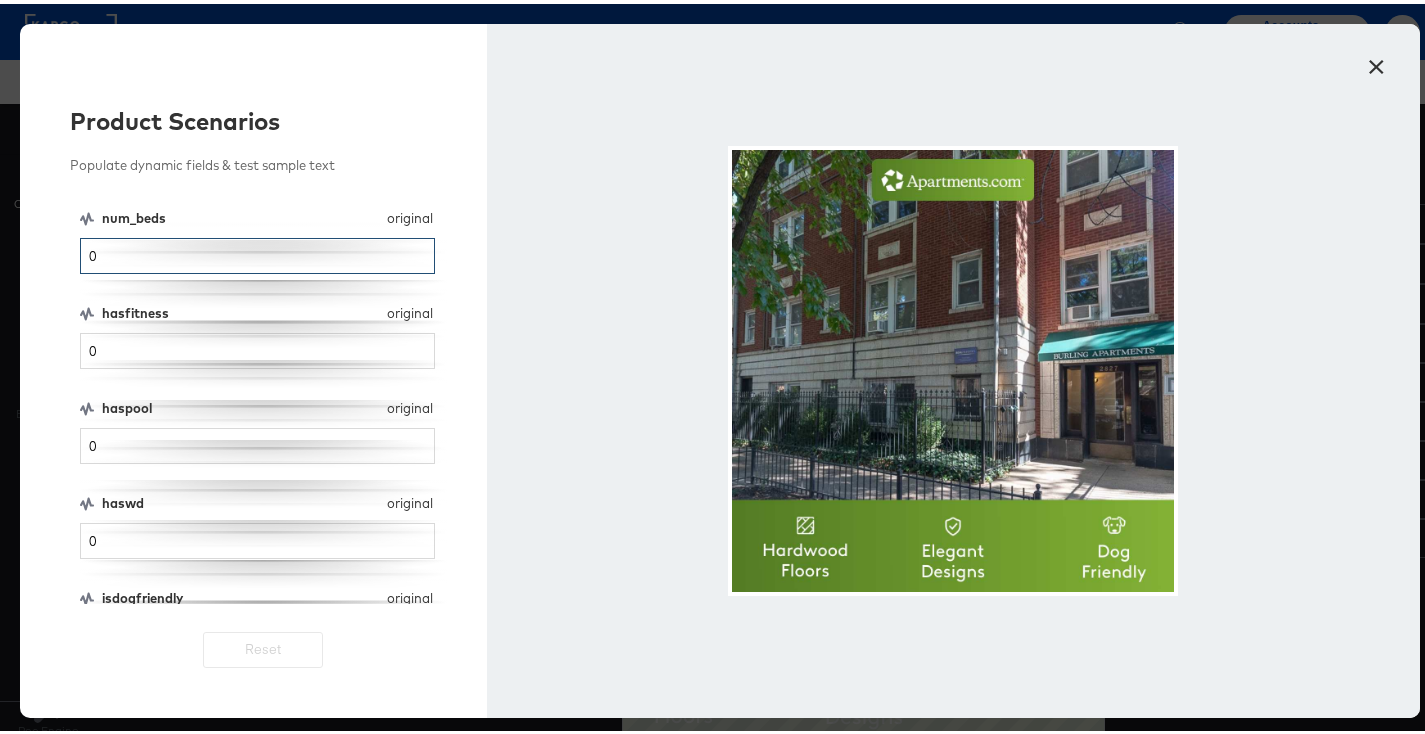 drag, startPoint x: 112, startPoint y: 250, endPoint x: 48, endPoint y: 250, distance: 64 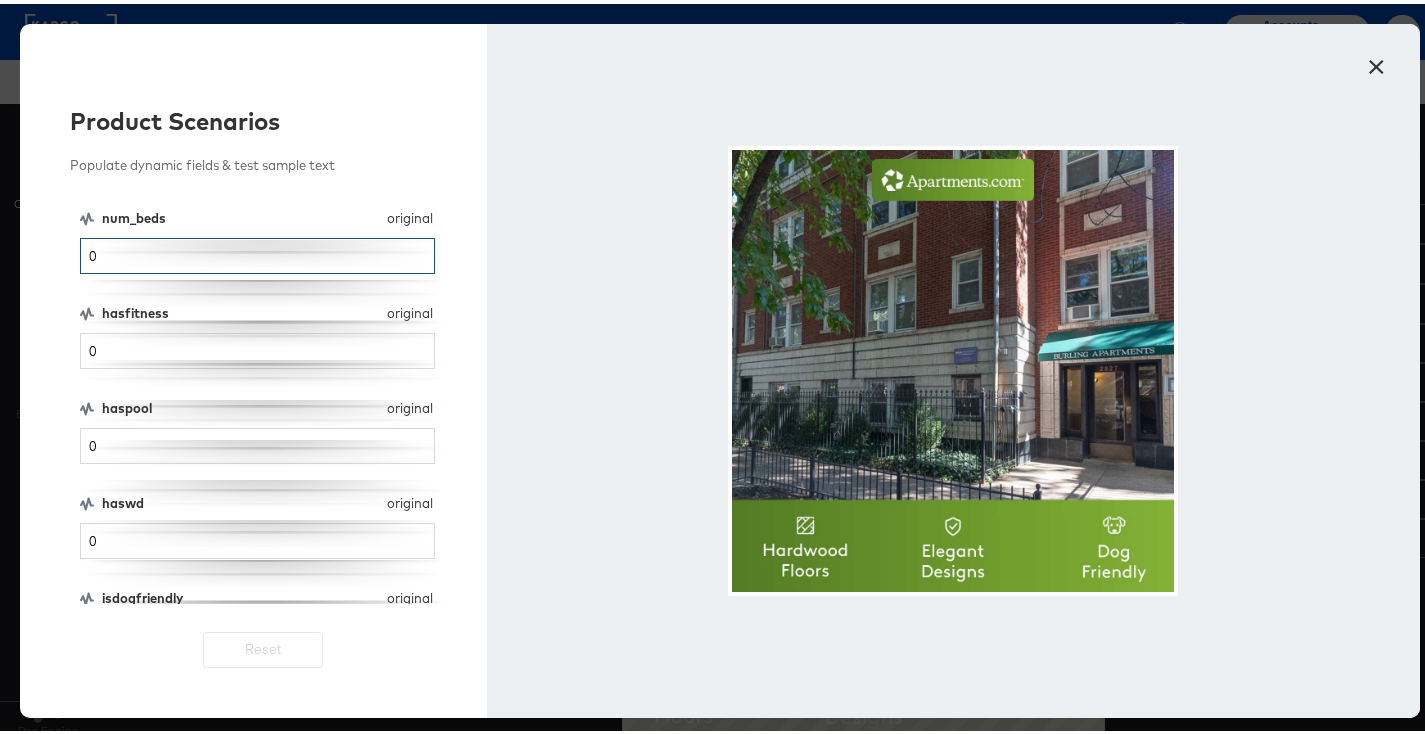 click on "Product Scenarios Populate dynamic fields & test sample text num_beds original num_beds 0 hasfitness original hasfitness 0 haspool original haspool 0 haswd original haswd 0 isdogfriendly original isdogfriendly 1 isparkingfriendly original isparkingfriendly 0 walkinclosets original walkinclosets 0 dogpark original dogpark 0 roofterrace original roofterrace 0 gated original gated 0 hardwoodfloors original hardwoodfloors 1 clubhouse original clubhouse 0 Reset" at bounding box center (253, 367) 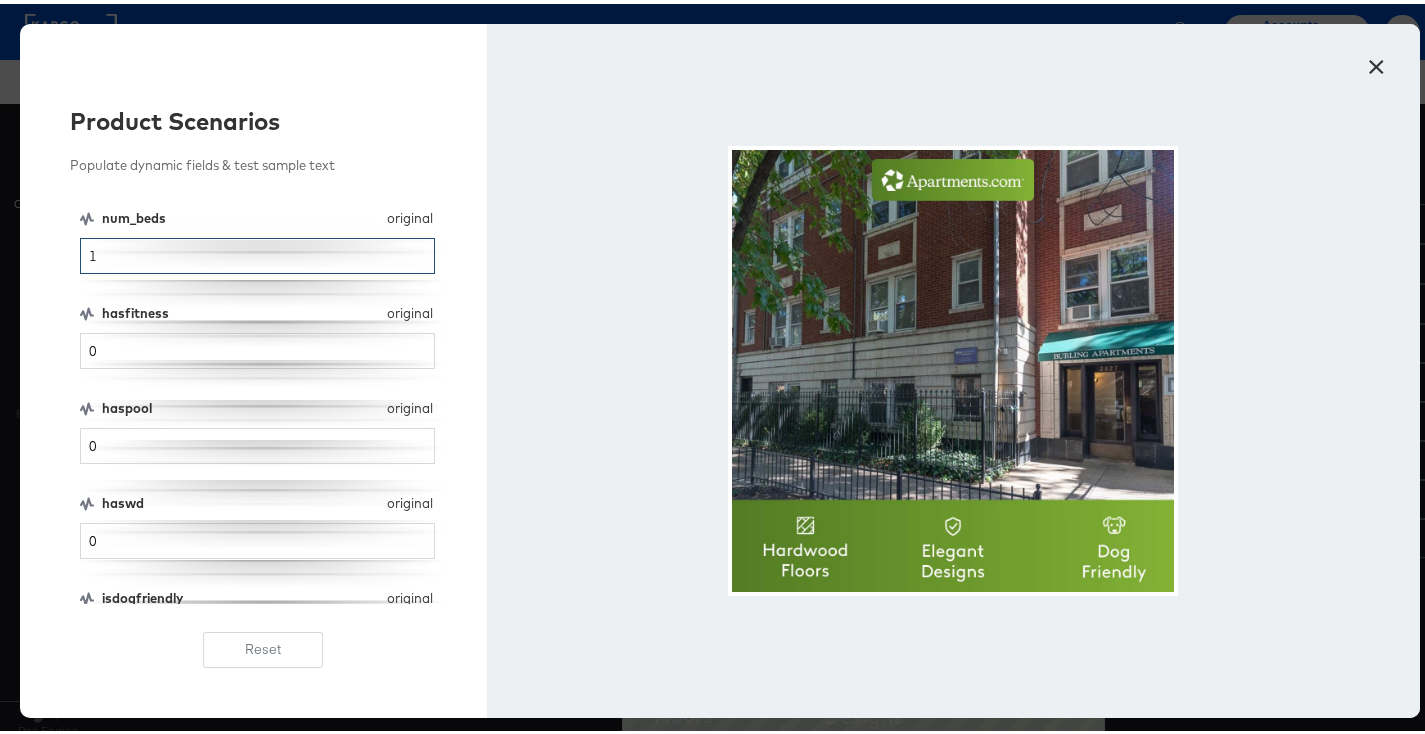drag, startPoint x: 92, startPoint y: 252, endPoint x: 51, endPoint y: 252, distance: 41 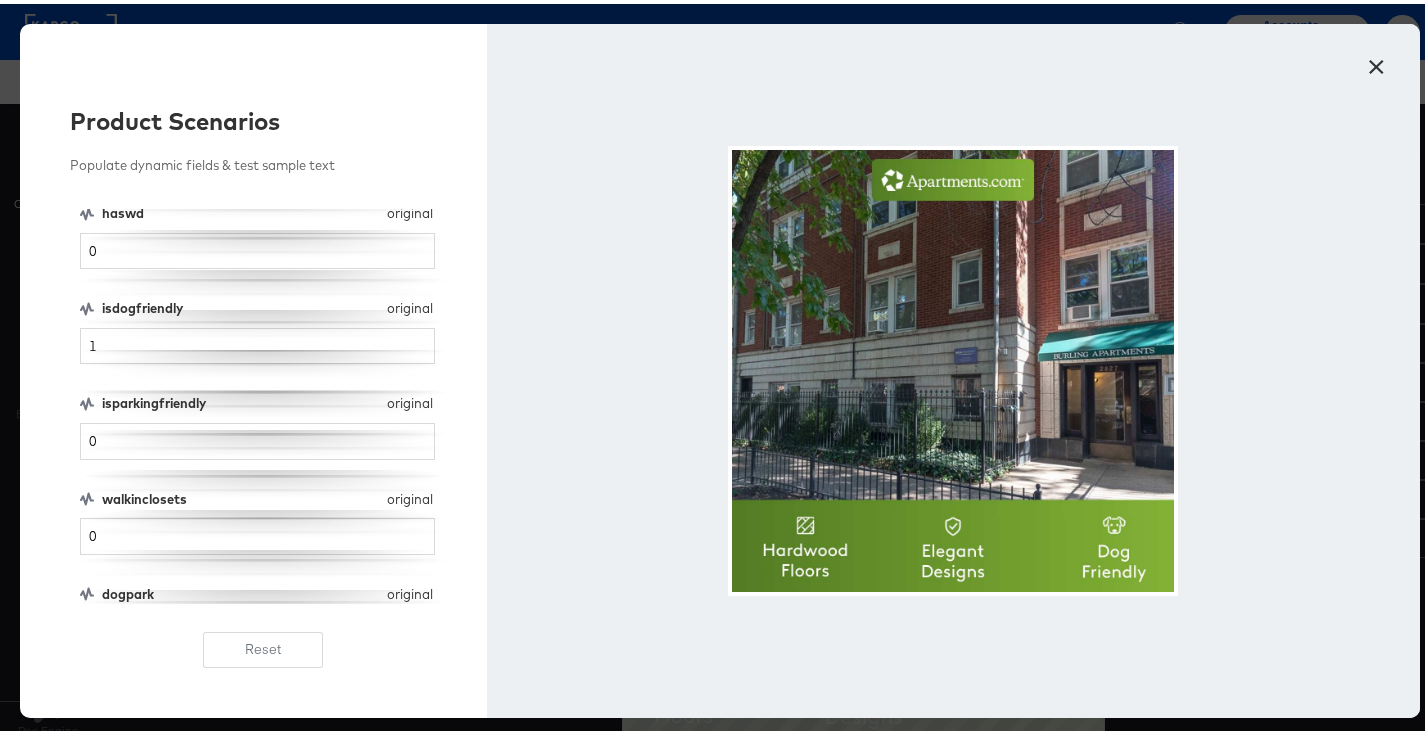 scroll, scrollTop: 301, scrollLeft: 0, axis: vertical 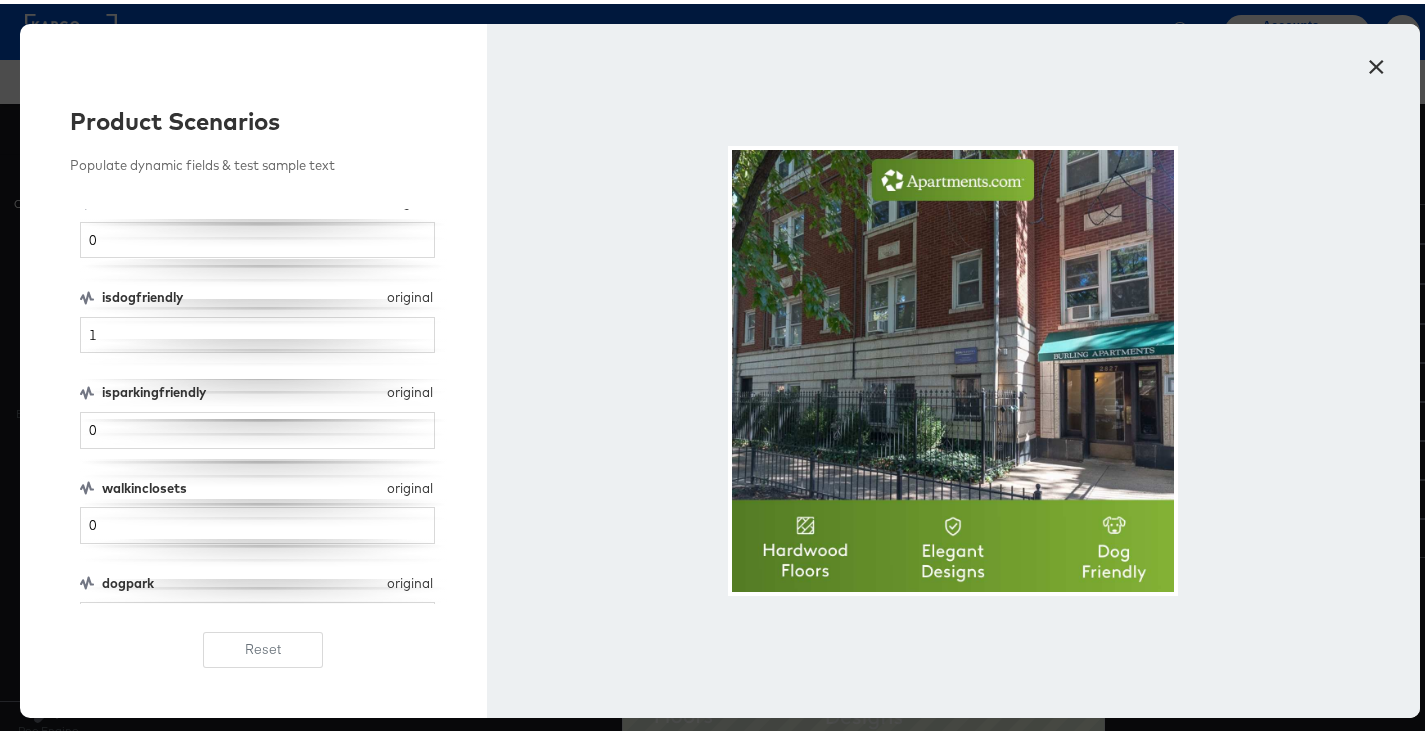 type on "3" 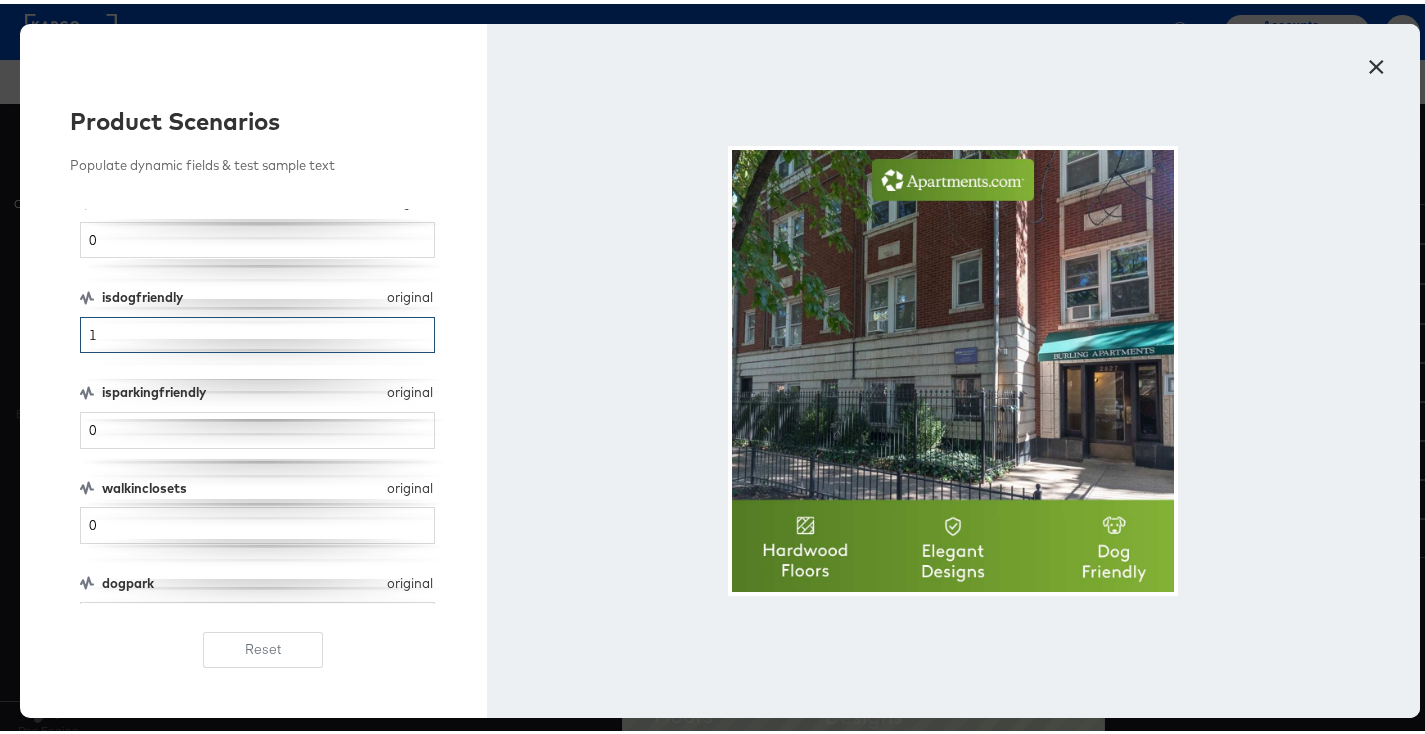 click on "1" at bounding box center [257, 331] 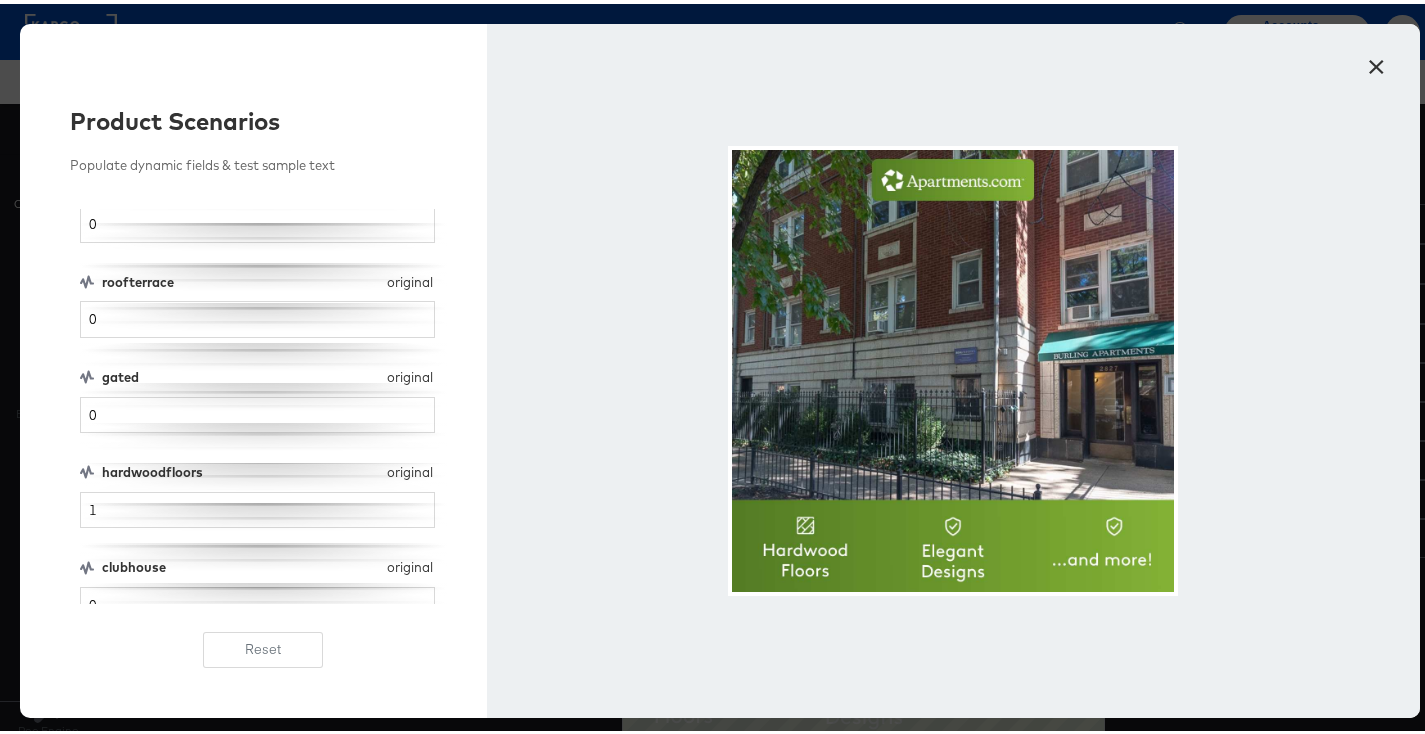 scroll, scrollTop: 716, scrollLeft: 0, axis: vertical 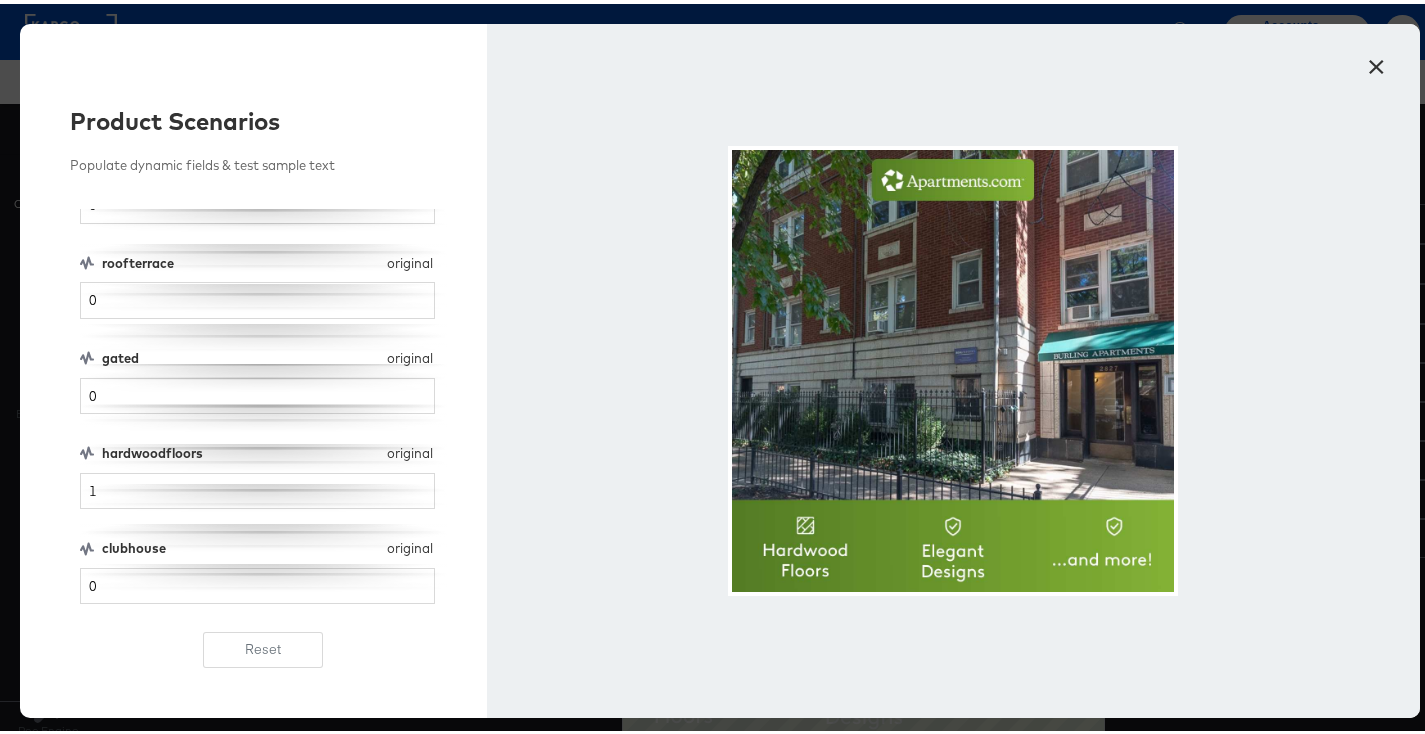 type on "0" 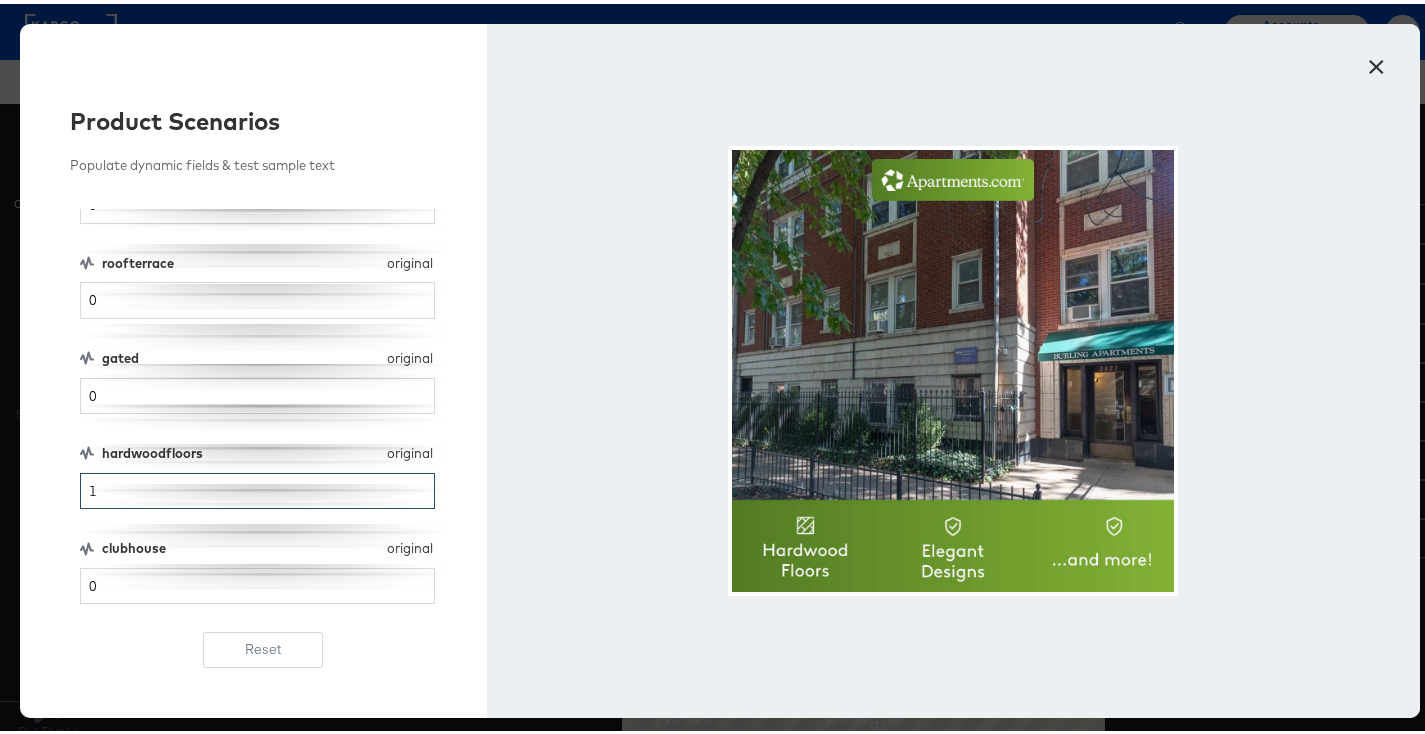 click on "1" at bounding box center (257, 487) 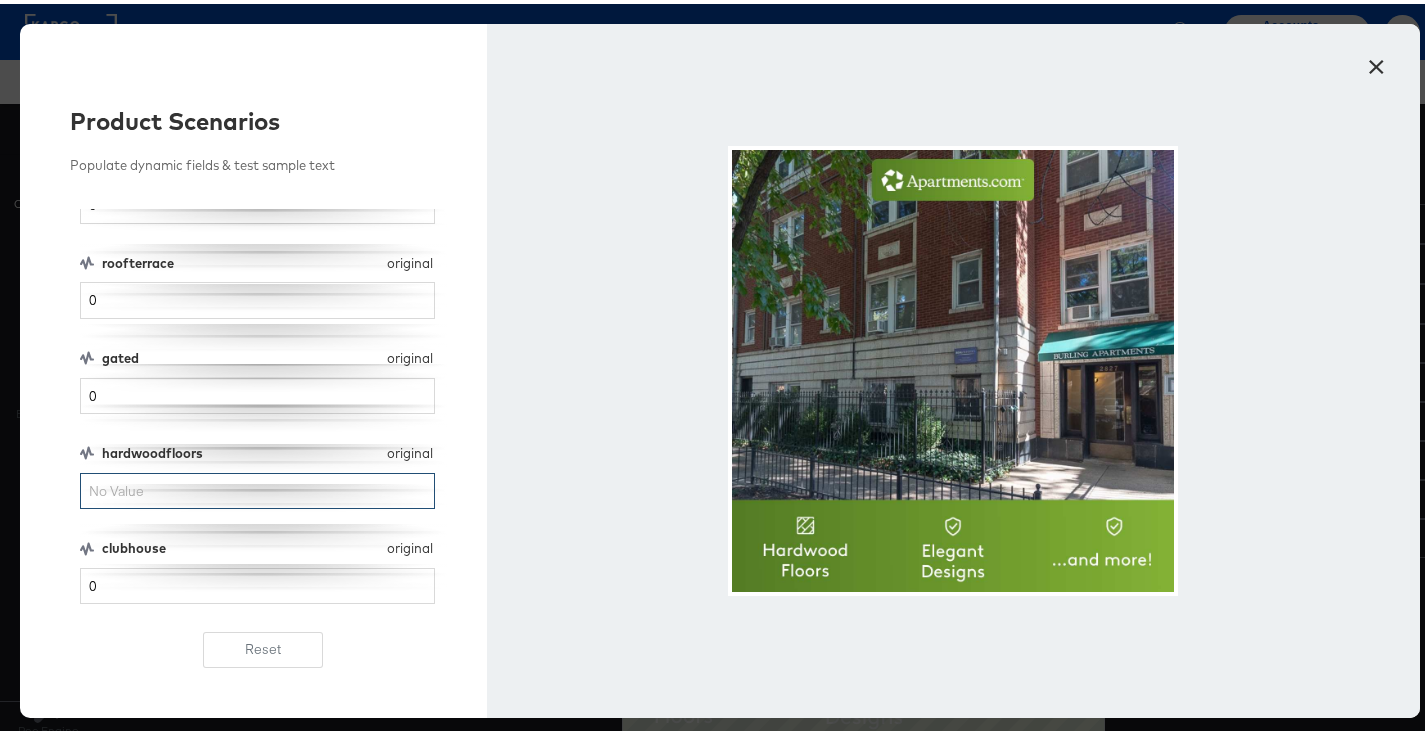 type on "0" 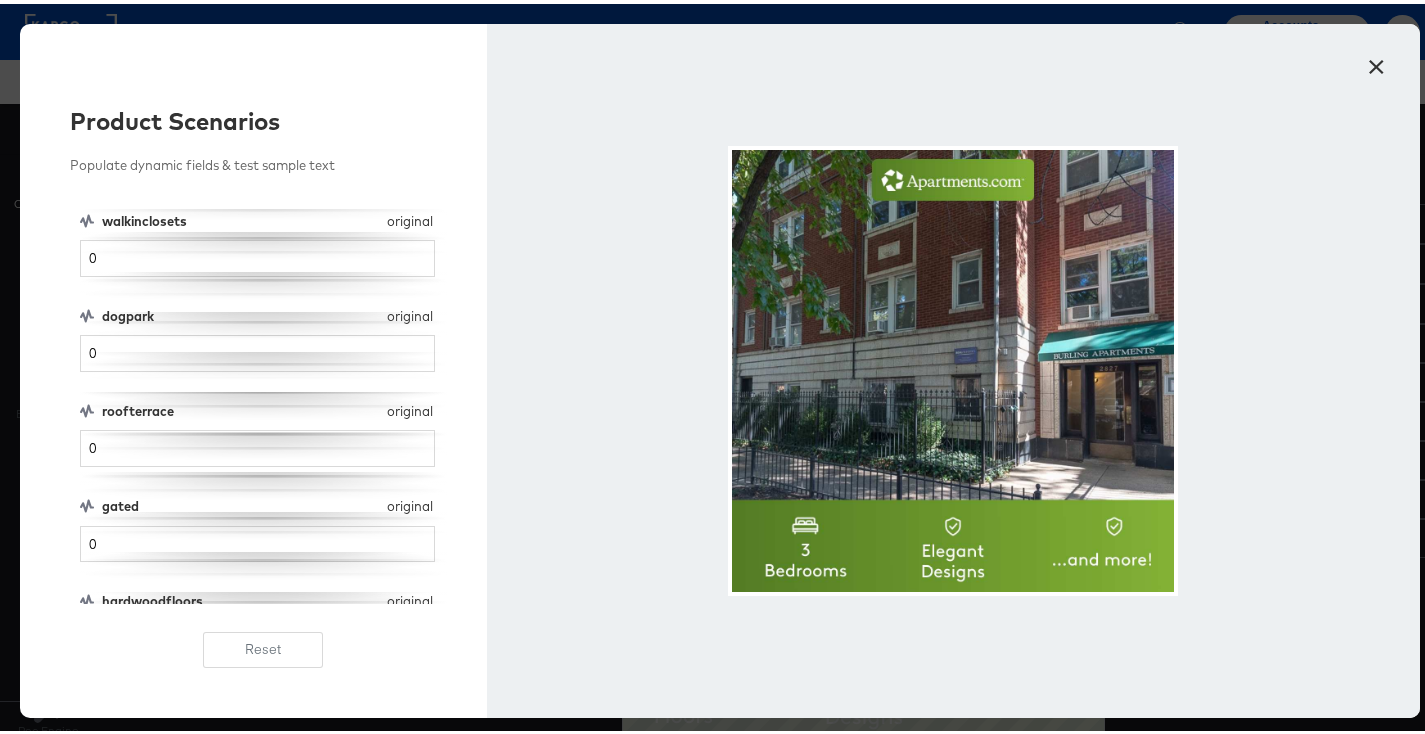 scroll, scrollTop: 716, scrollLeft: 0, axis: vertical 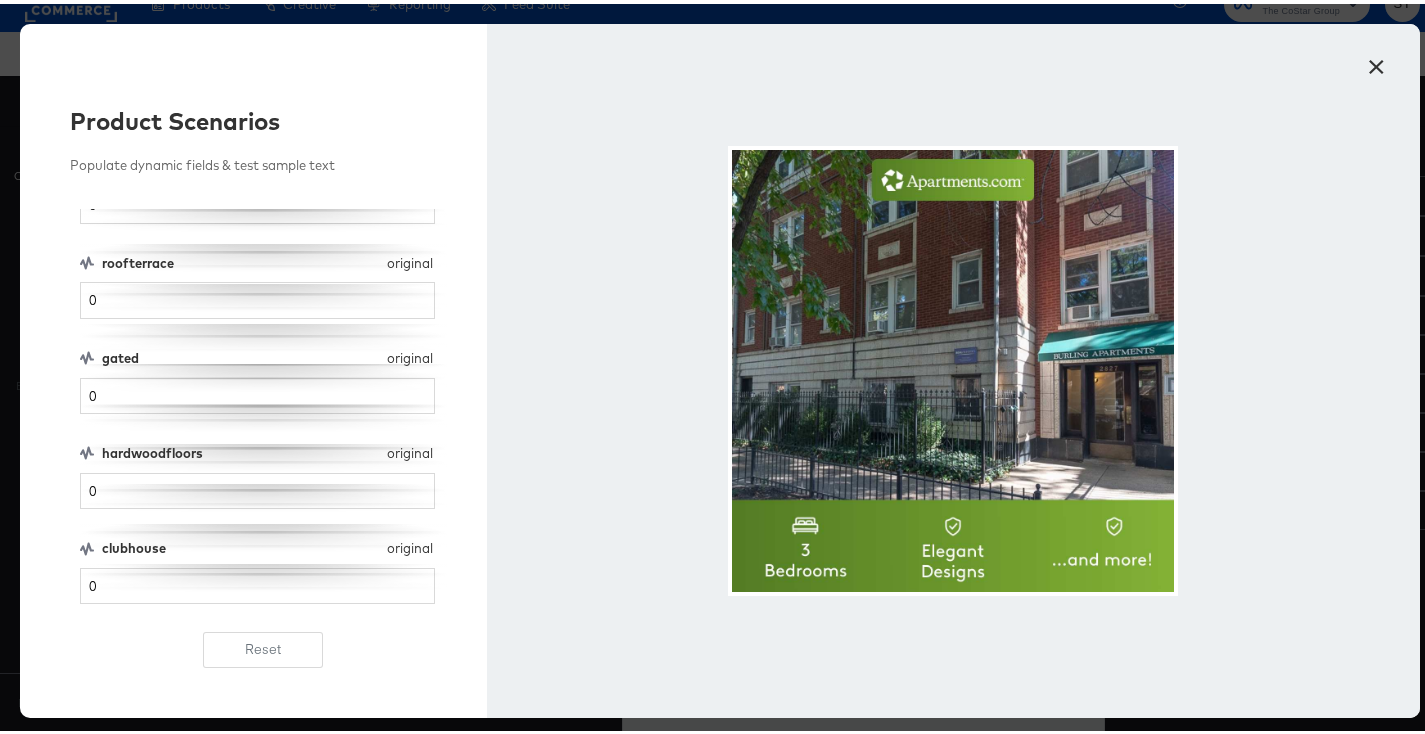 click on "×" at bounding box center (1377, 58) 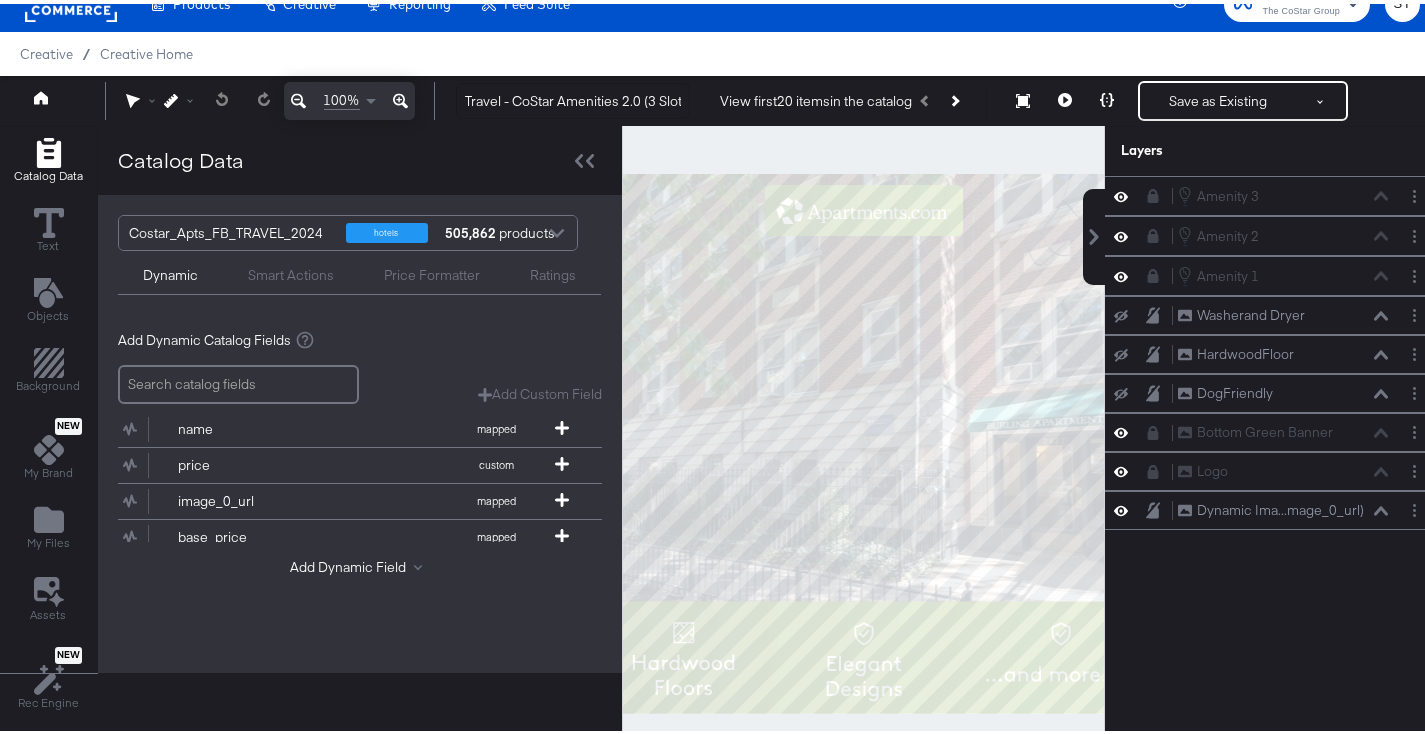 click on "Smart Actions" at bounding box center [291, 271] 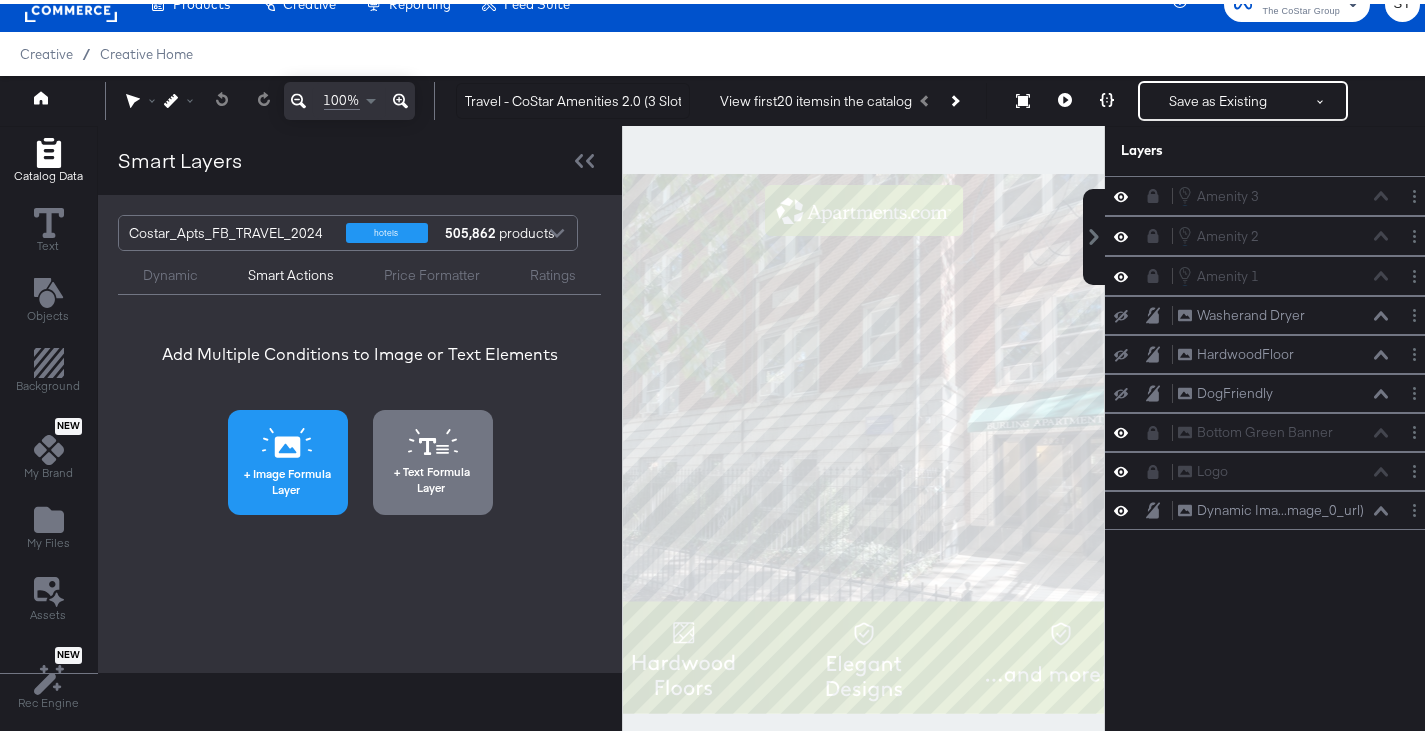 click 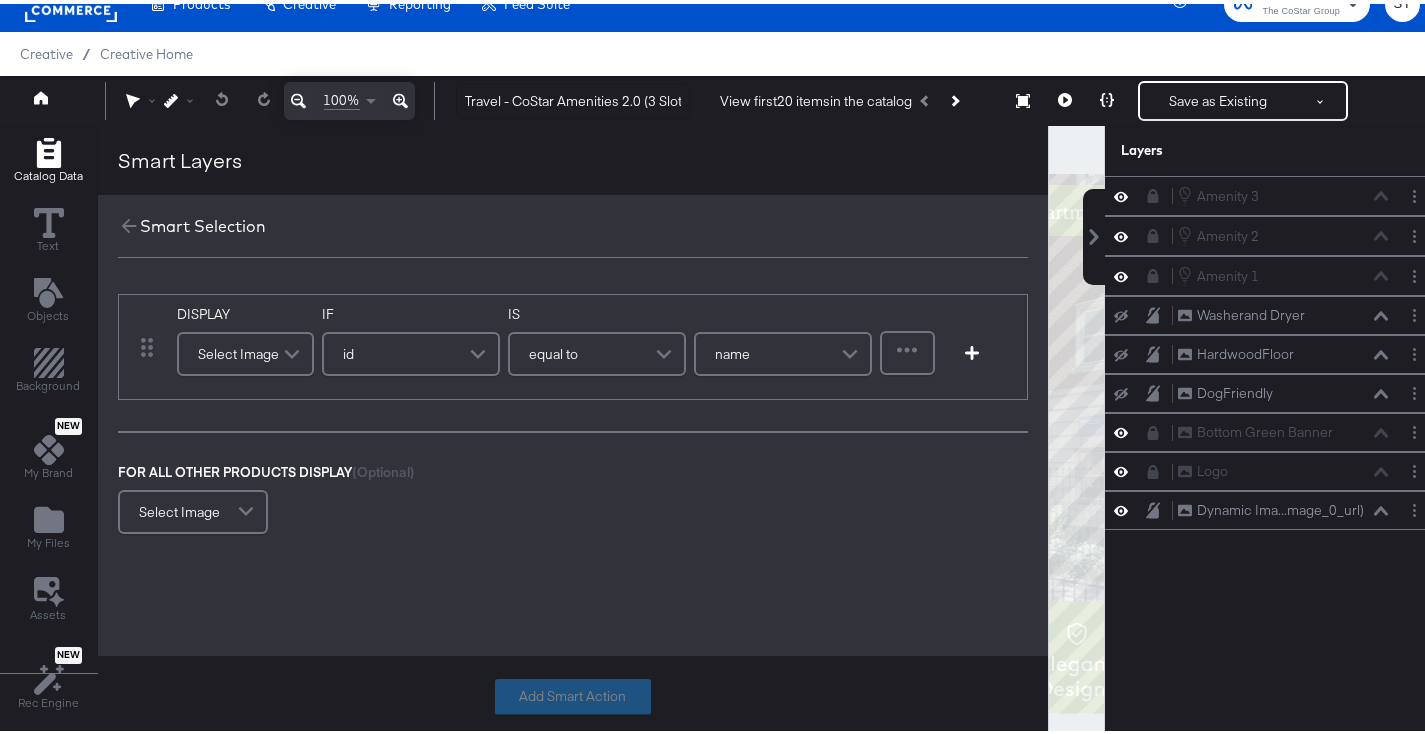 click on "id" at bounding box center [411, 350] 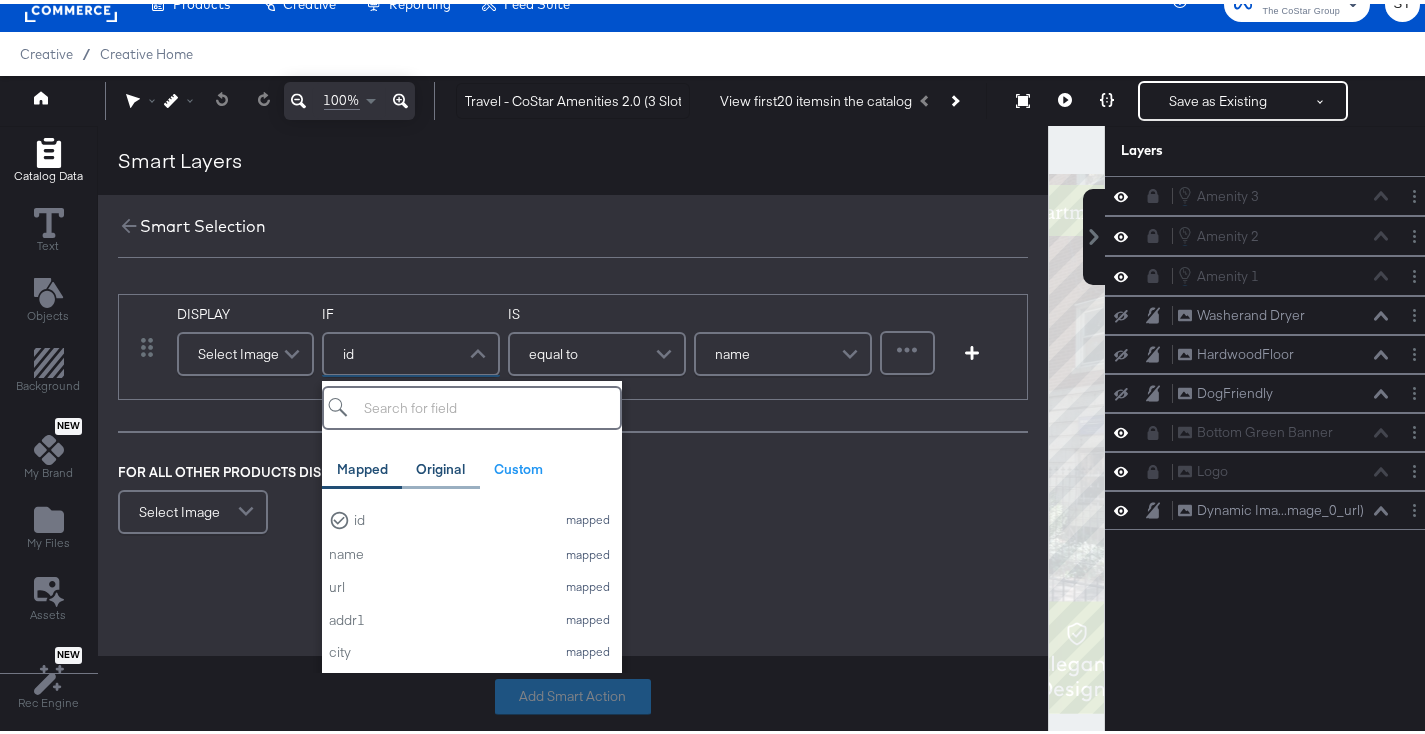 click on "Original" at bounding box center (441, 465) 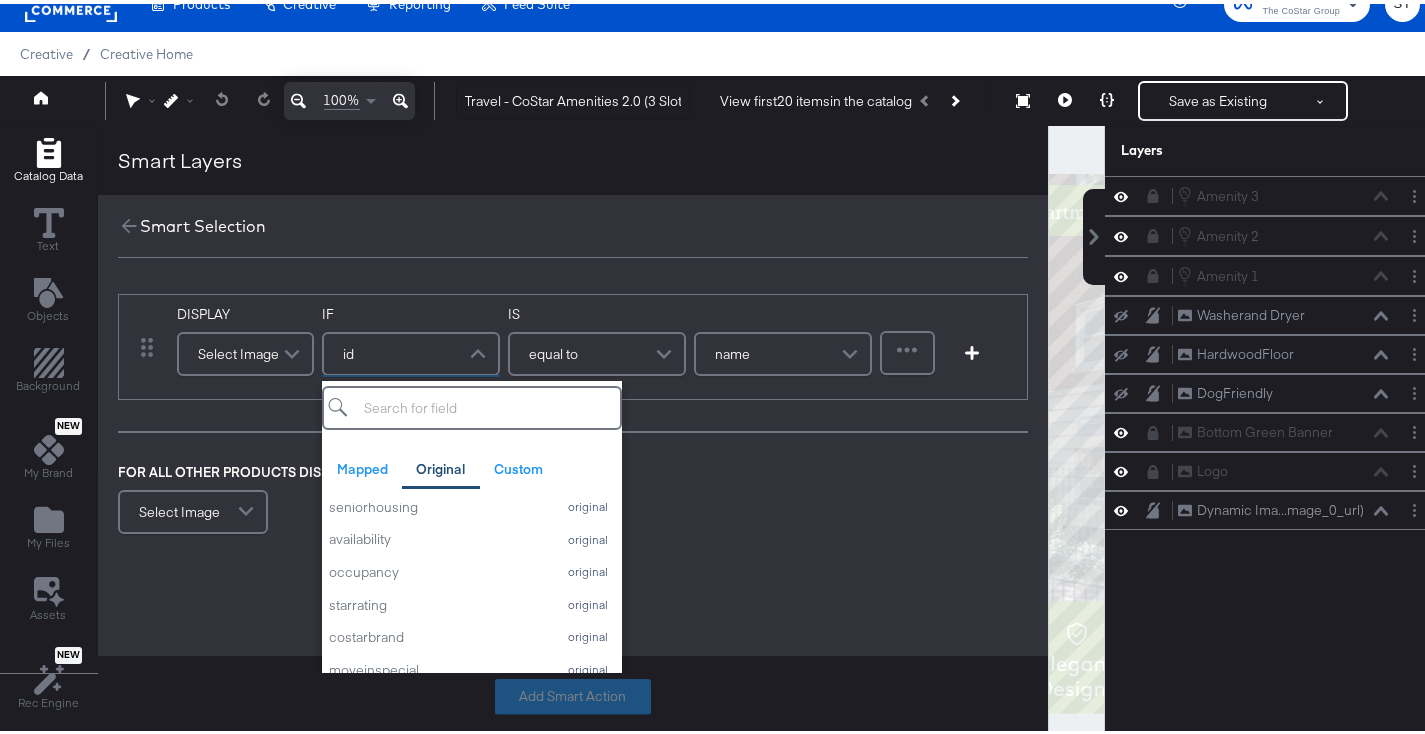 scroll, scrollTop: 966, scrollLeft: 0, axis: vertical 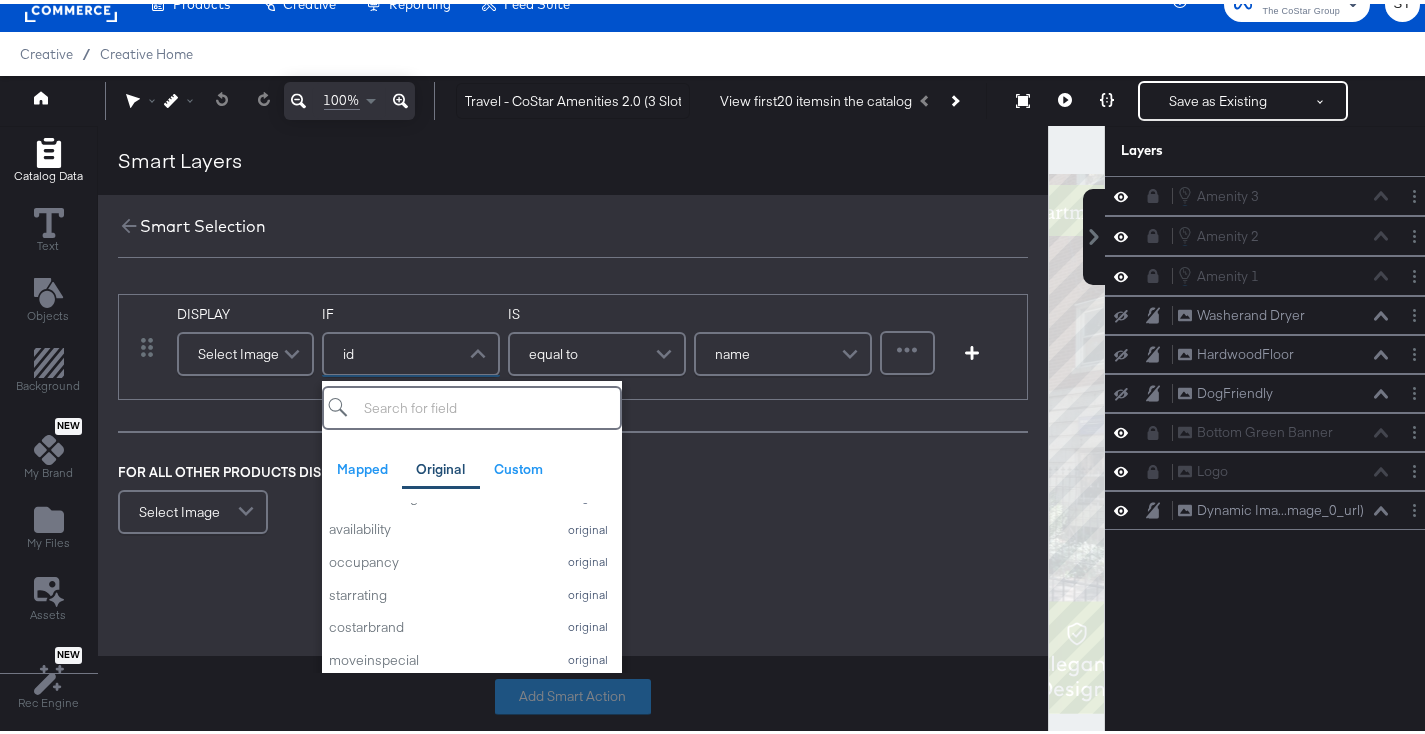 click on "DISPLAY Select Image url mapped image_0_url mapped image_1_url mapped image_2_url mapped communityphotourl original communityphotourl2 original communityphotourl3 original propertyurl original IF id Mapped Original Custom Add a field from your catalog to use in your design. Original fields are unchanged from your catalog propertyid original propertyname original addressline1 original city original state original statename original country original zipcode original latitude original longitude original neighborhood original minrent original communityphotourl original communityphotourl2 original communityphotourl3 original propertyurl original description original num_beds original num_baths original propertystyle original propertycategory original hasfitness original haspool original haswd original isdogfriendly original isparkingfriendly original hqid original propertymanagementname original studenthousing original seniorhousing original availability original occupancy original starrating original costarbrand" at bounding box center [573, 479] 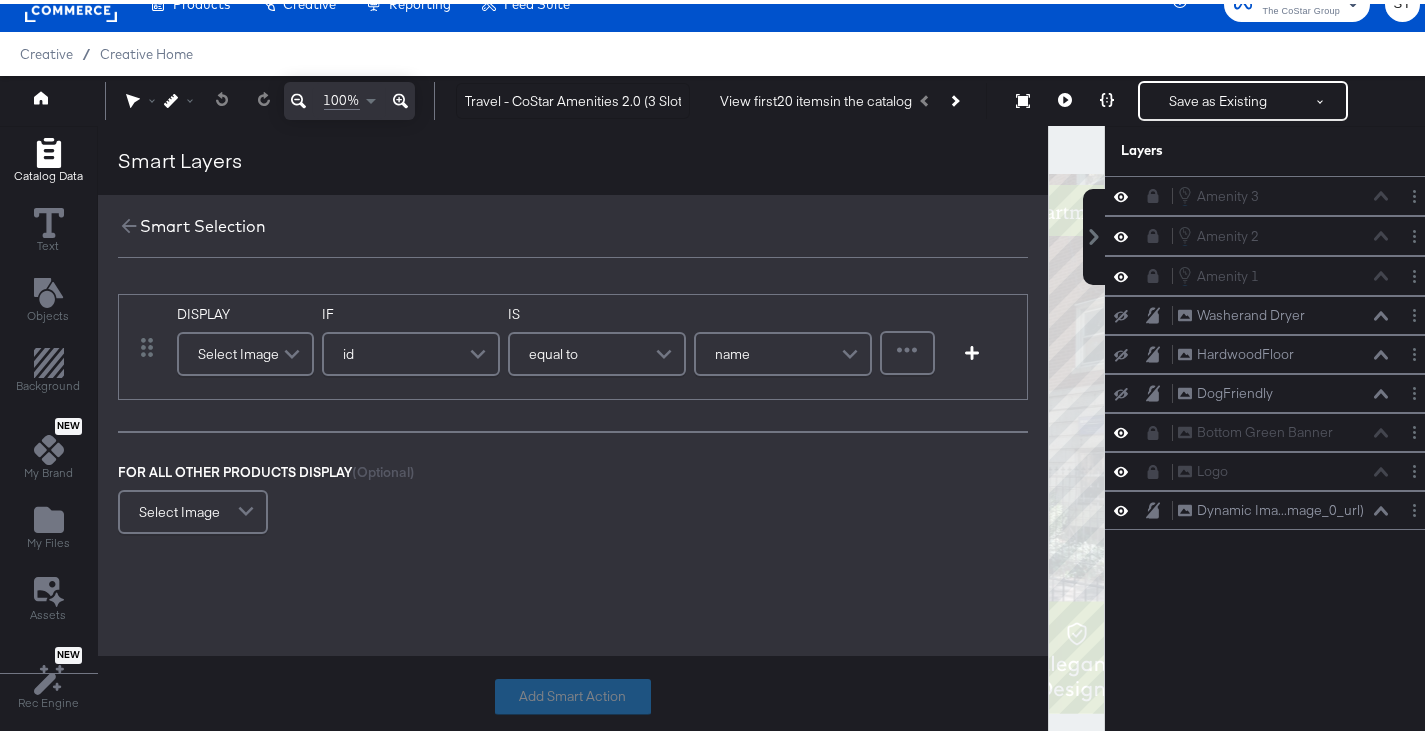 click 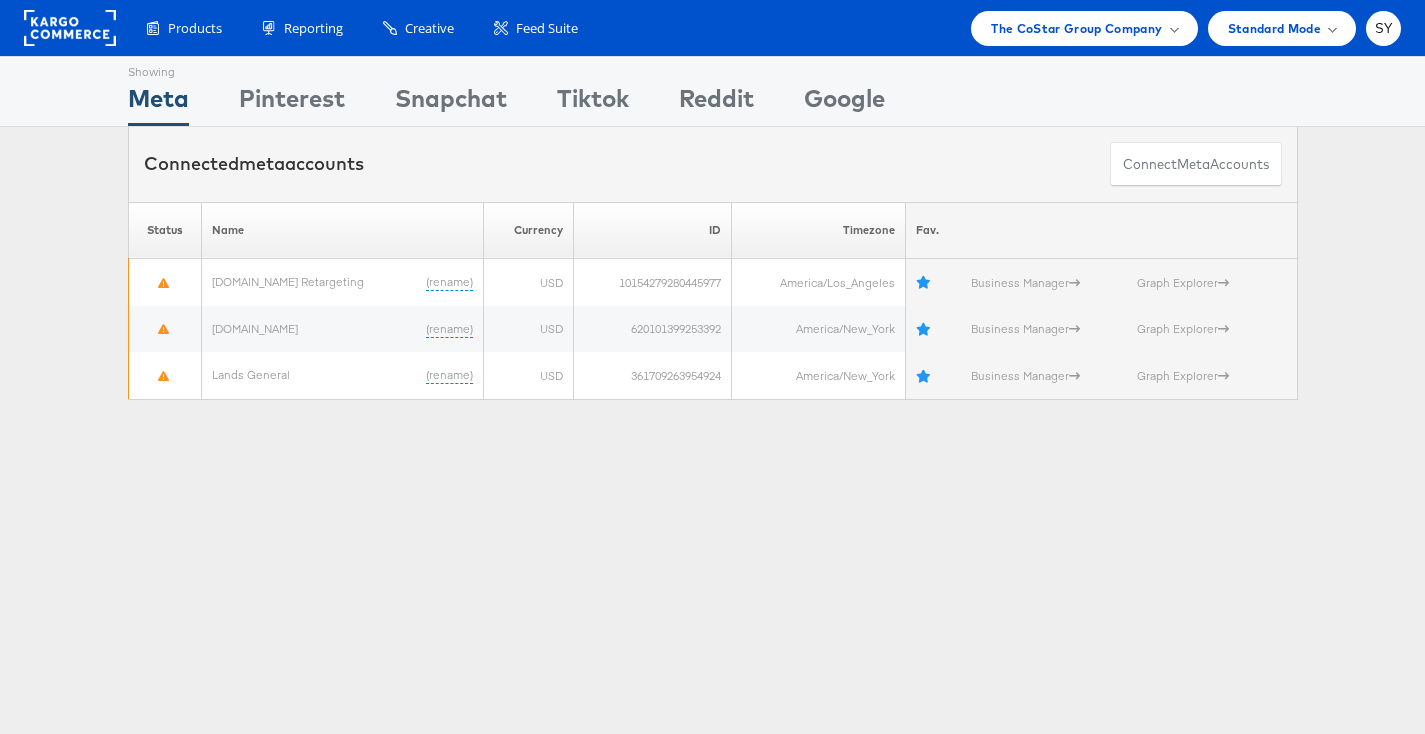 scroll, scrollTop: 0, scrollLeft: 0, axis: both 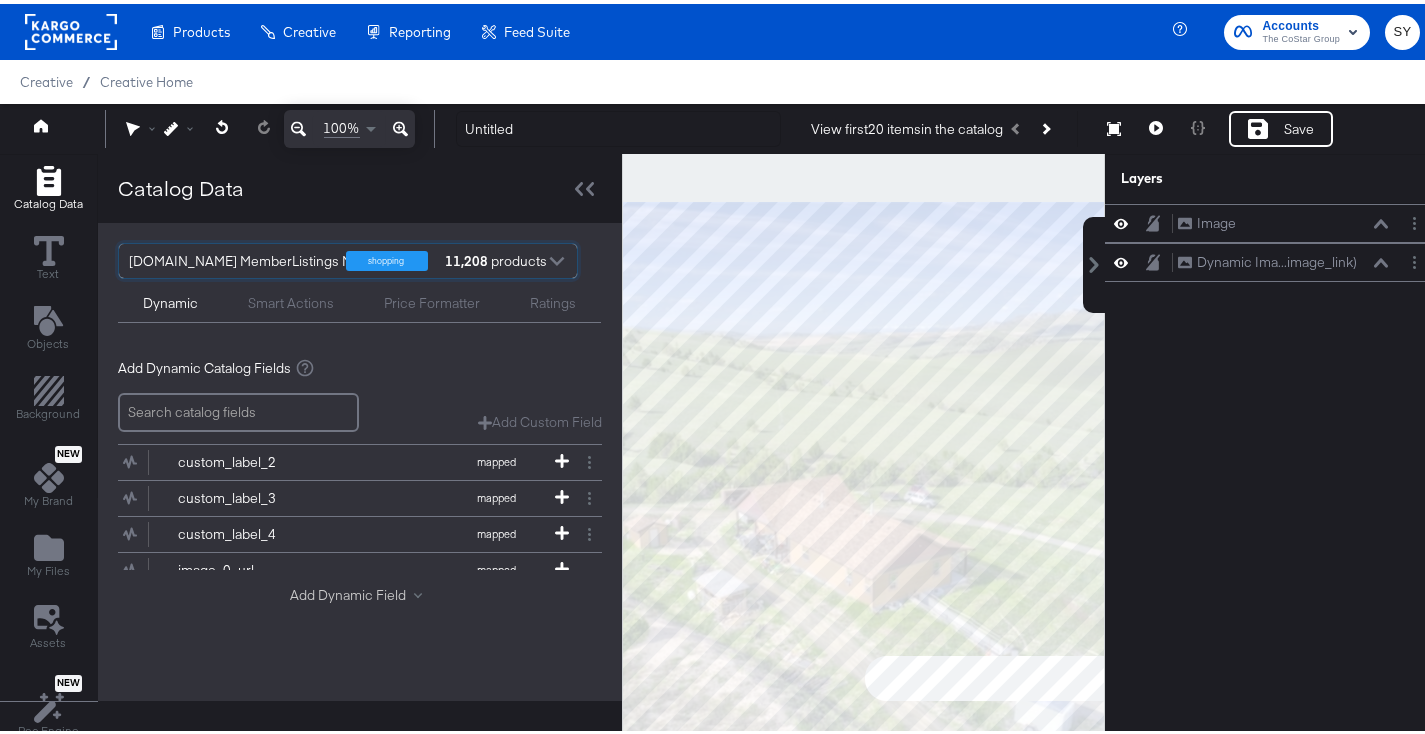click on "Add Dynamic Field" at bounding box center [360, 591] 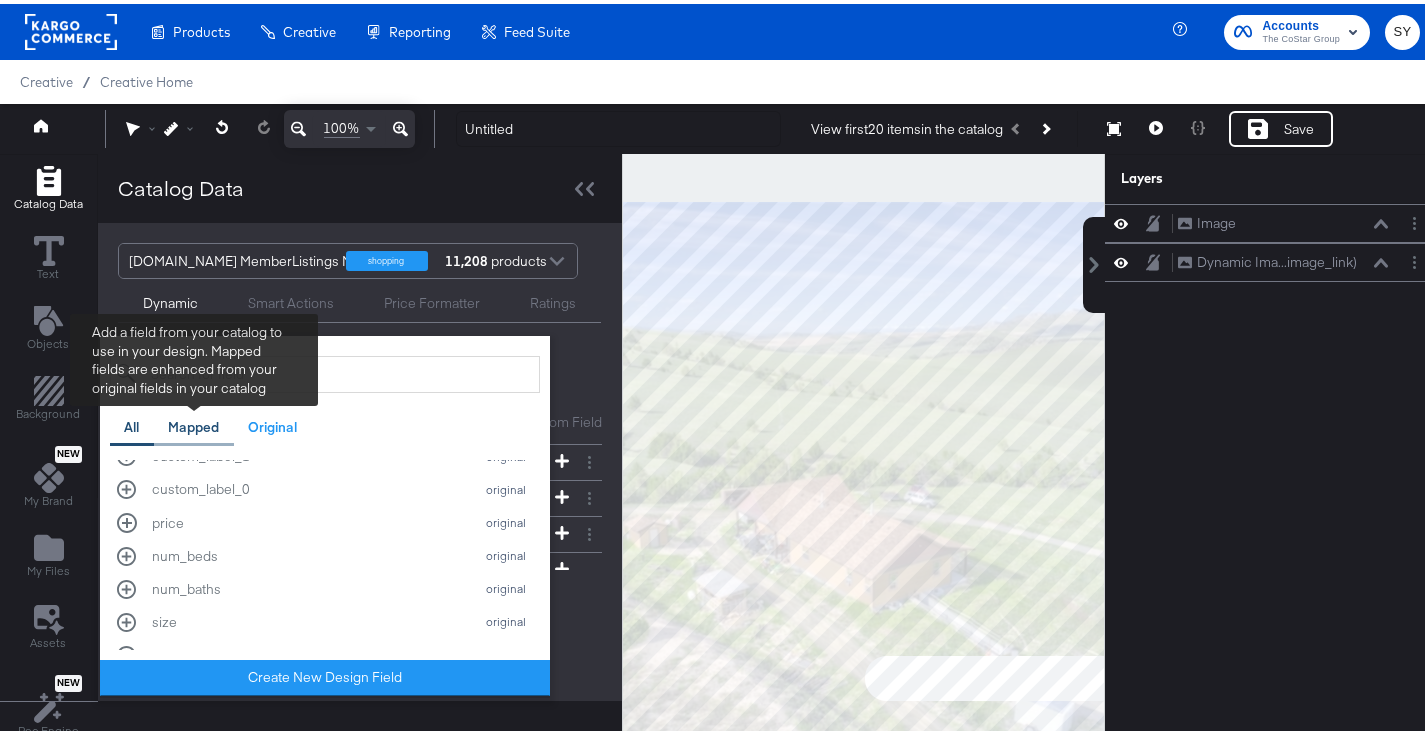 click on "Mapped" at bounding box center [193, 423] 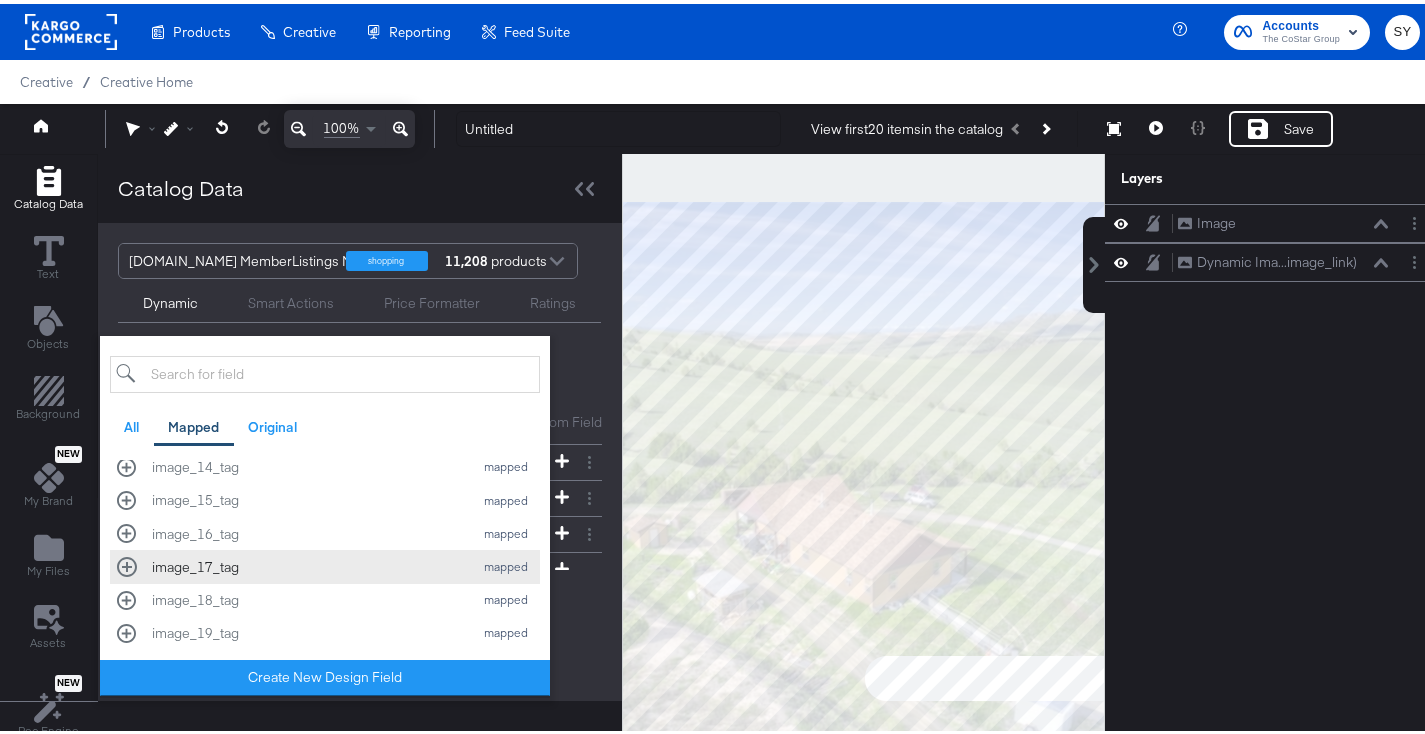 scroll, scrollTop: 84, scrollLeft: 0, axis: vertical 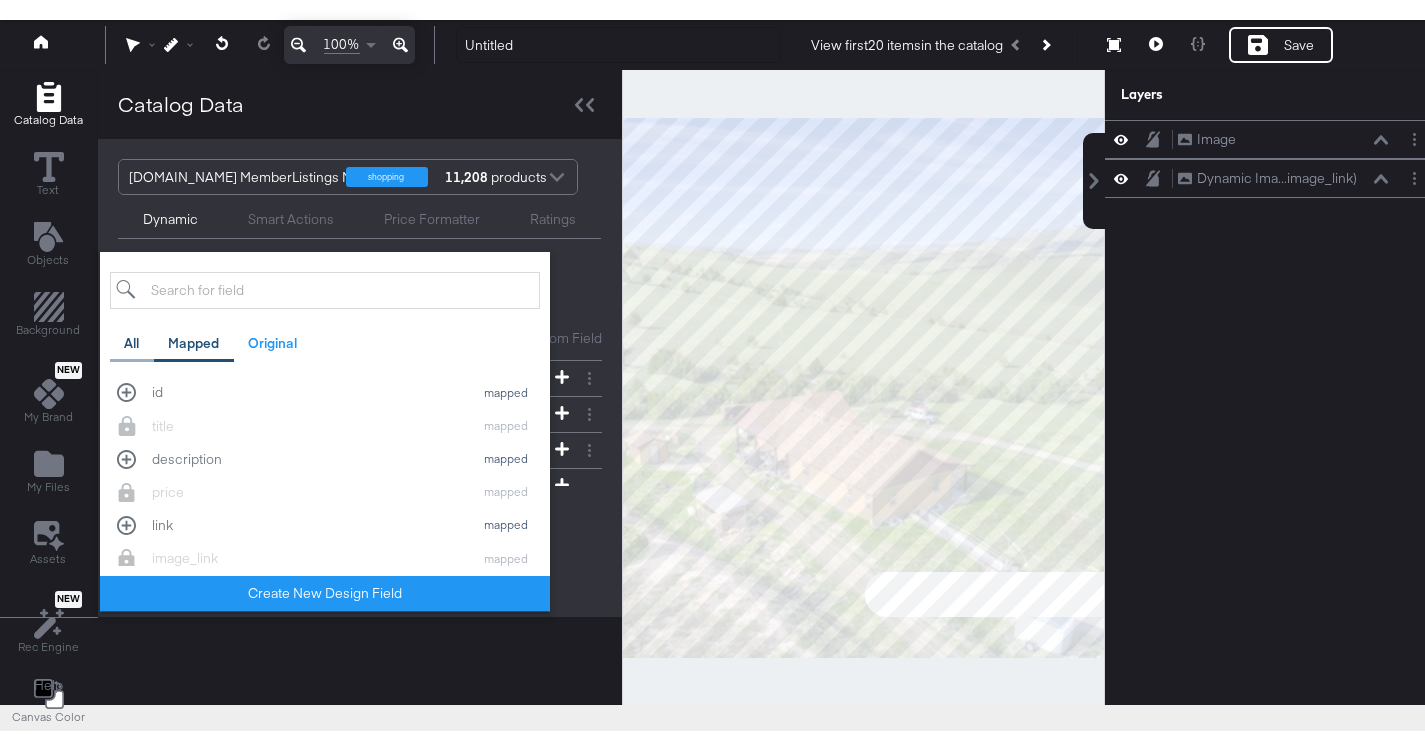 click on "All" at bounding box center [131, 339] 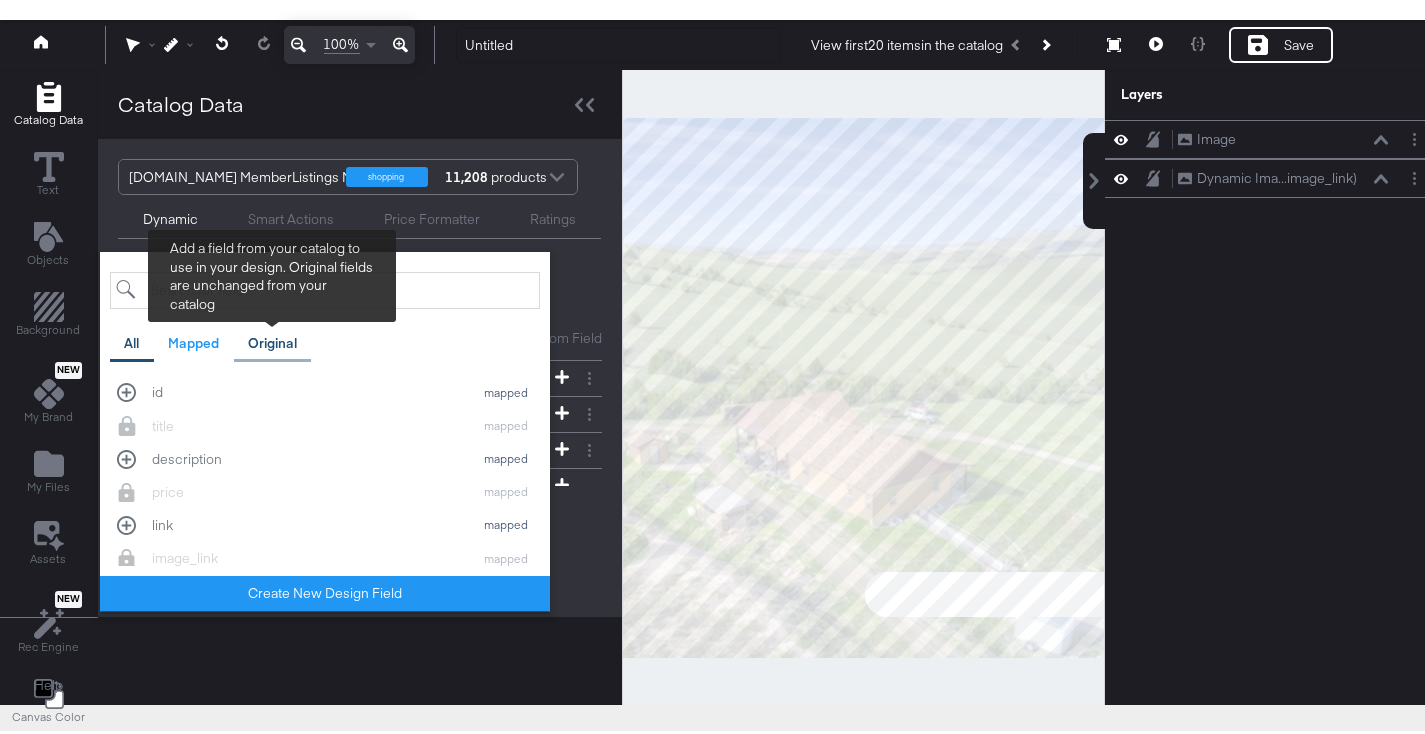 click on "Original" at bounding box center (273, 339) 